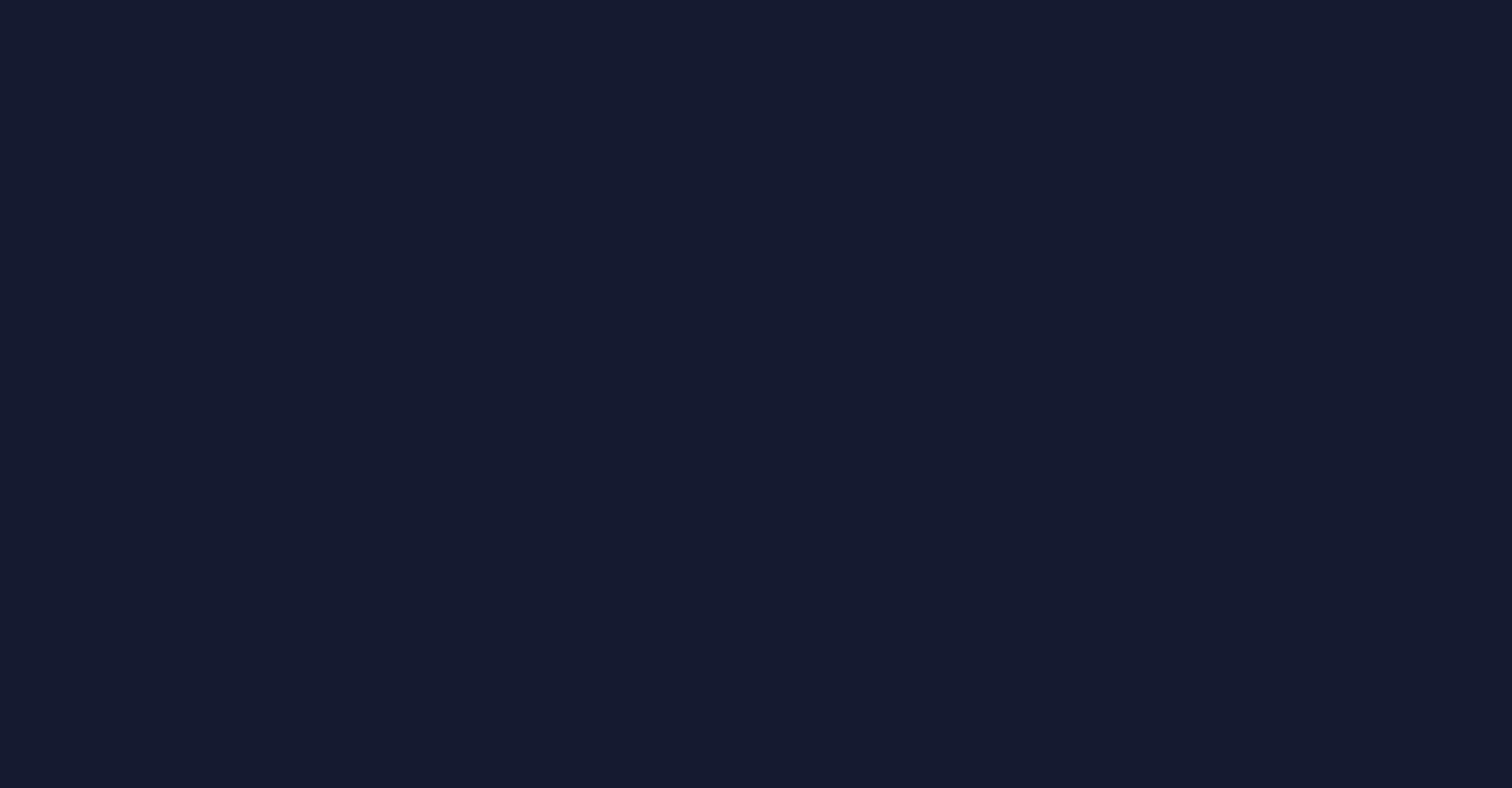scroll, scrollTop: 0, scrollLeft: 0, axis: both 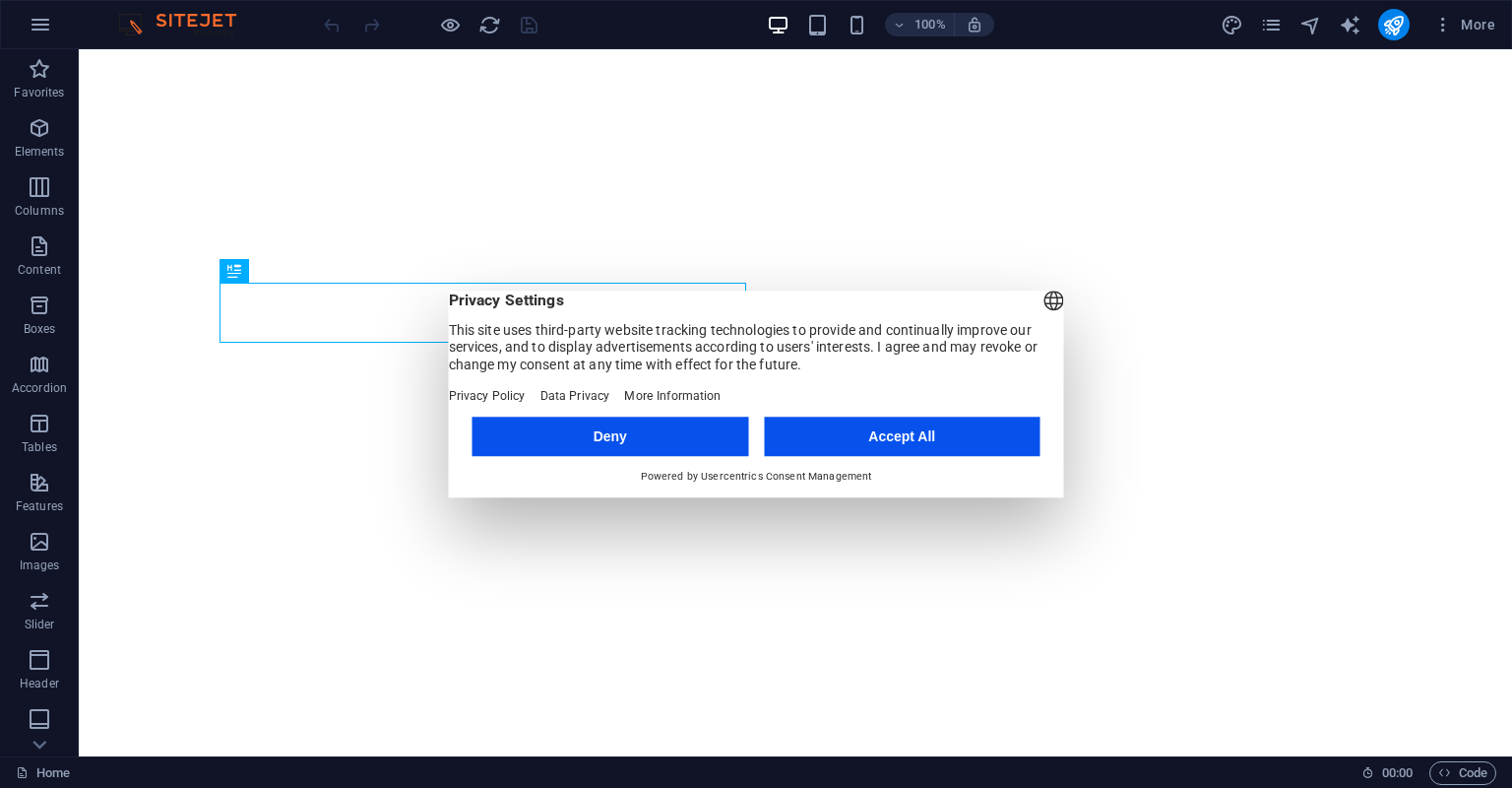 click on "Accept All" at bounding box center (902, 436) 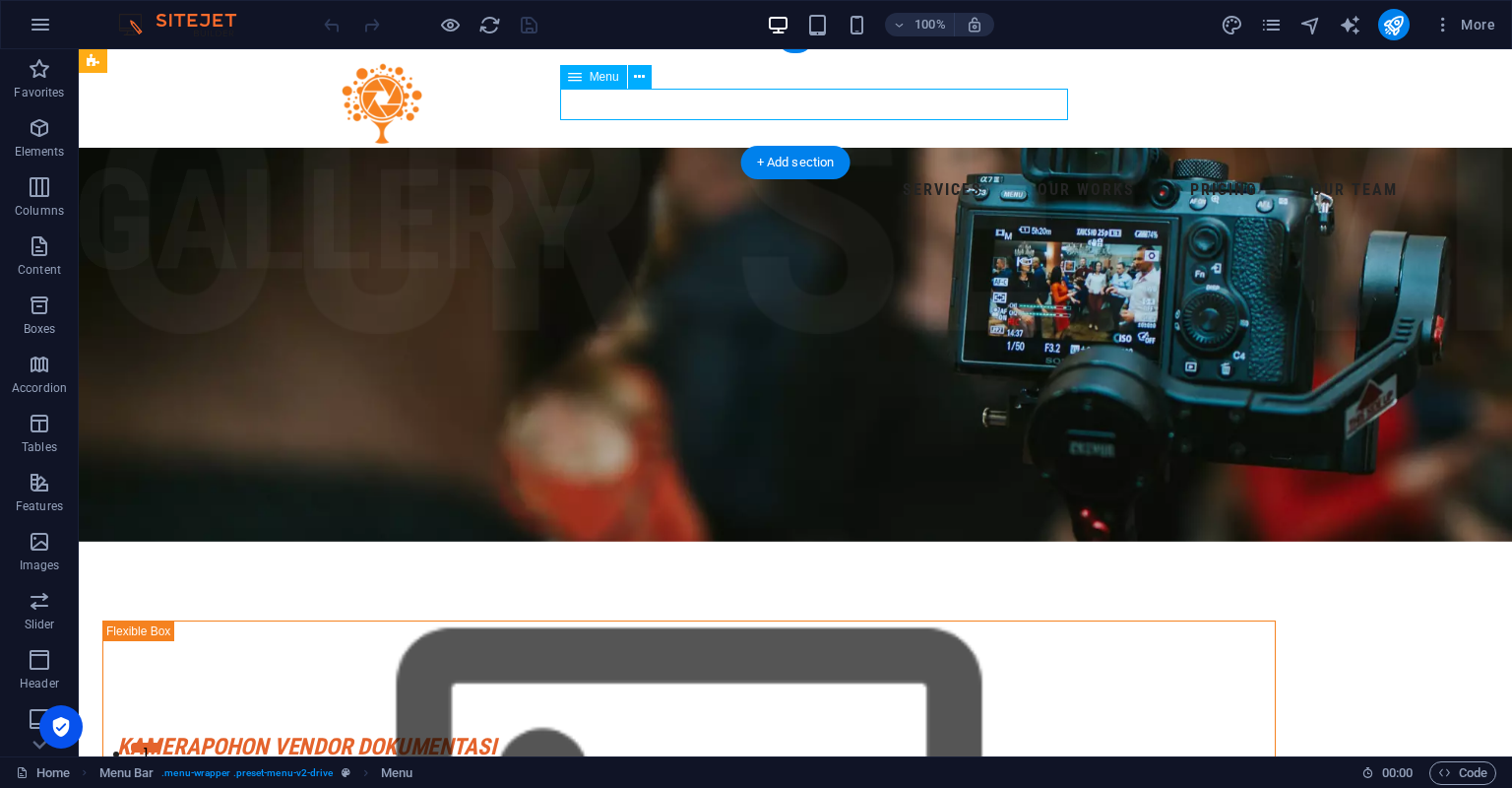 scroll, scrollTop: 0, scrollLeft: 0, axis: both 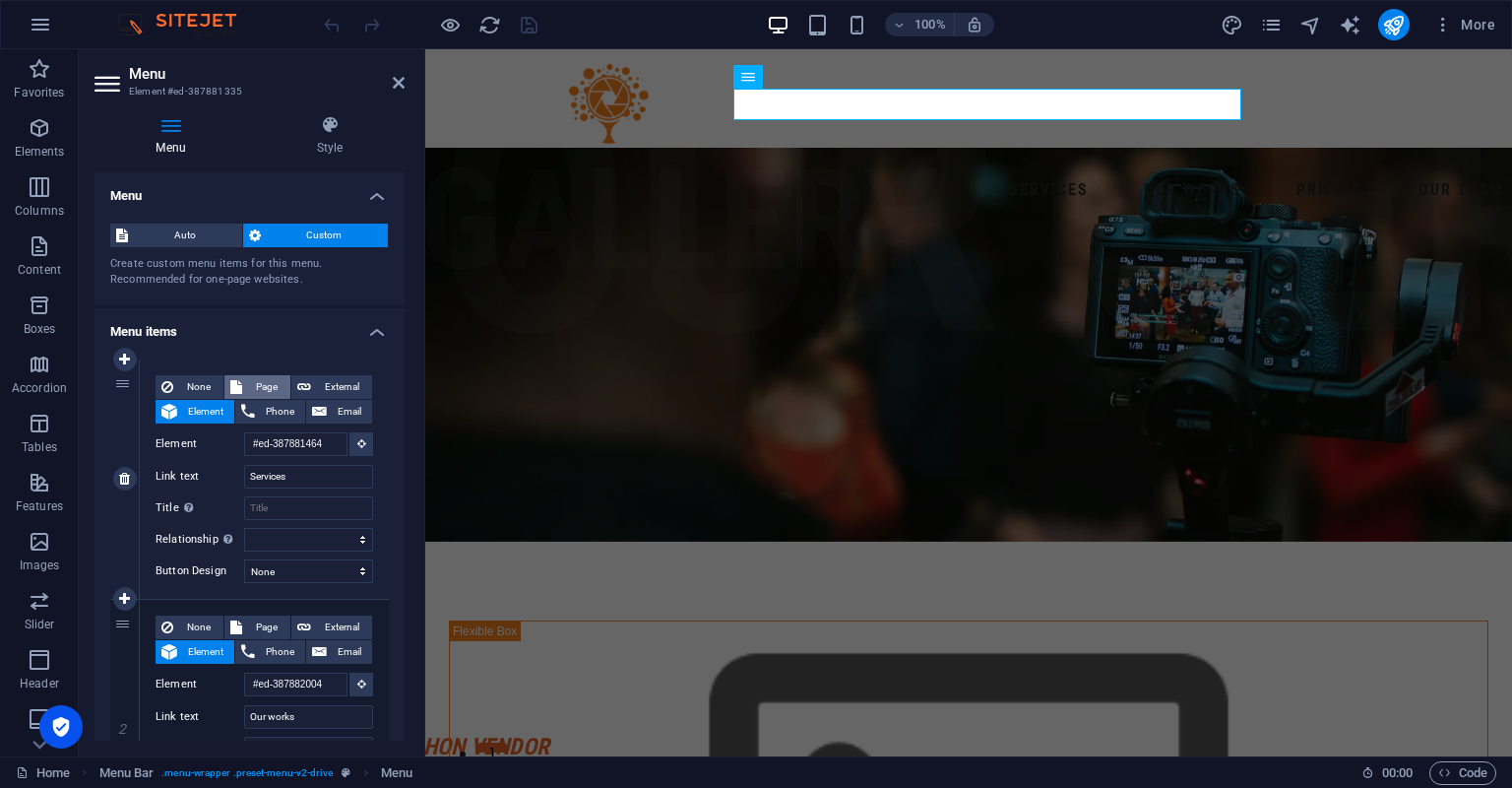 click on "Page" at bounding box center [266, 387] 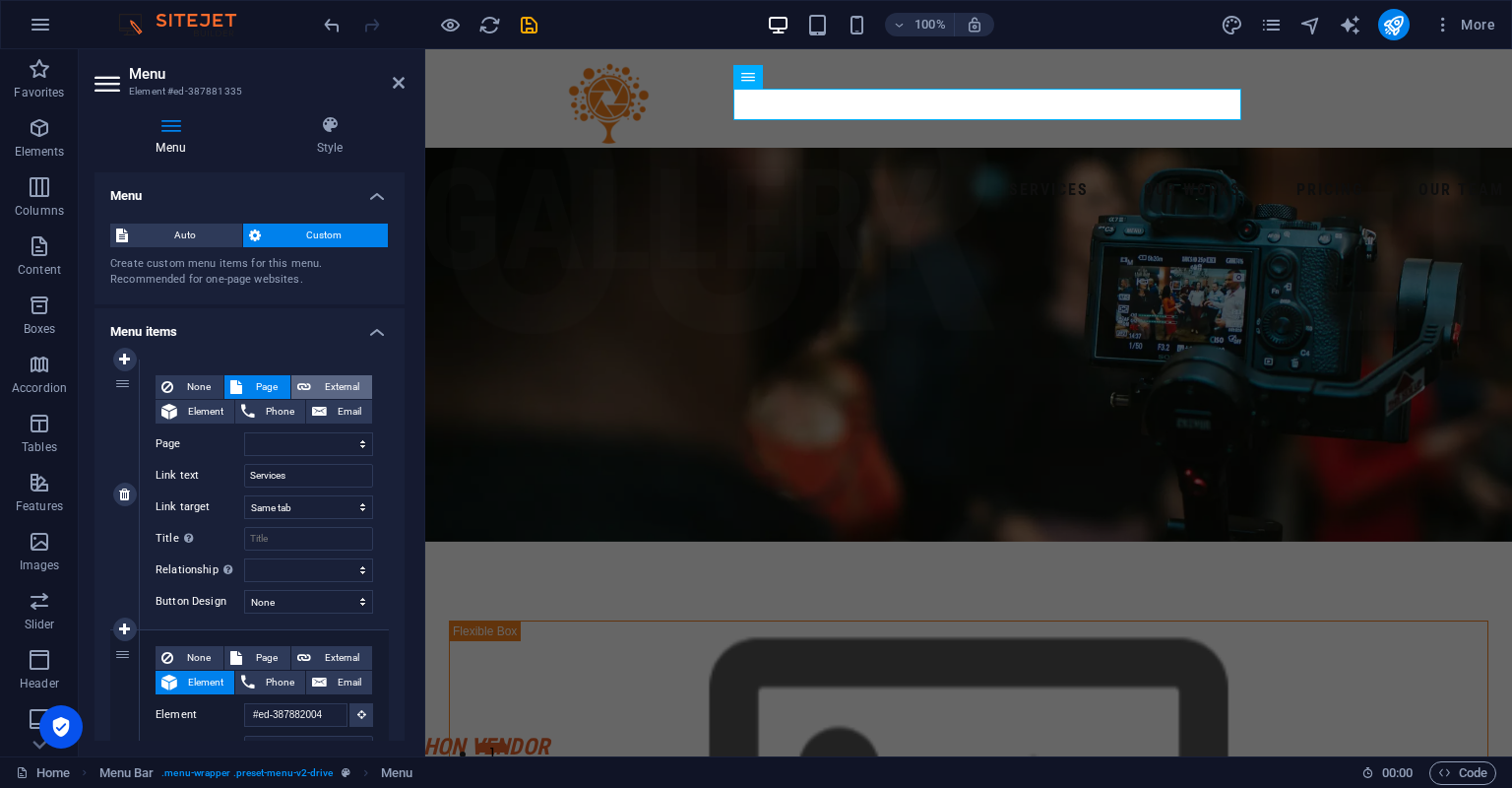 click on "External" at bounding box center [342, 387] 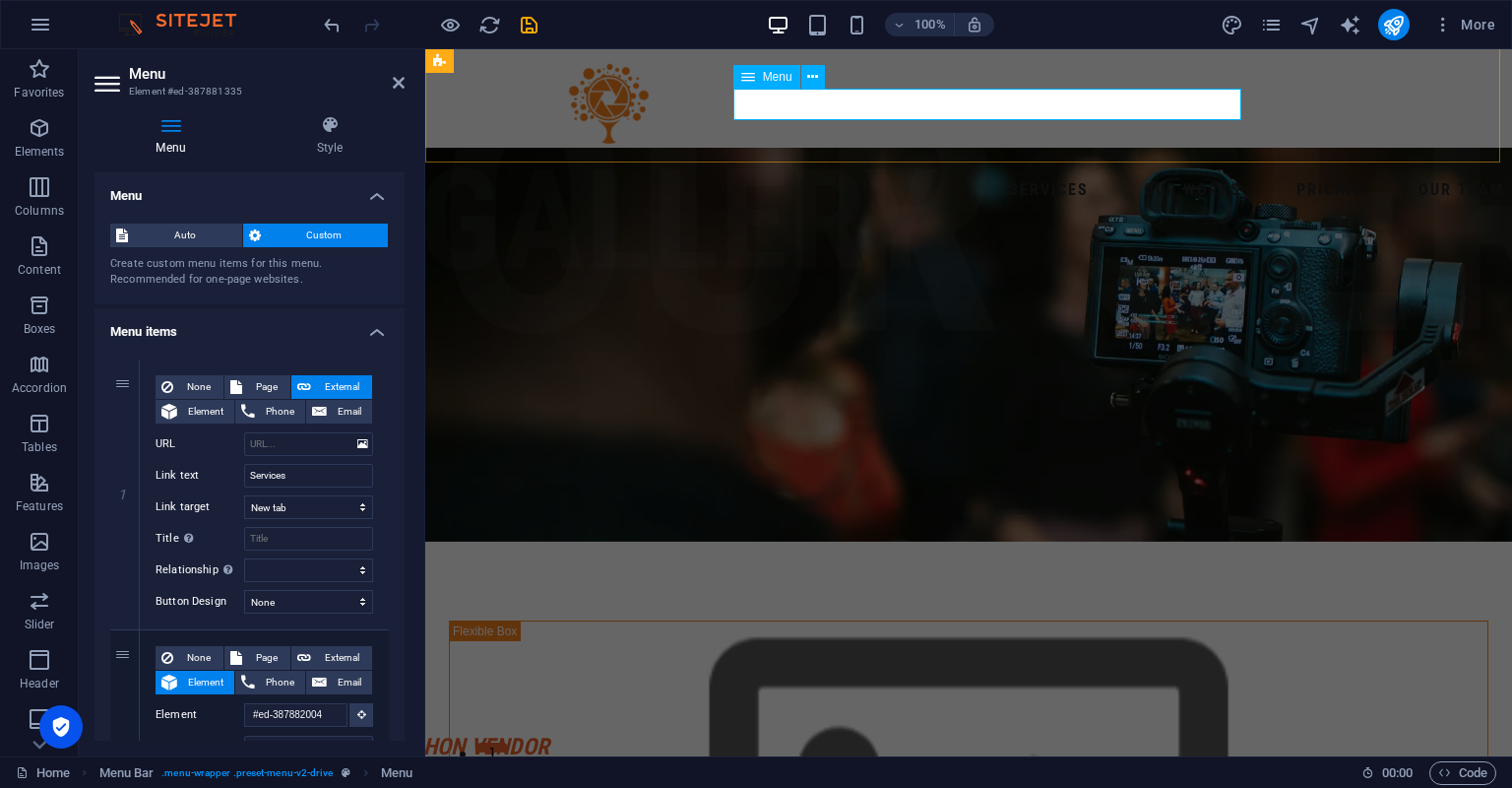 click on "Services Our works Pricing Our Team" at bounding box center [969, 190] 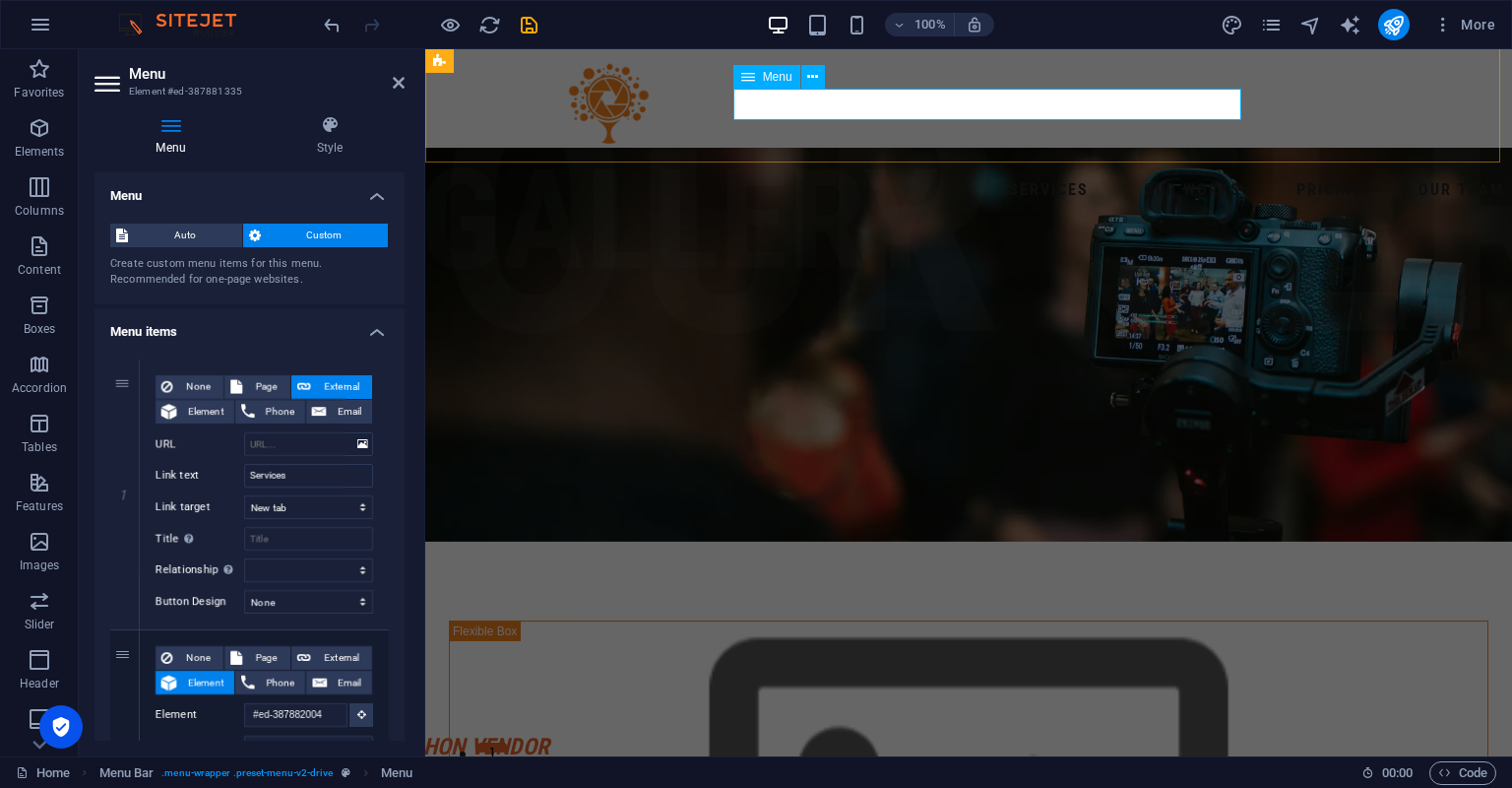 click on "Services Our works Pricing Our Team" at bounding box center [969, 190] 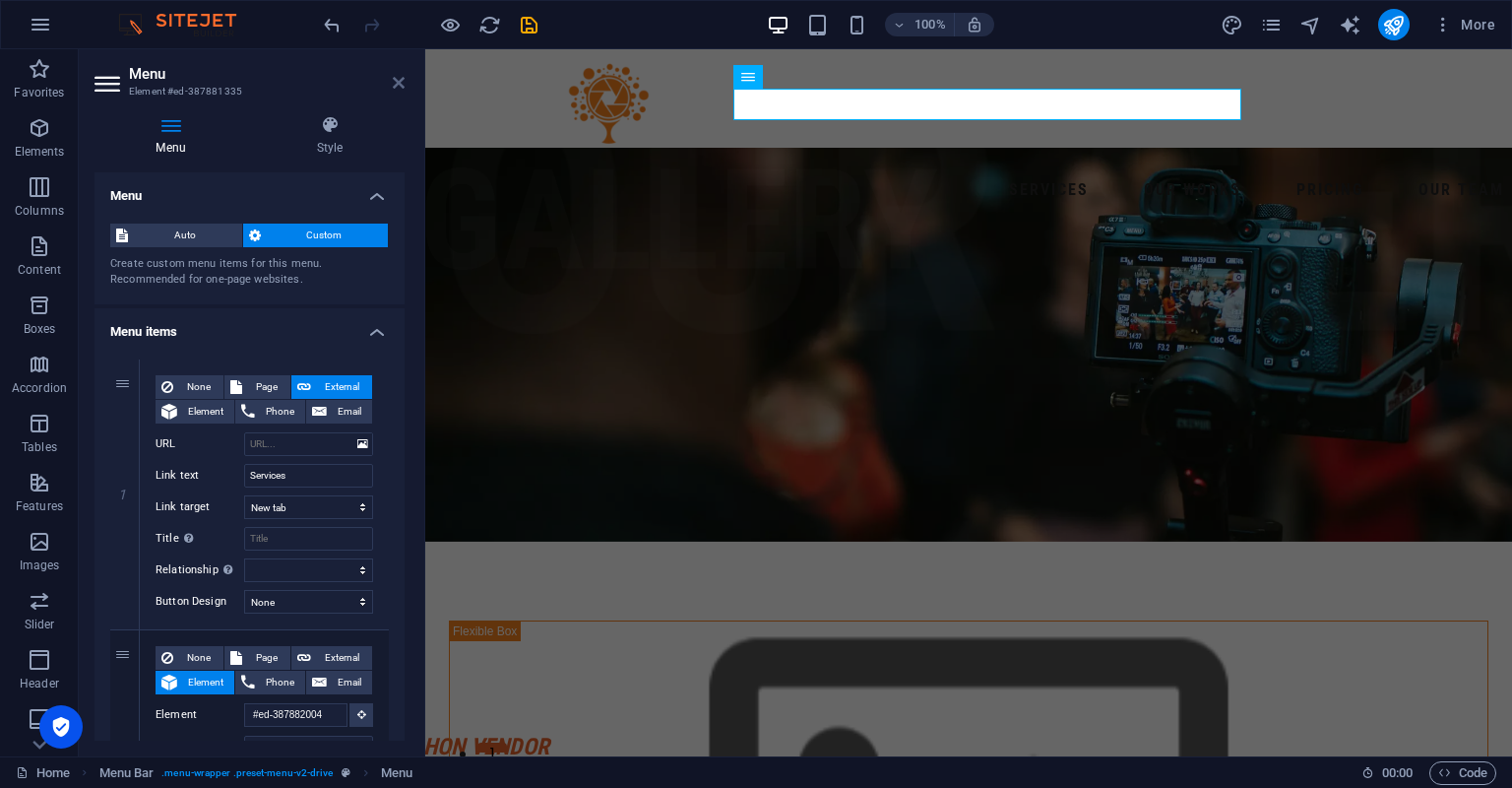 click at bounding box center [399, 83] 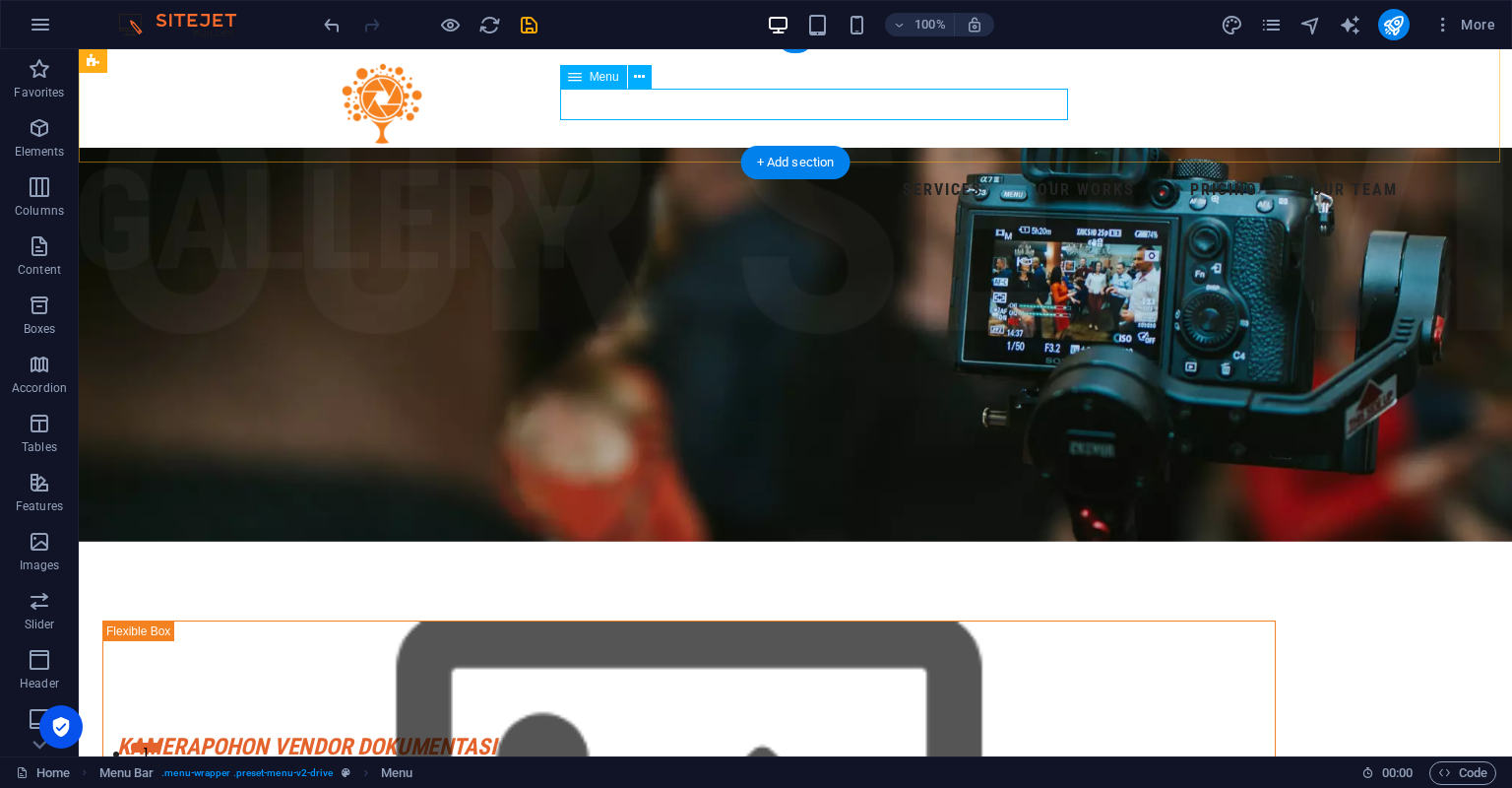 click on "Services Our works Pricing Our Team" at bounding box center (795, 190) 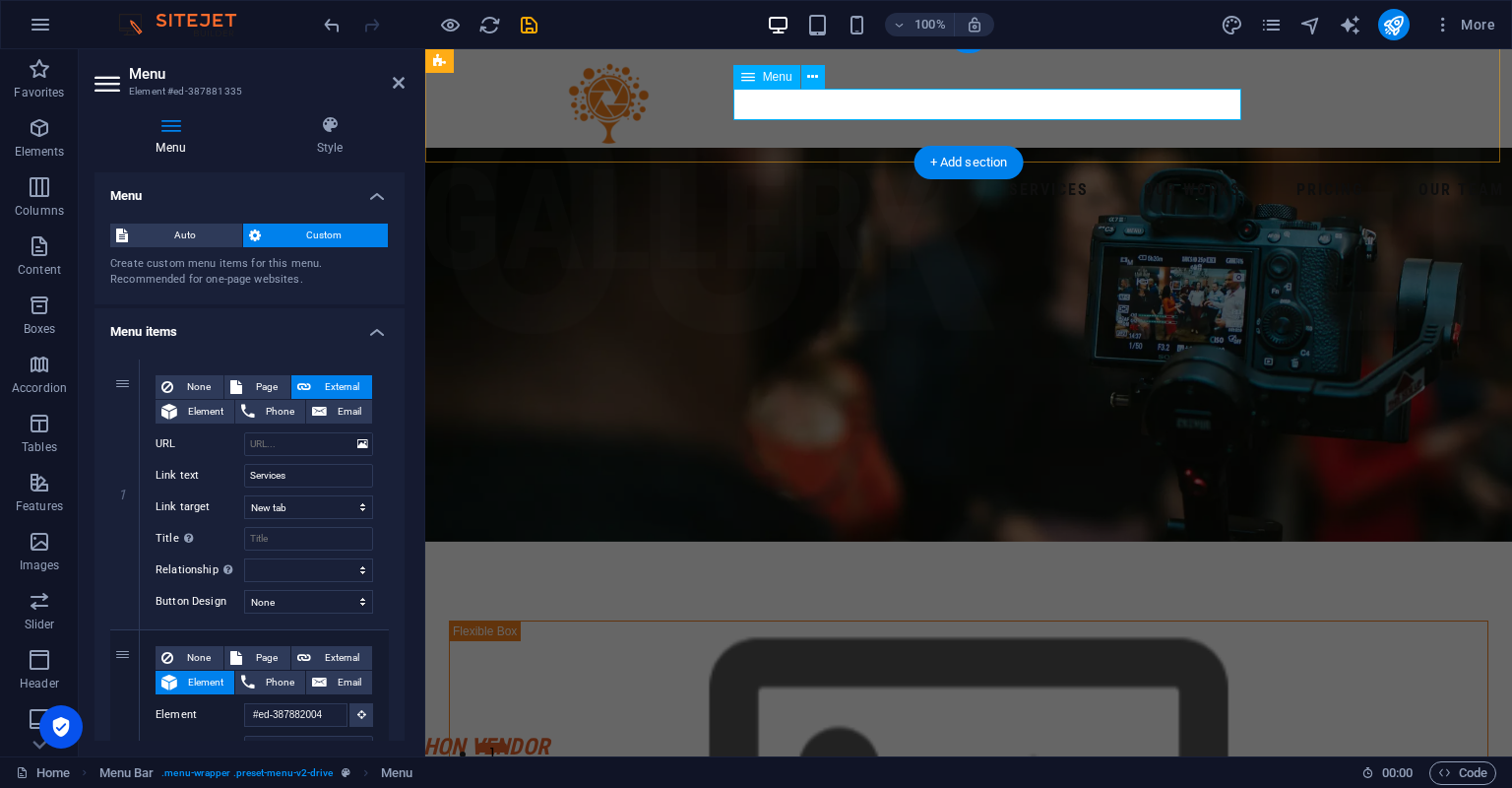 click on "Services Our works Pricing Our Team" at bounding box center (969, 190) 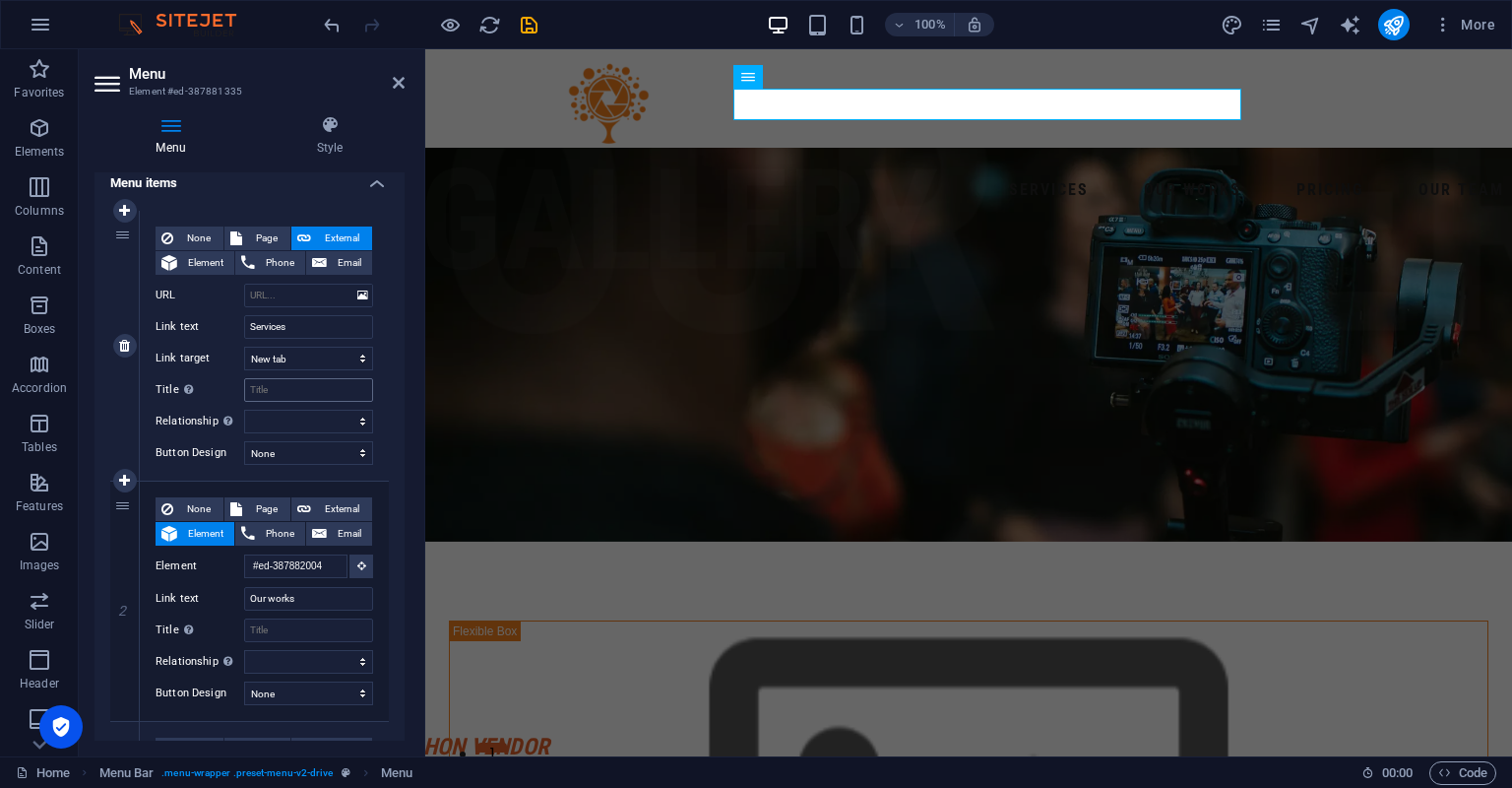 scroll, scrollTop: 146, scrollLeft: 0, axis: vertical 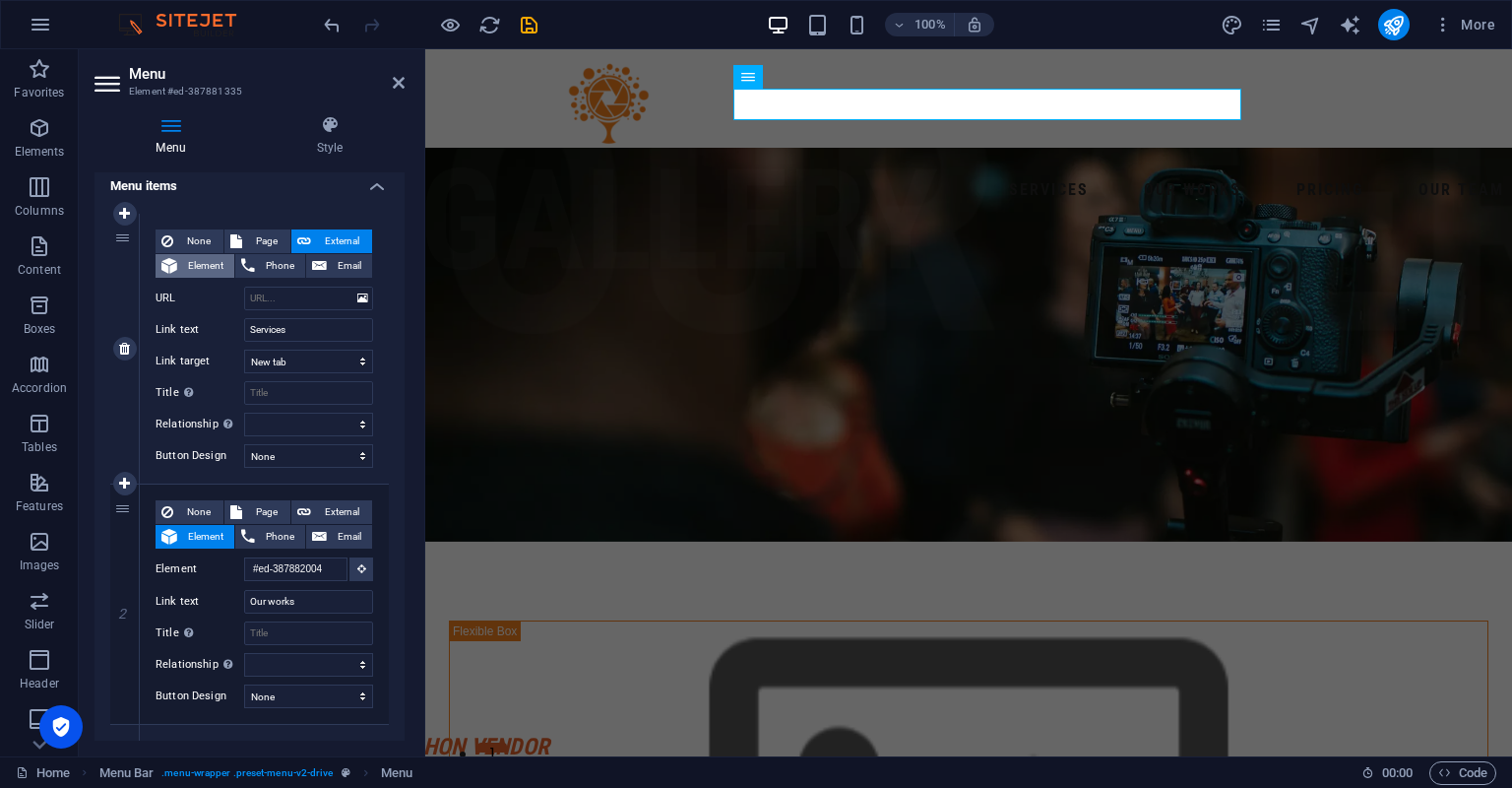 click on "Element" at bounding box center [206, 266] 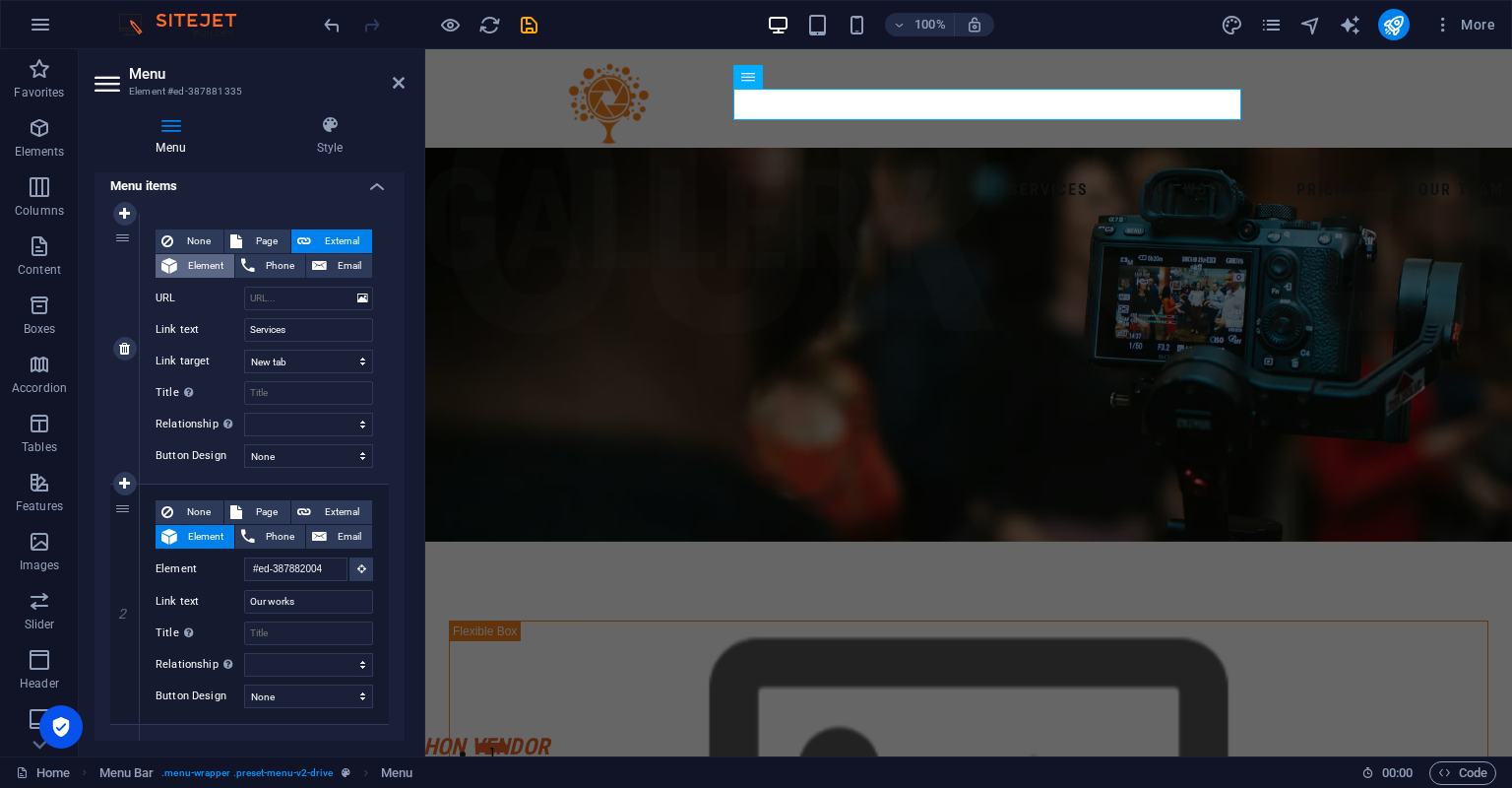 select 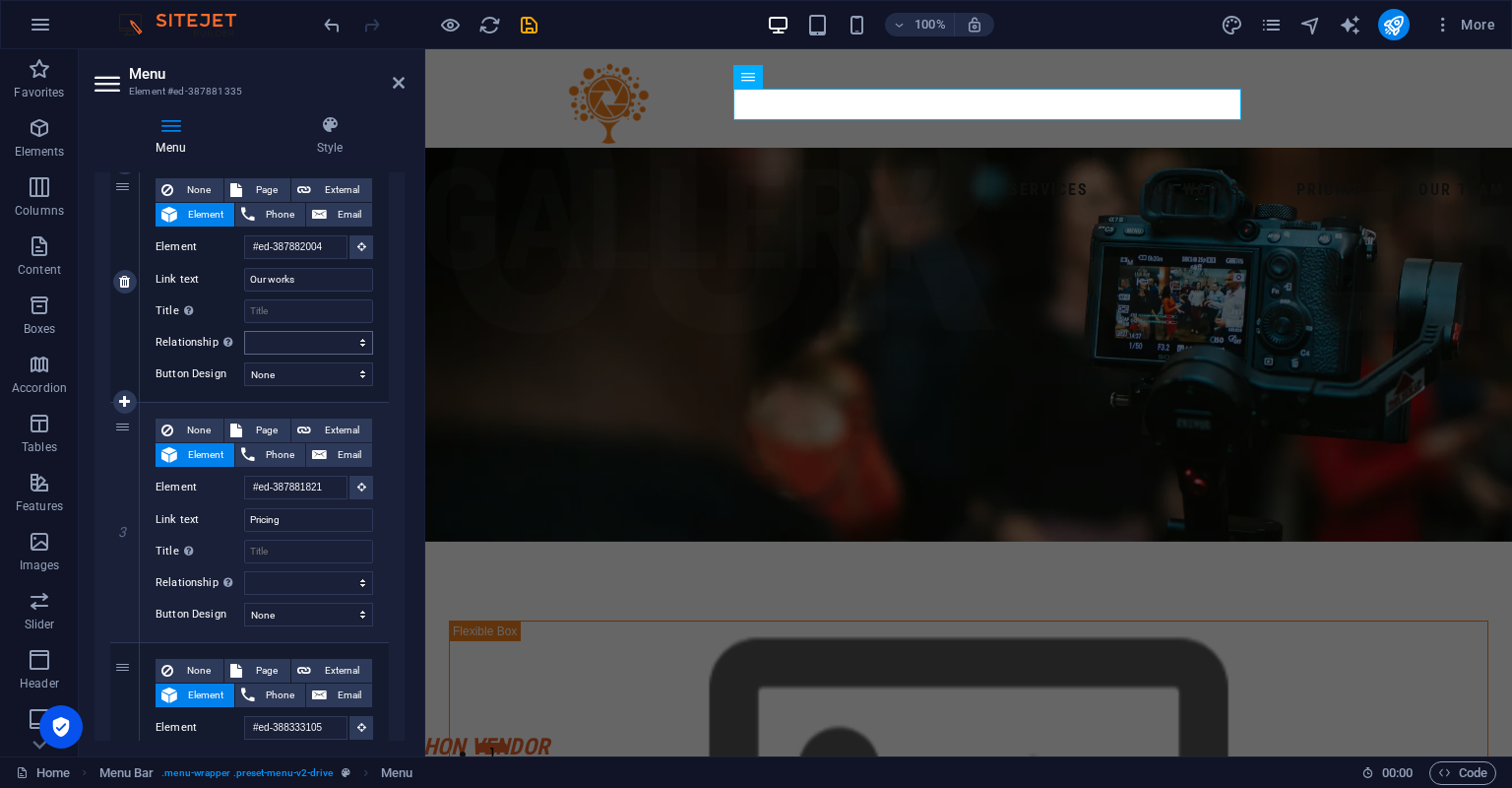 scroll, scrollTop: 561, scrollLeft: 0, axis: vertical 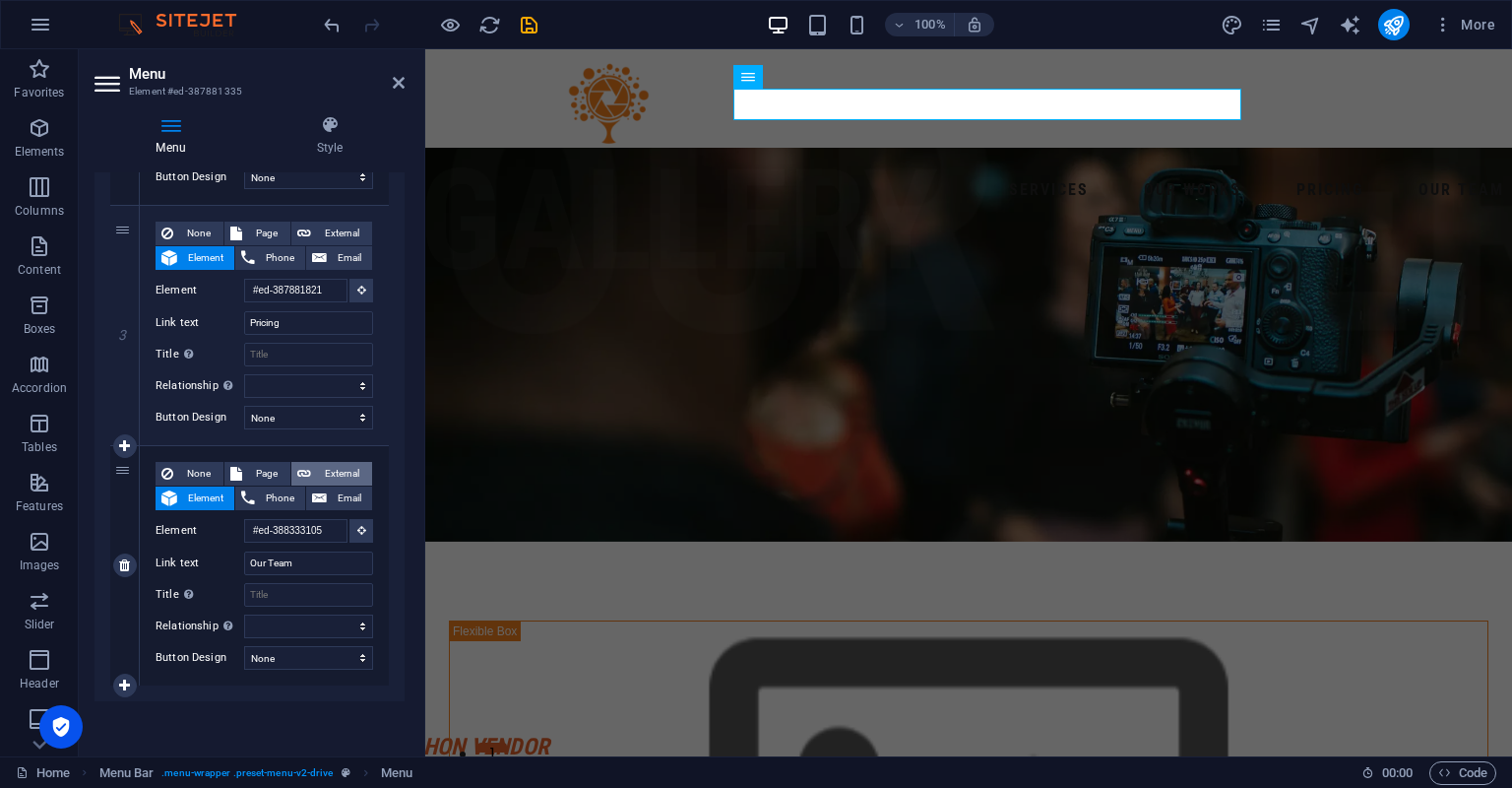 click on "External" at bounding box center (342, 474) 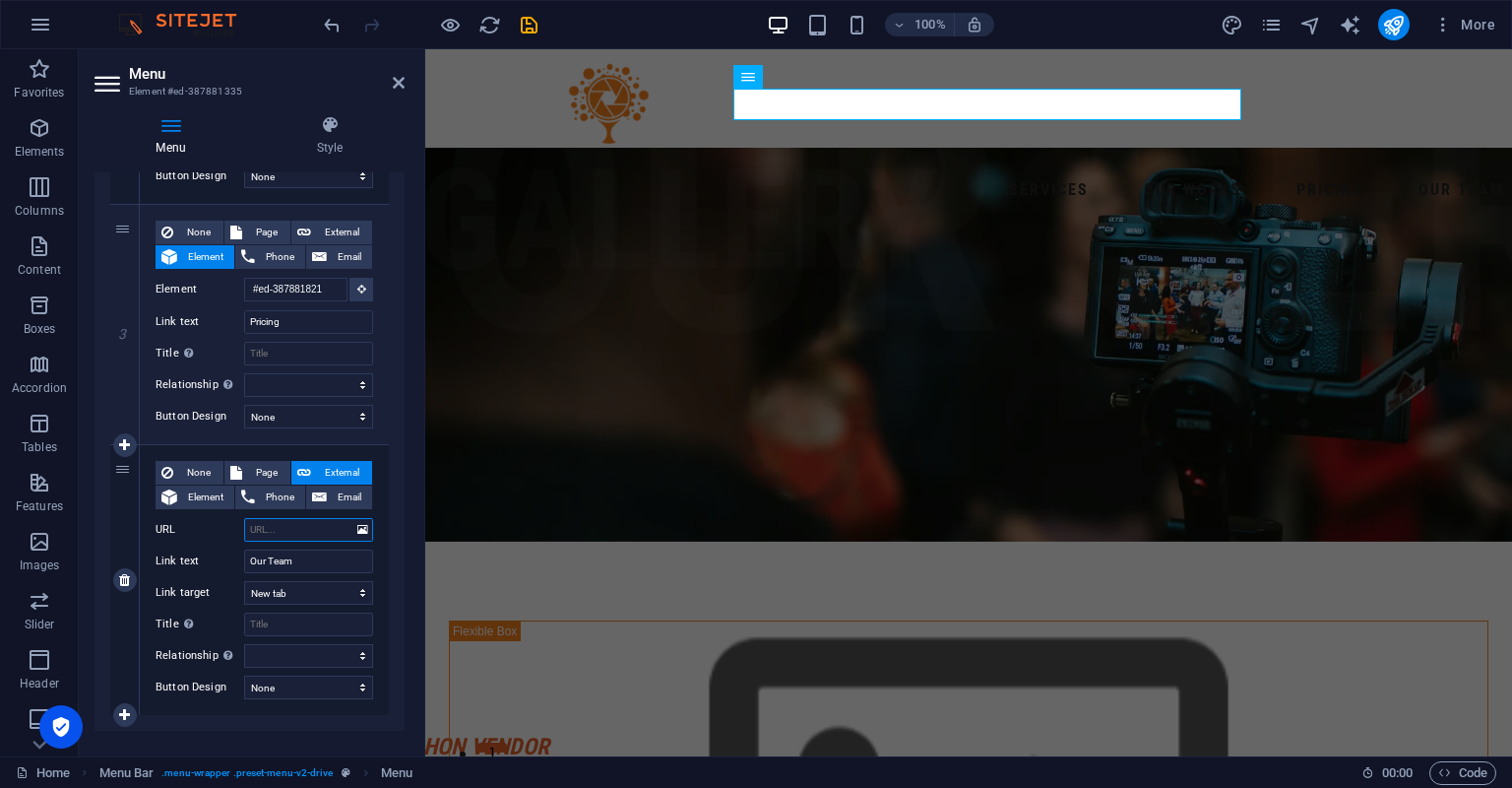paste on "https://blog.kamerapohon.com" 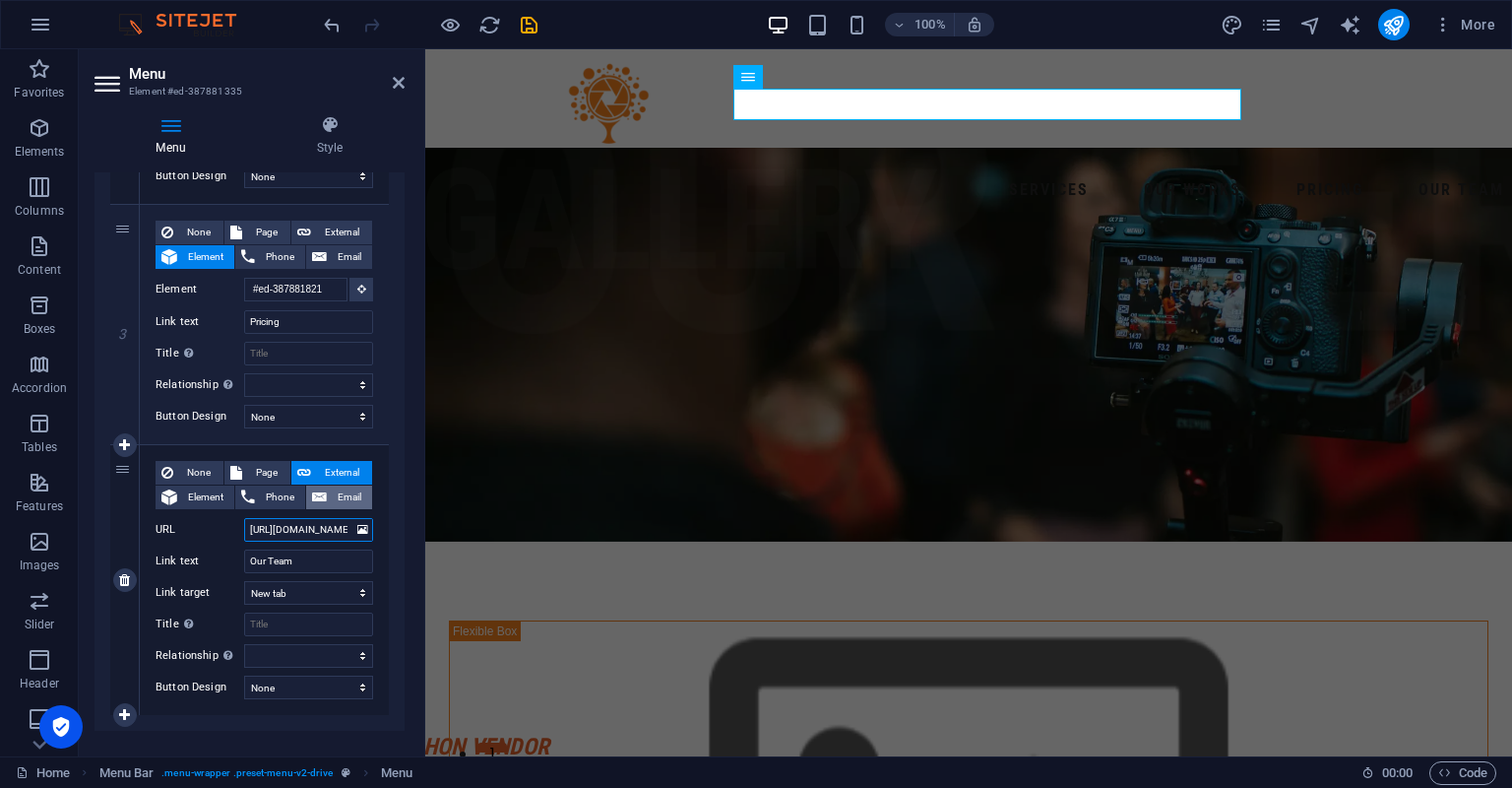 select 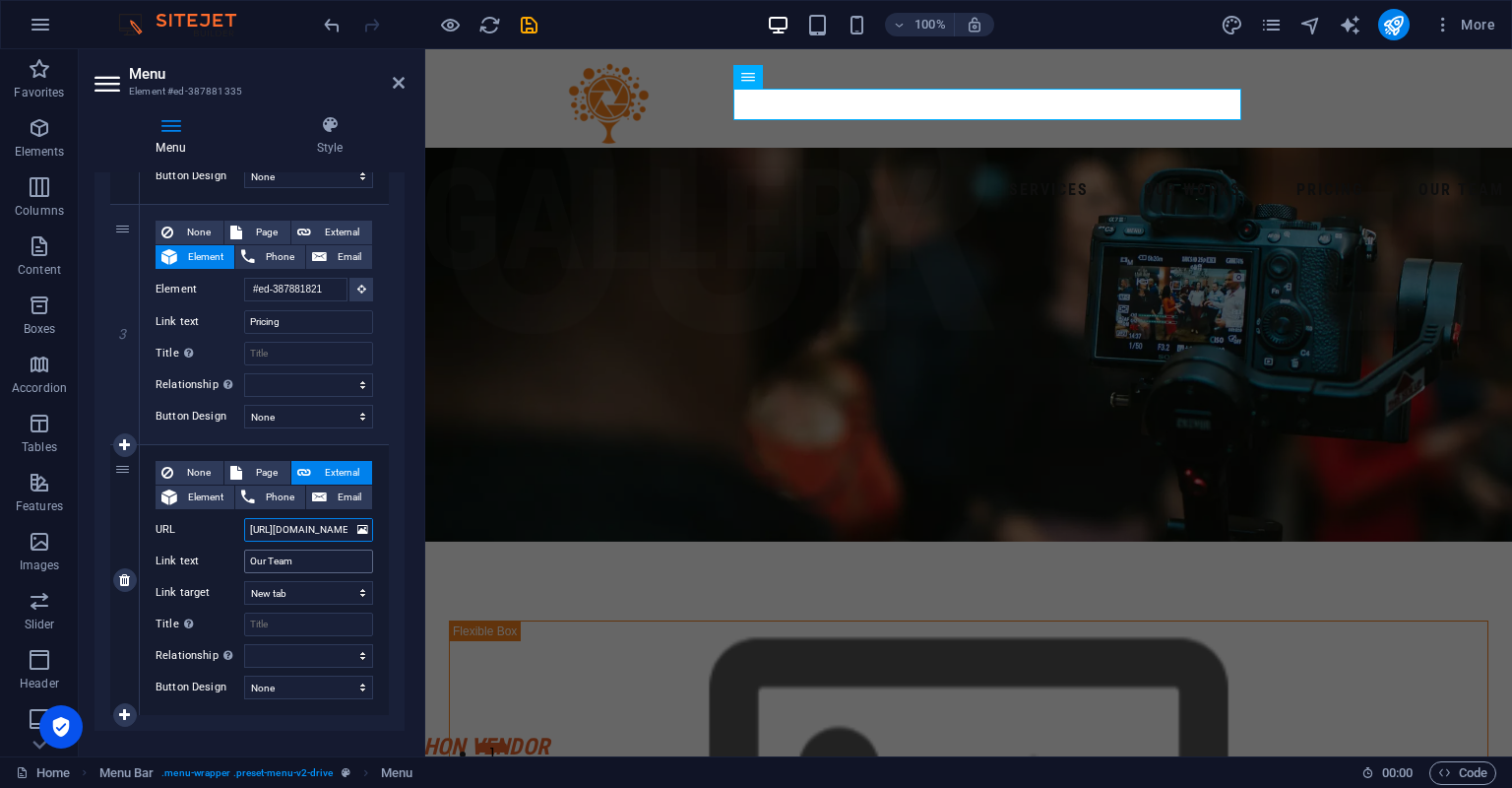 type on "https://blog.kamerapohon.com" 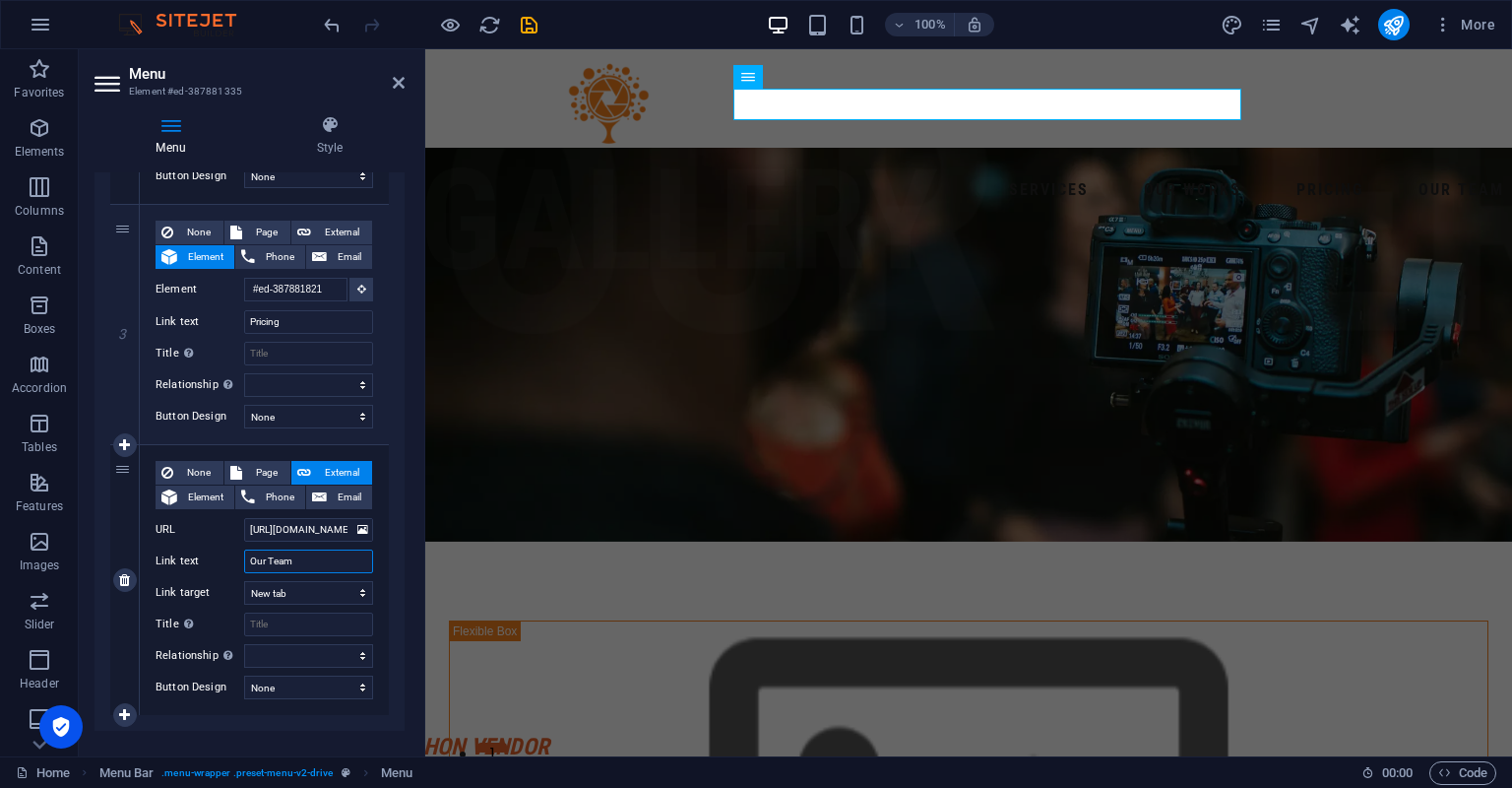 click on "Our Team" at bounding box center [308, 561] 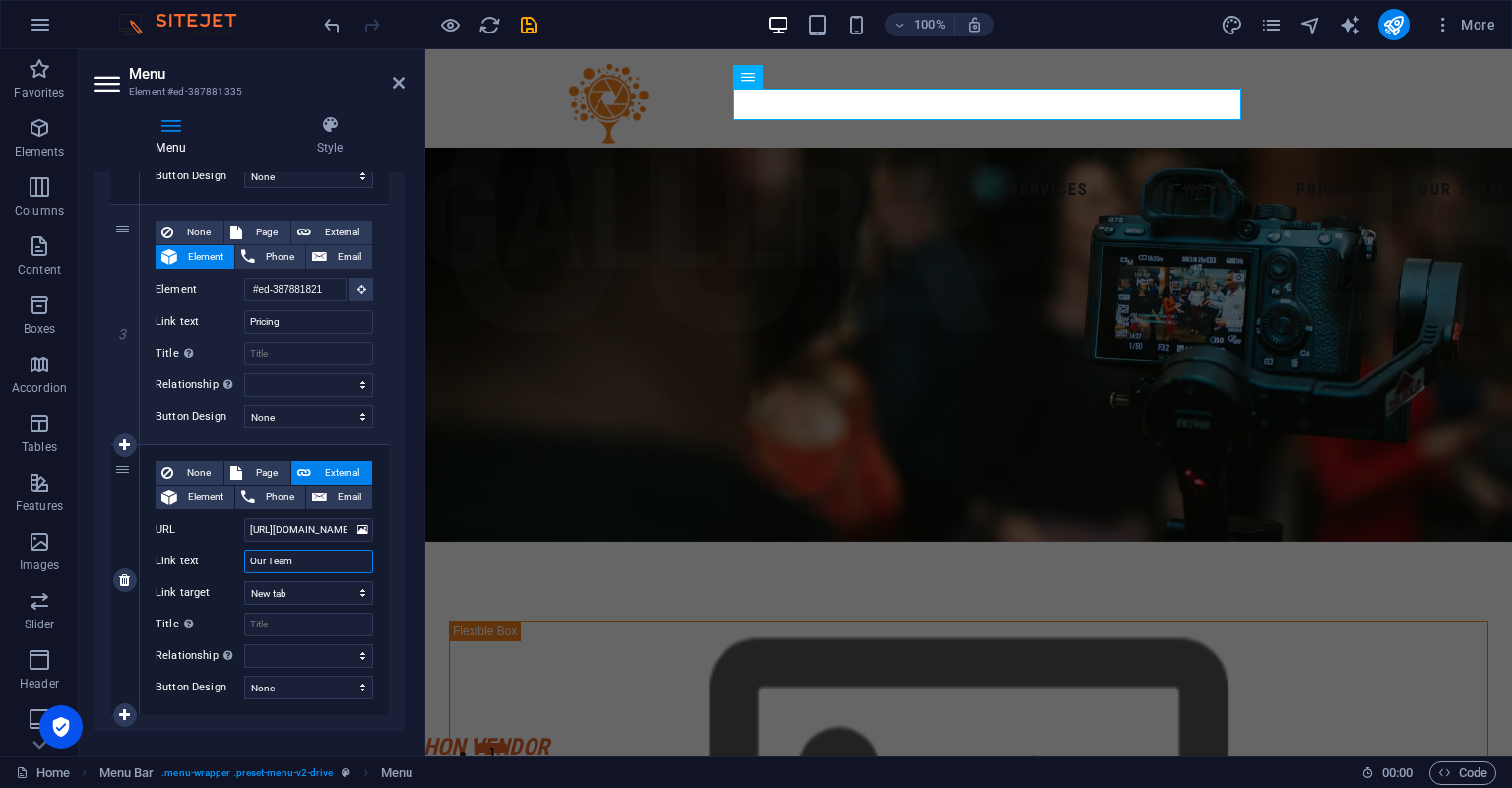 click on "Our Team" at bounding box center (308, 561) 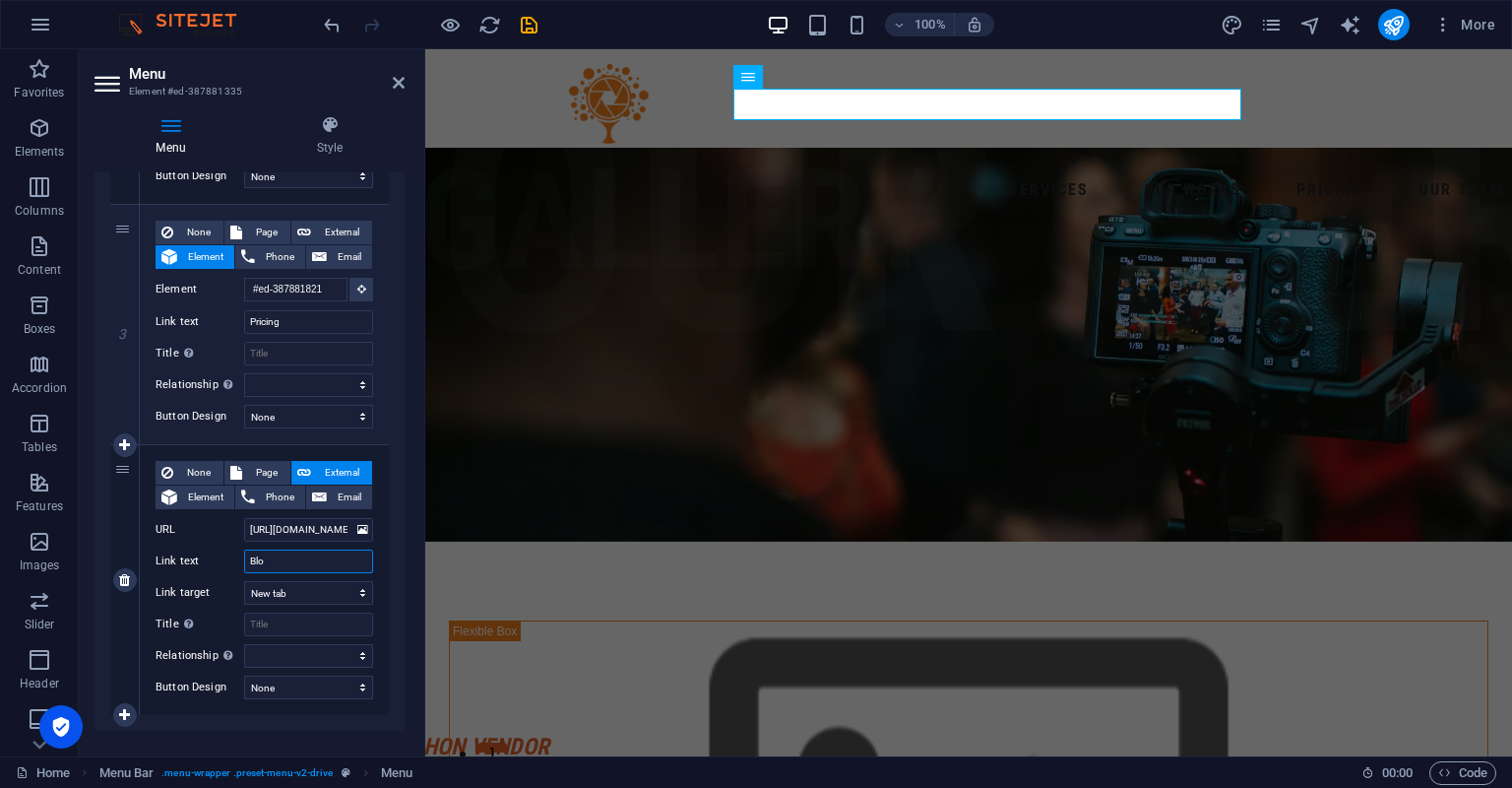 type on "Blog" 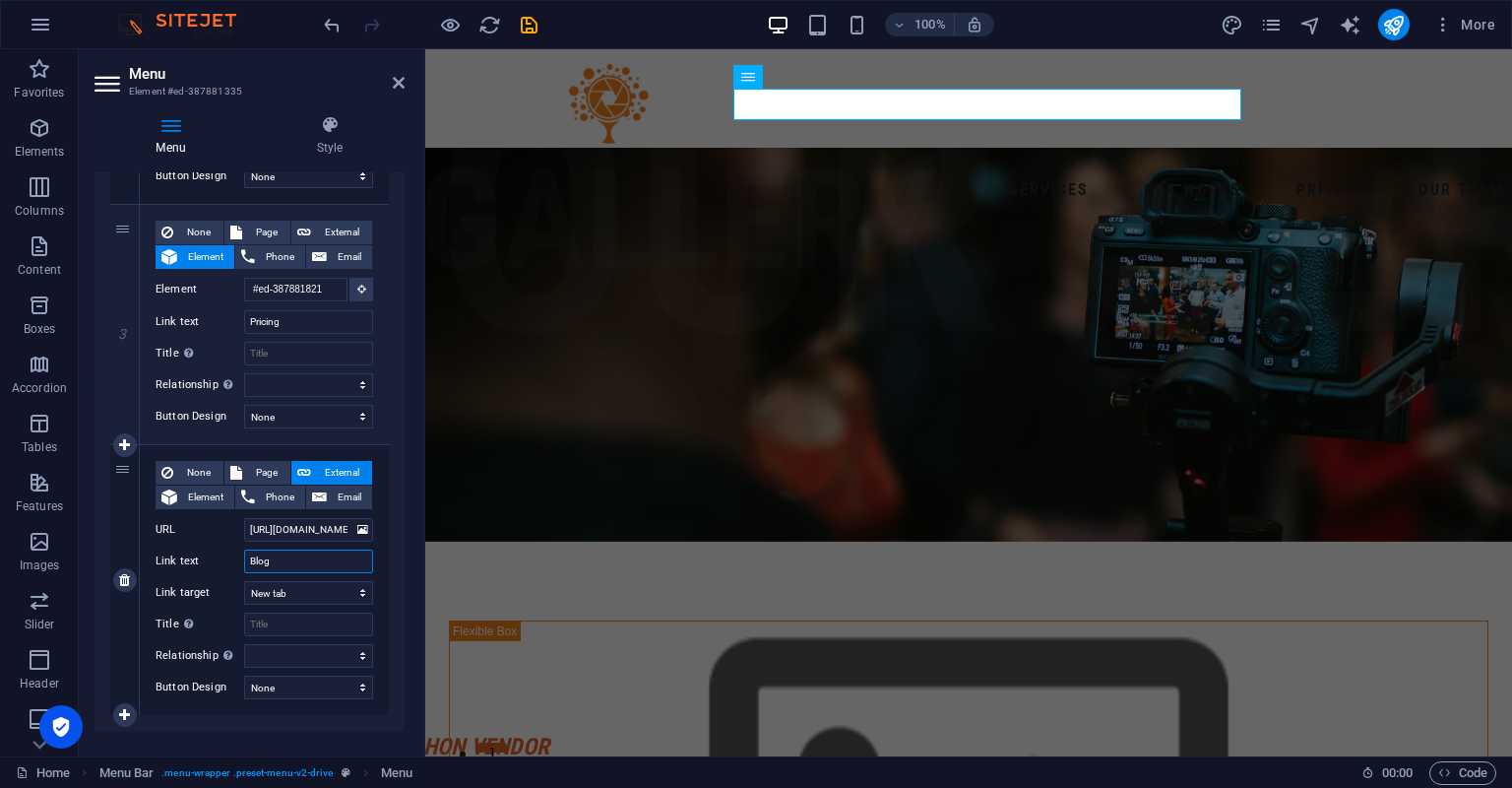 select 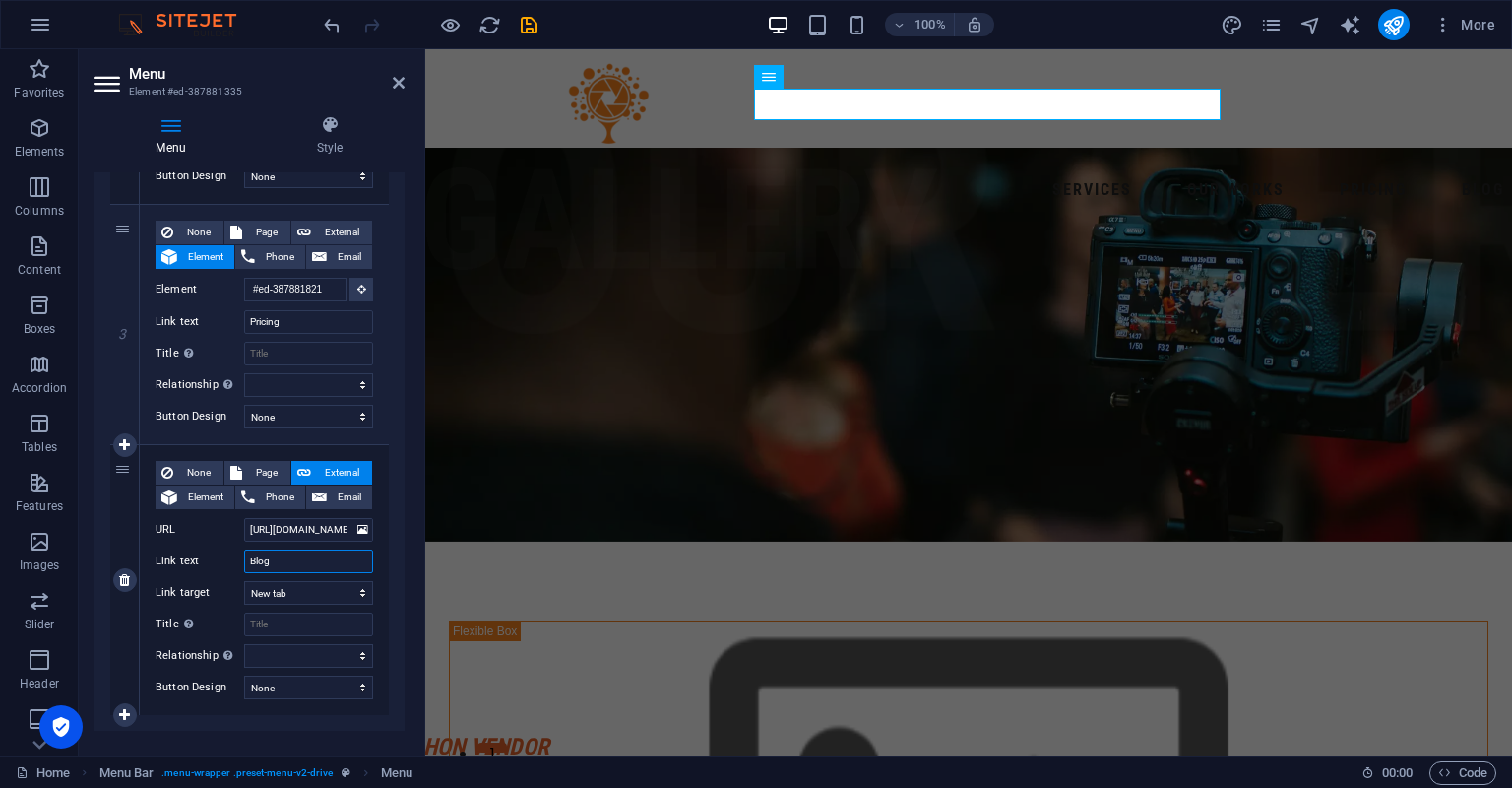 type on "Blog" 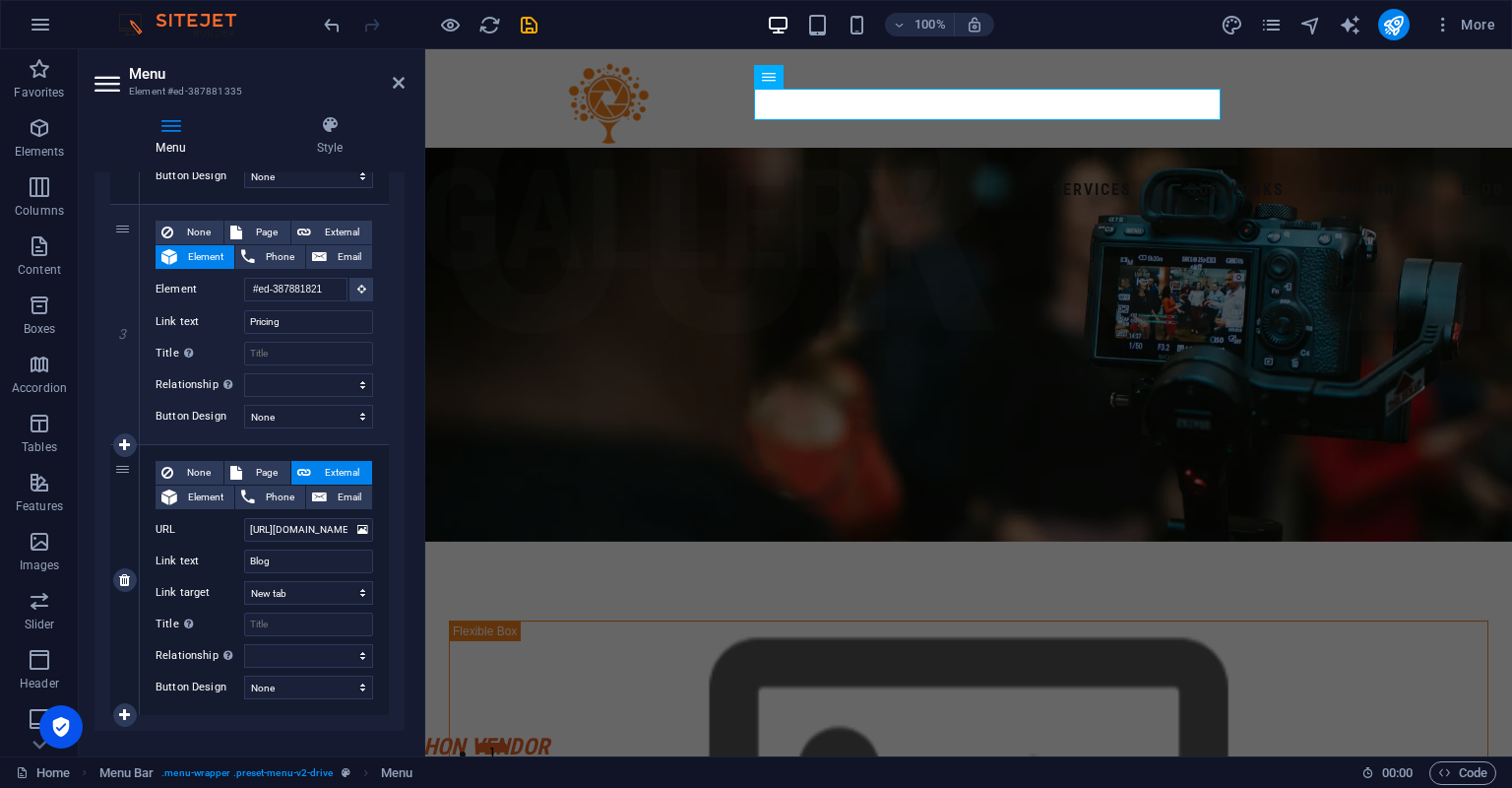click on "None Page External Element Phone Email Page Home Services kamerapohon Portofolio Dokumentasi Event Galeri Dokumentasi Event Legal Notice Privacy Element #ed-388333105
URL https://blog.kamerapohon.com Phone Email Link text Blog Link target New tab Same tab Overlay Title Additional link description, should not be the same as the link text. The title is most often shown as a tooltip text when the mouse moves over the element. Leave empty if uncertain. Relationship Sets the  relationship of this link to the link target . For example, the value "nofollow" instructs search engines not to follow the link. Can be left empty. alternate author bookmark external help license next nofollow noreferrer noopener prev search tag Button Design None Default Primary Secondary" at bounding box center (264, 580) 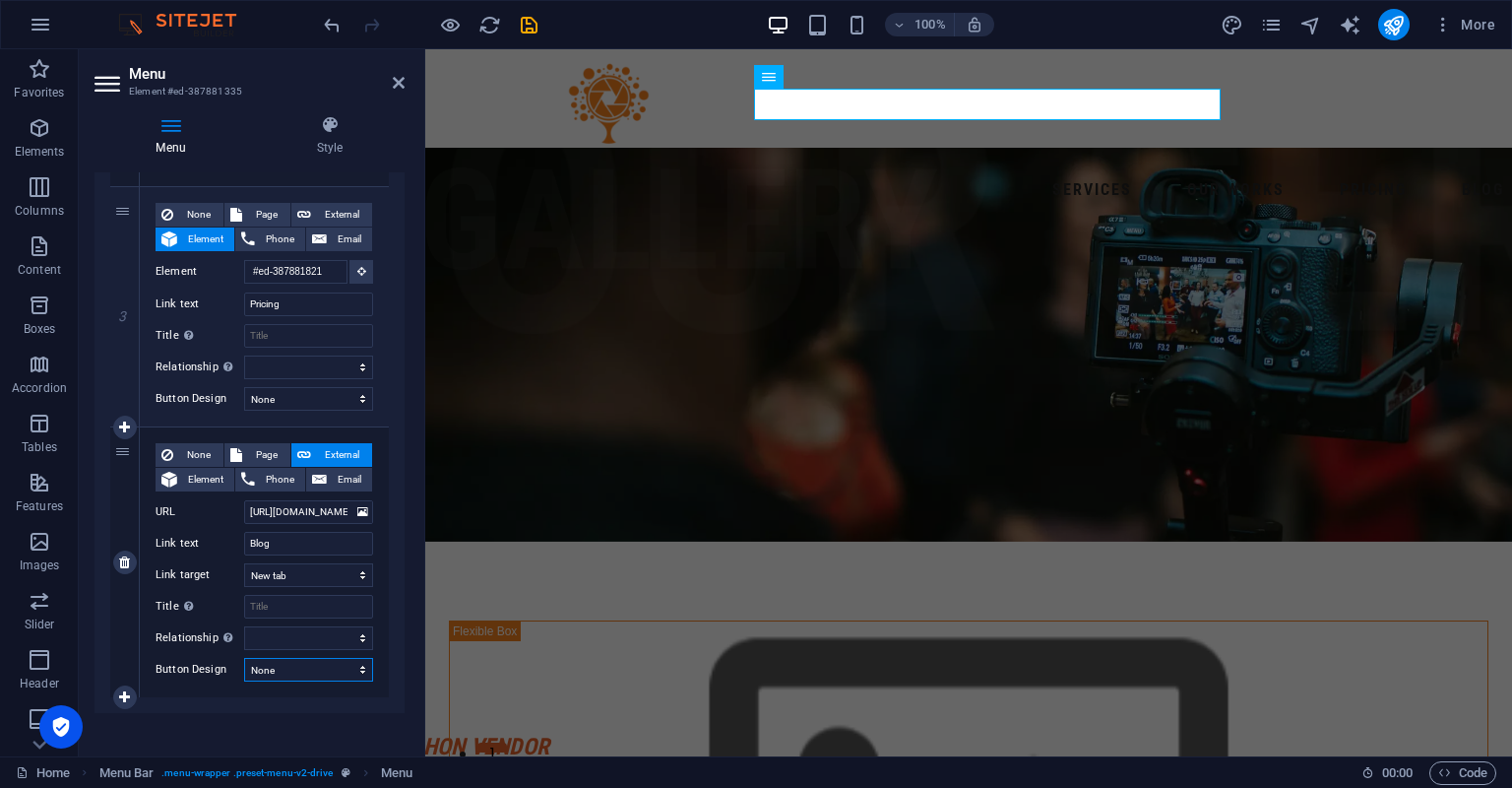 scroll, scrollTop: 666, scrollLeft: 0, axis: vertical 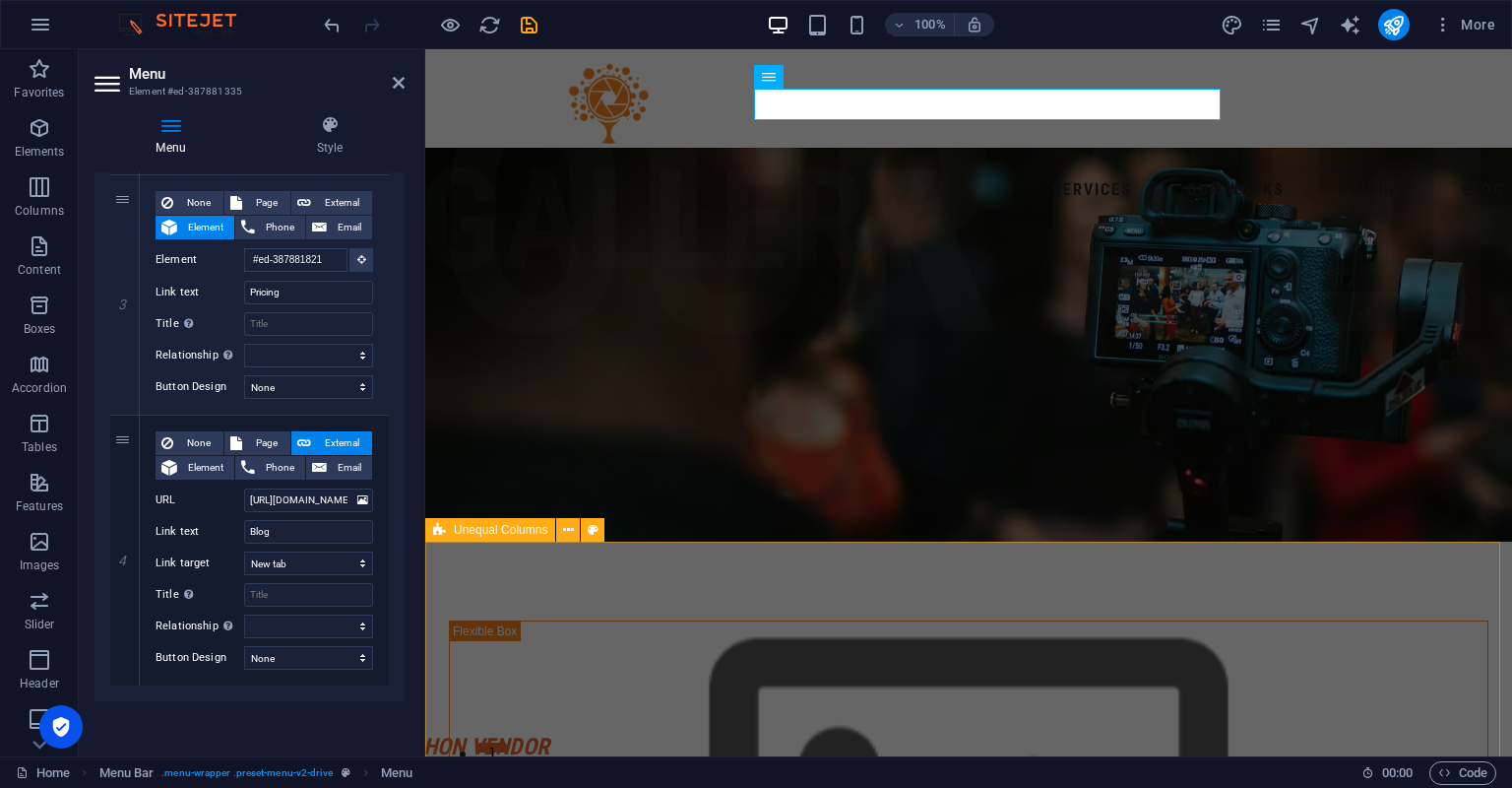 click on "KameraPohon "Capture Your Moment, Elevate Your Brand"  KameraPohon adalah vendor dokumentasi profesional yang berbasis di Jakarta sejak 2018, menawarkan layanan terbaik dalam dokumentasi event, profil perusahaan, dan iklan komersial. Dengan tim ahli fotografi dan videografi yang berpengalaman, kami membantu perusahaan meningkatkan brand awareness dan menghadirkan visual berkualitas tinggi yang memukau. Kami berkomitmen untuk menjadi mitra tepercaya dalam menciptakan konten visual yang kreatif dan profesional, baik untuk dokumentasi acara korporat, peluncuran produk, hingga kampanye iklan komersial, menjadikan Kamera Pohon pilihan utama di Jakarta untuk solusi multimedia yang berfokus pada hasil terbaik." at bounding box center [969, 1424] 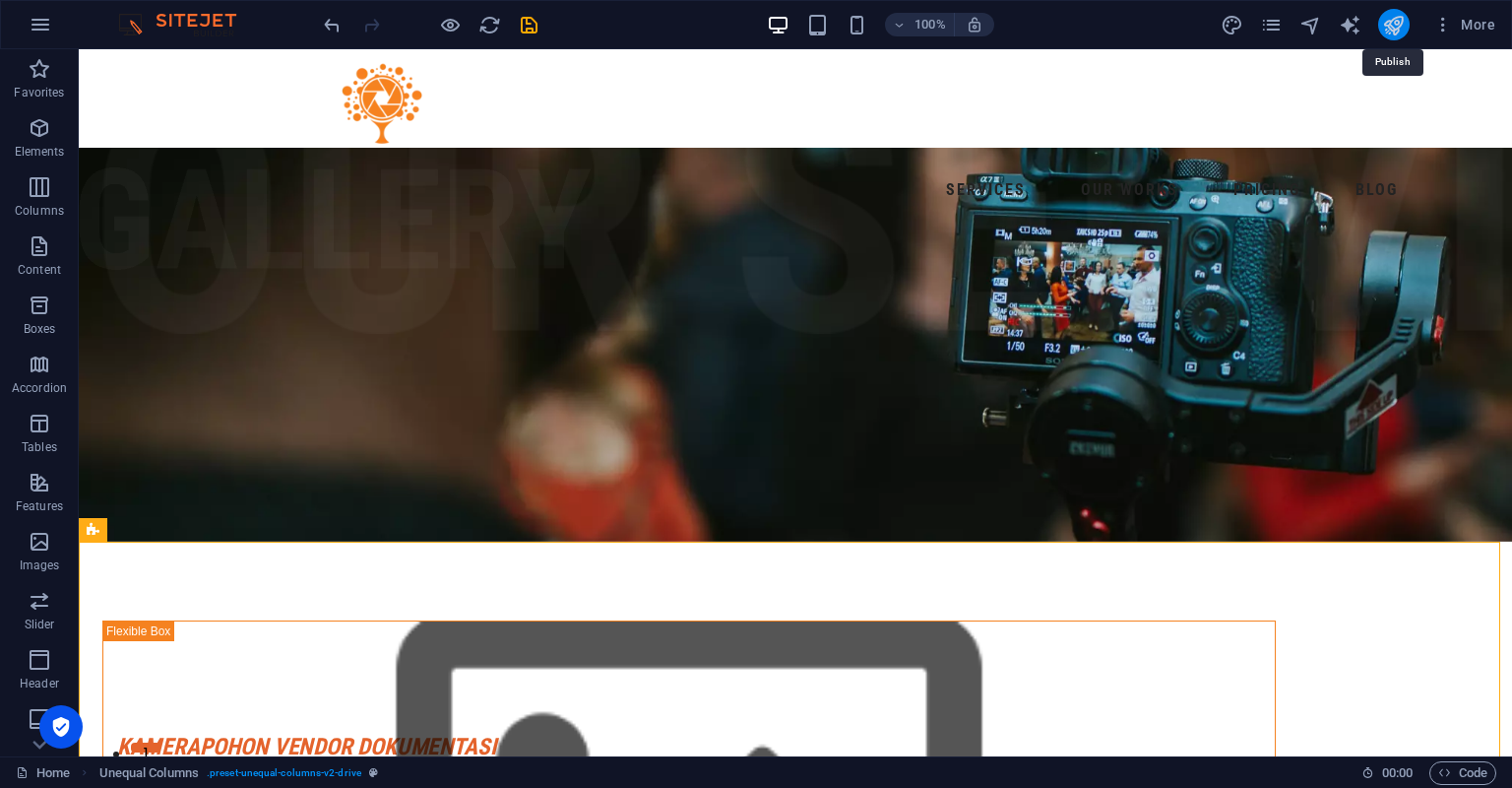 click at bounding box center (1393, 25) 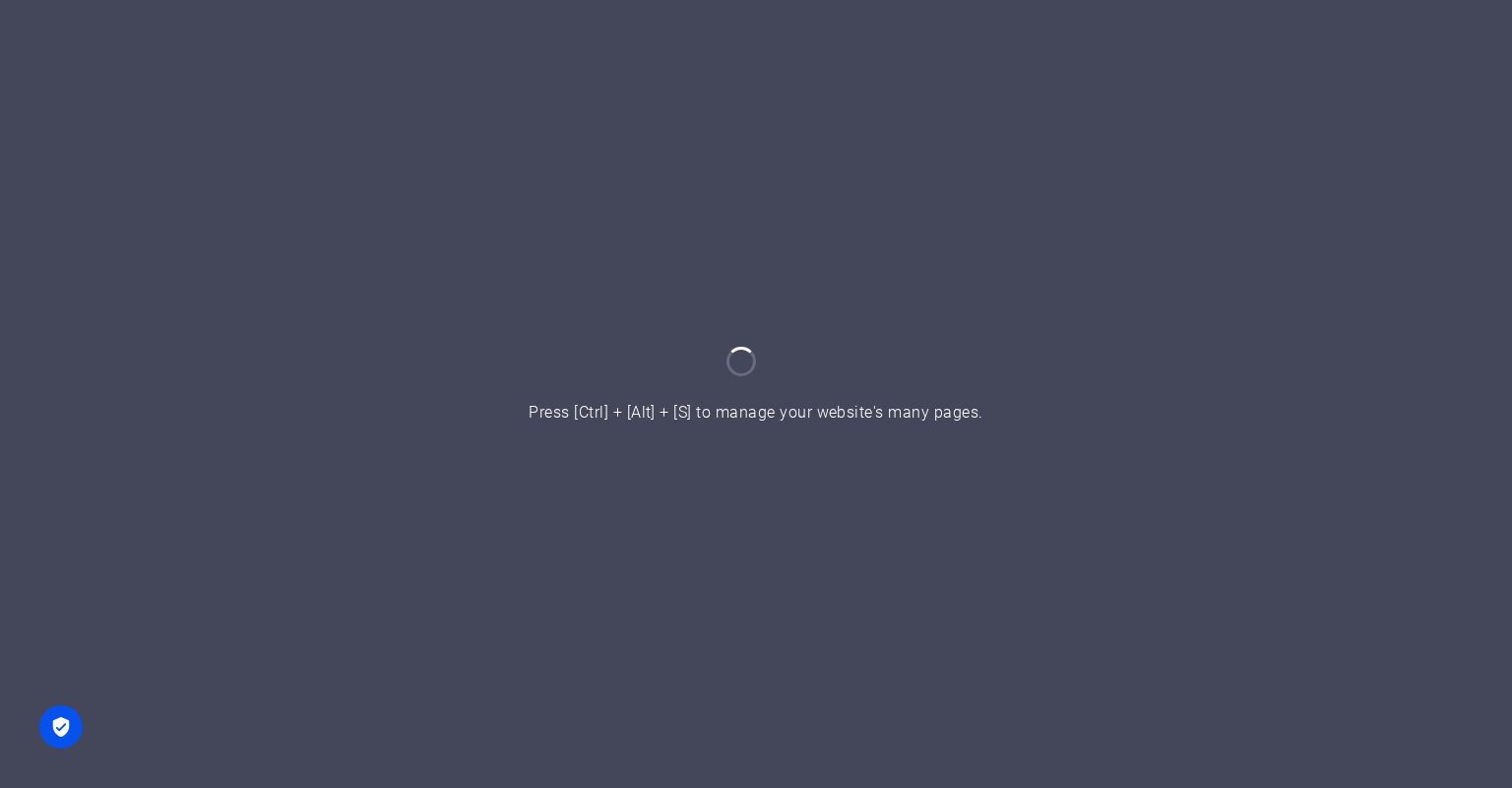 scroll, scrollTop: 0, scrollLeft: 0, axis: both 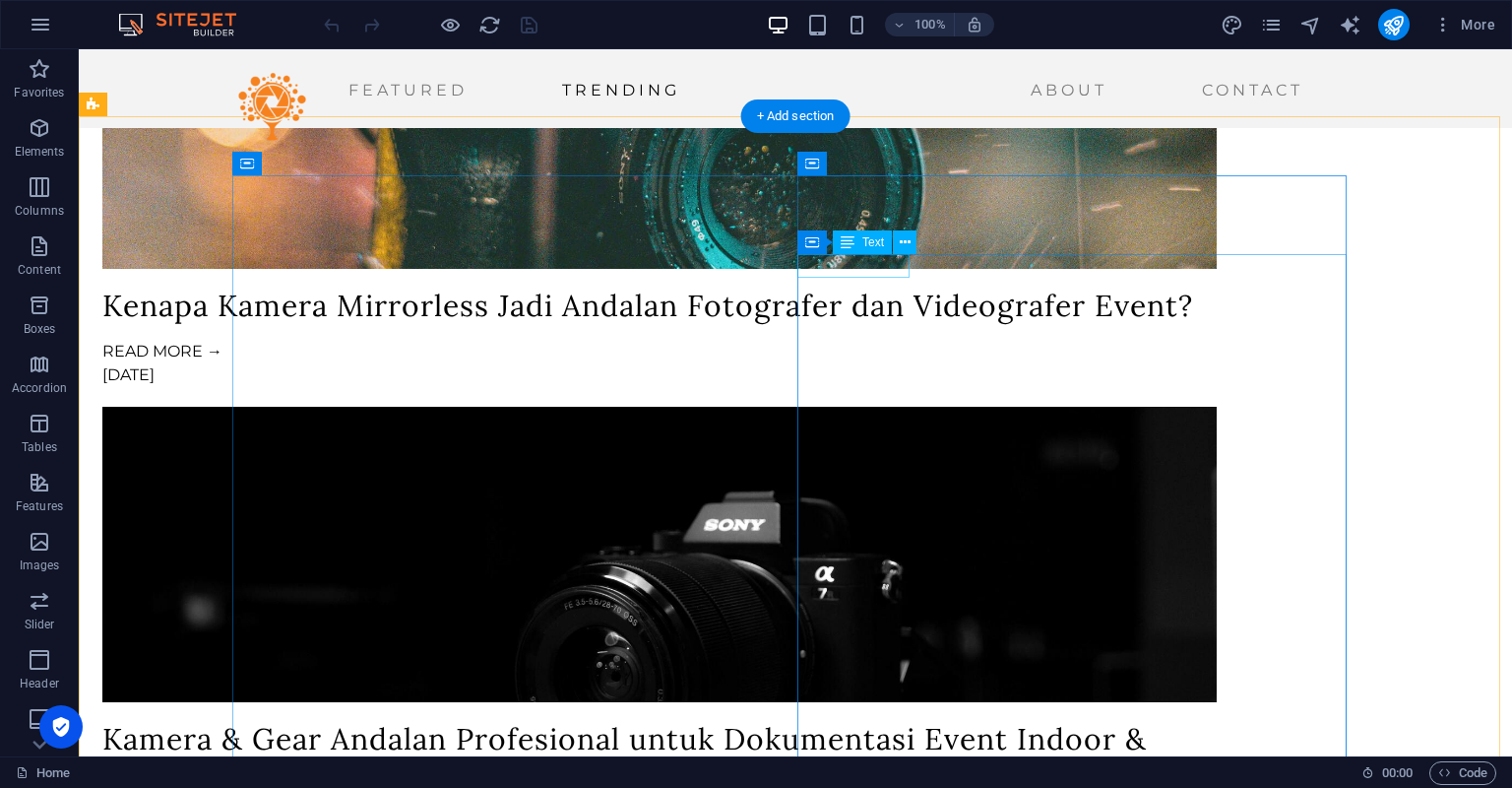 click on "GET UPDATES" at bounding box center [513, 3048] 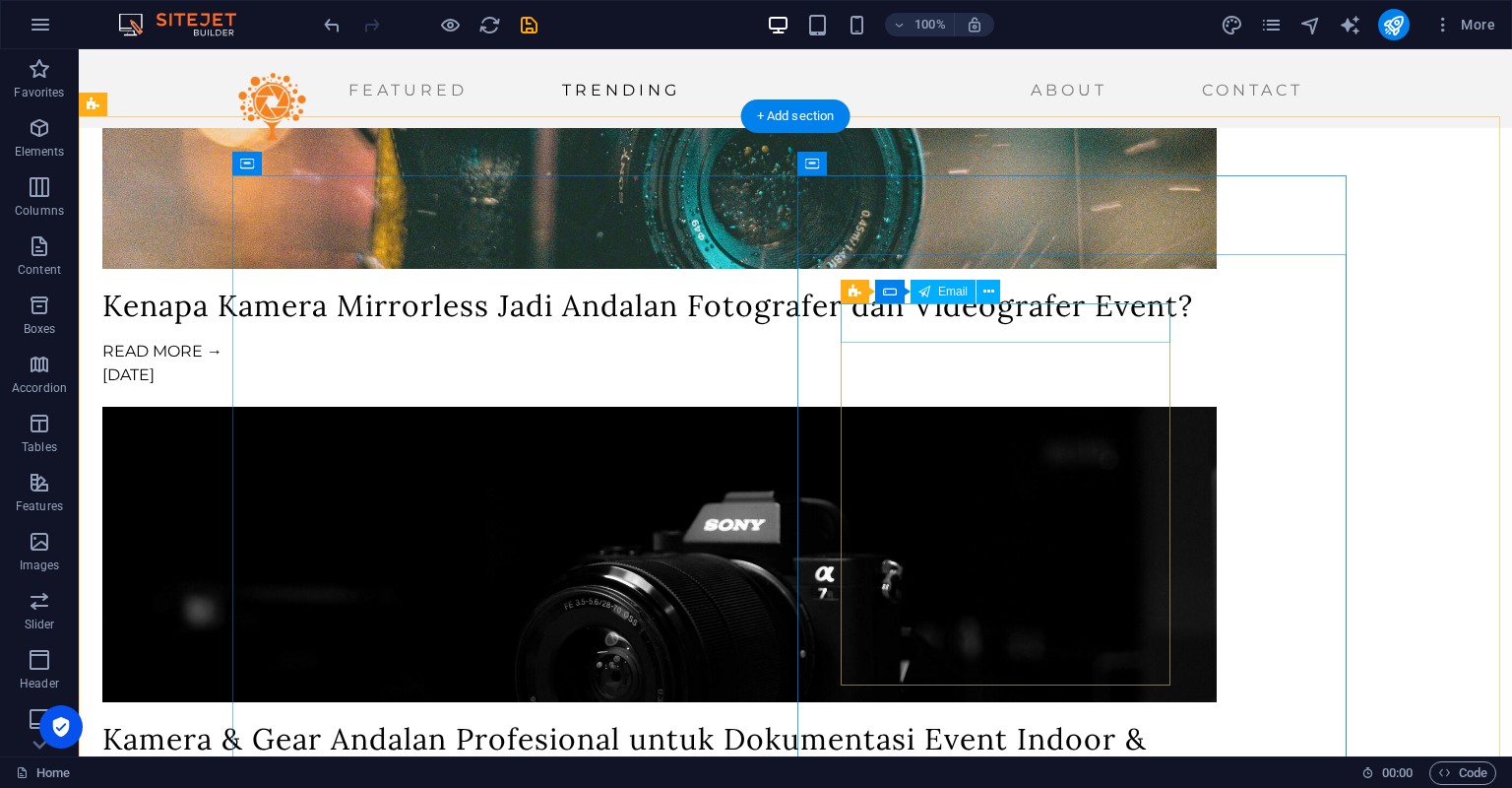 click at bounding box center (535, 3104) 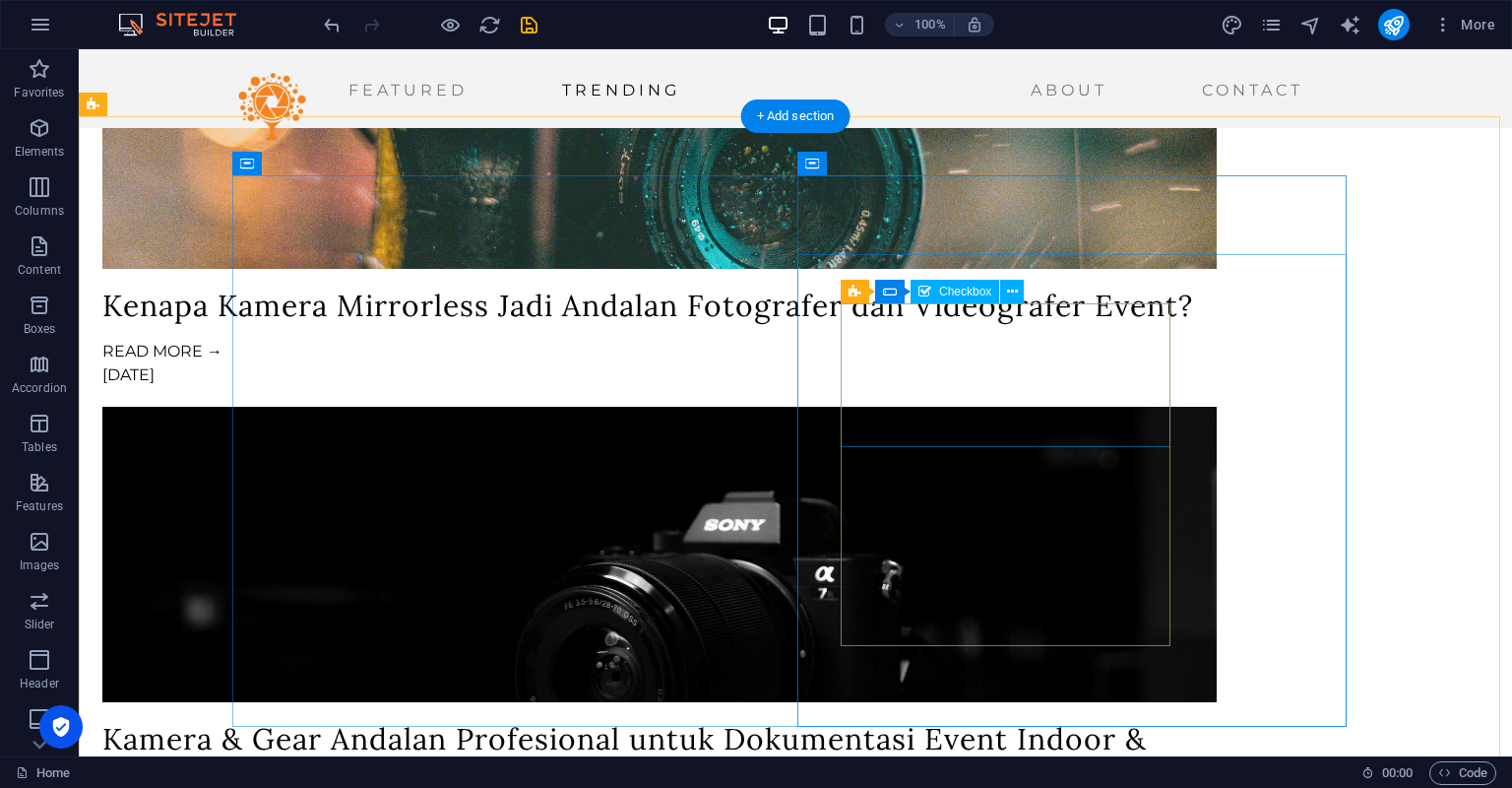 click on "I have read and understand the privacy policy." at bounding box center [535, 3157] 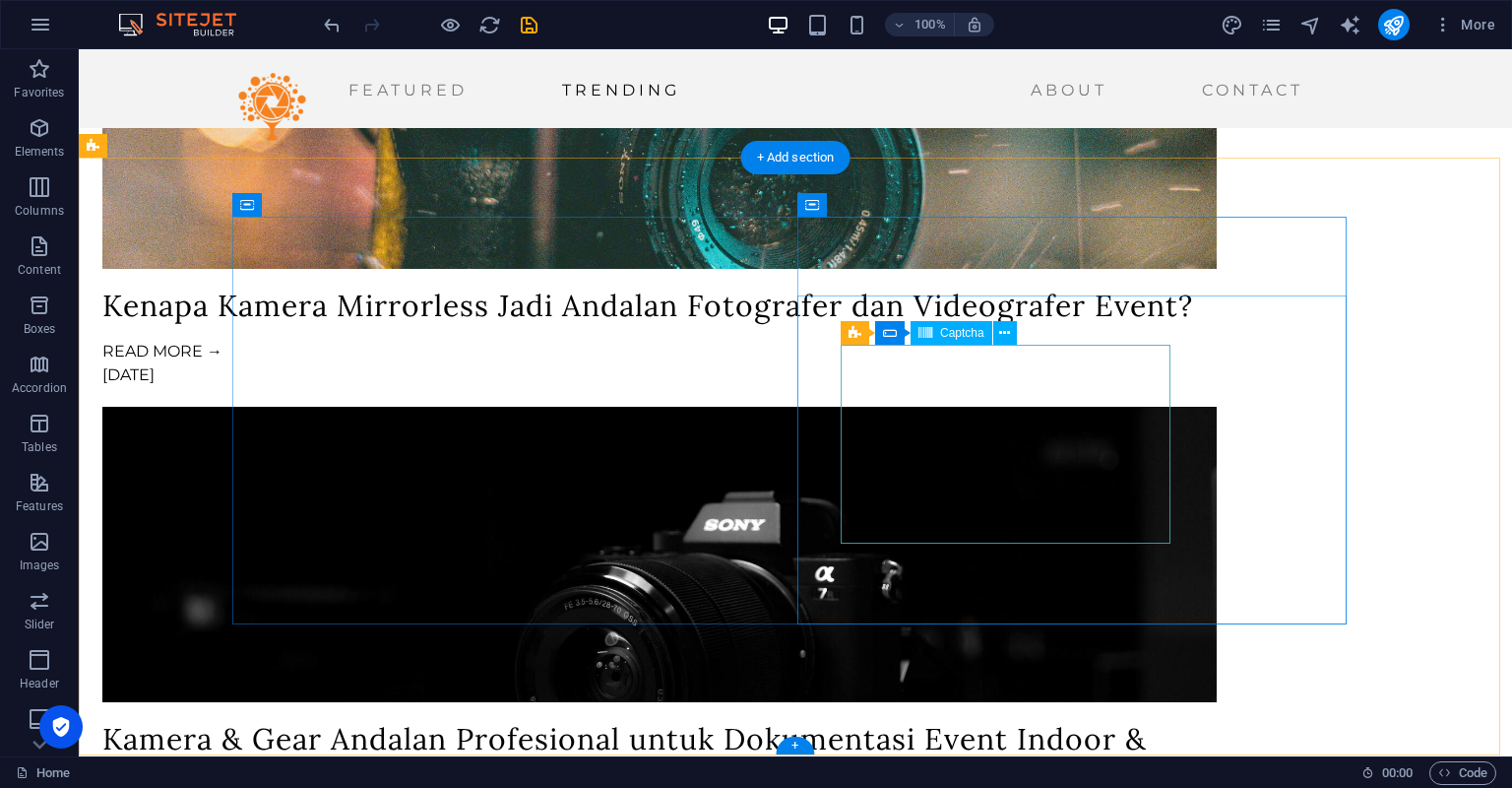 scroll, scrollTop: 4094, scrollLeft: 0, axis: vertical 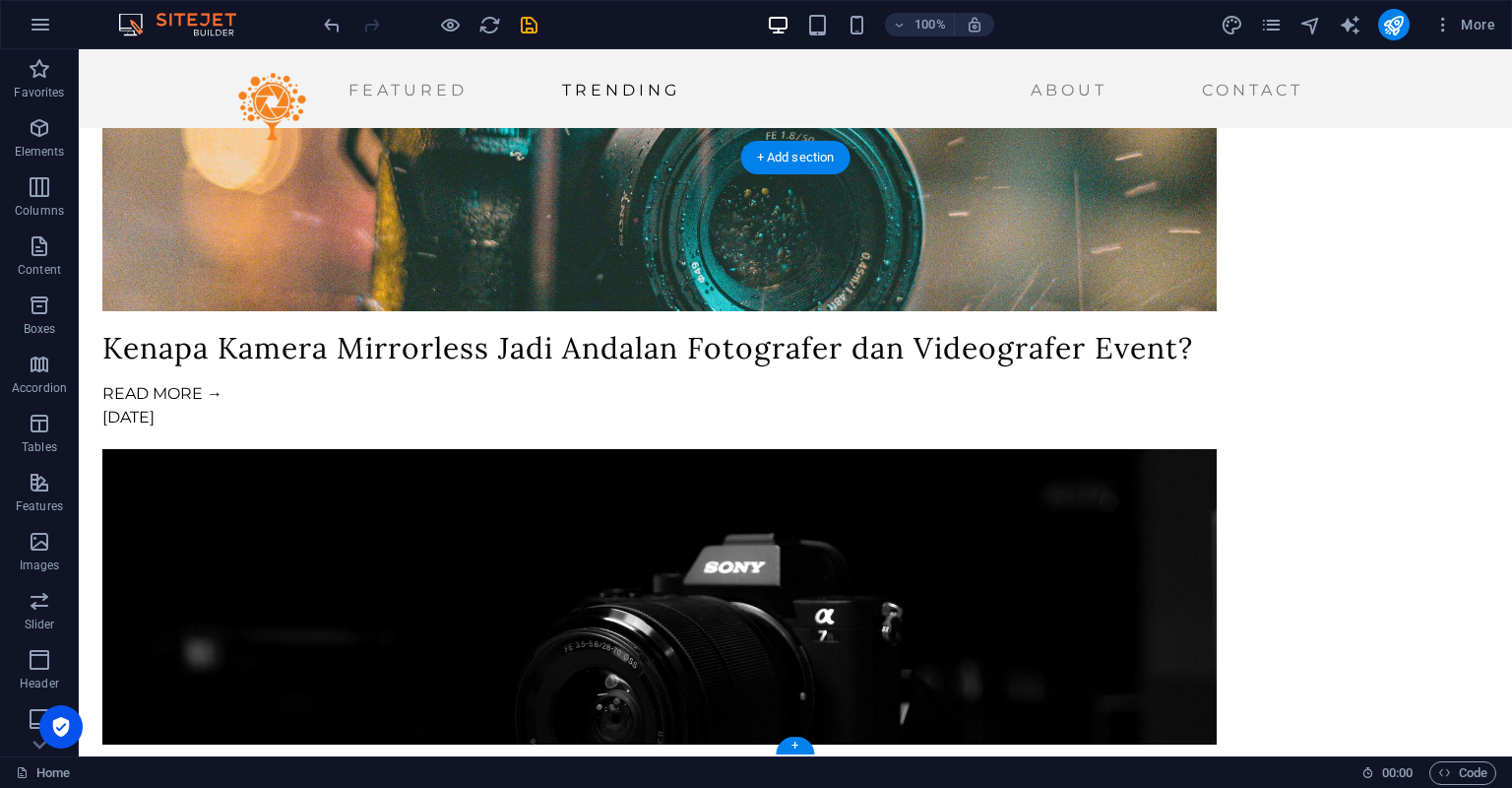 click on "Nicht lesbar? Neu generieren" at bounding box center [535, 3227] 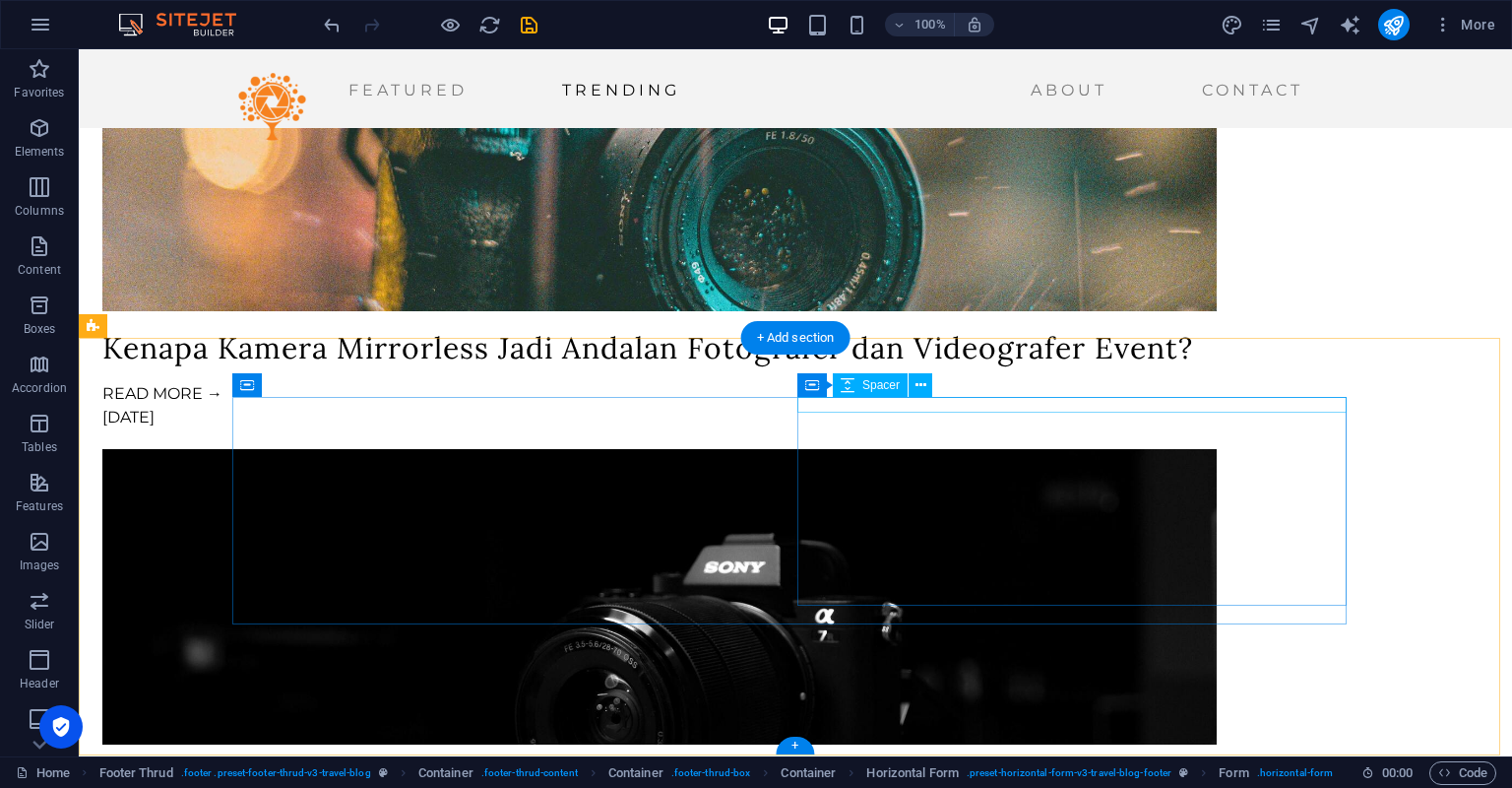 scroll, scrollTop: 3913, scrollLeft: 0, axis: vertical 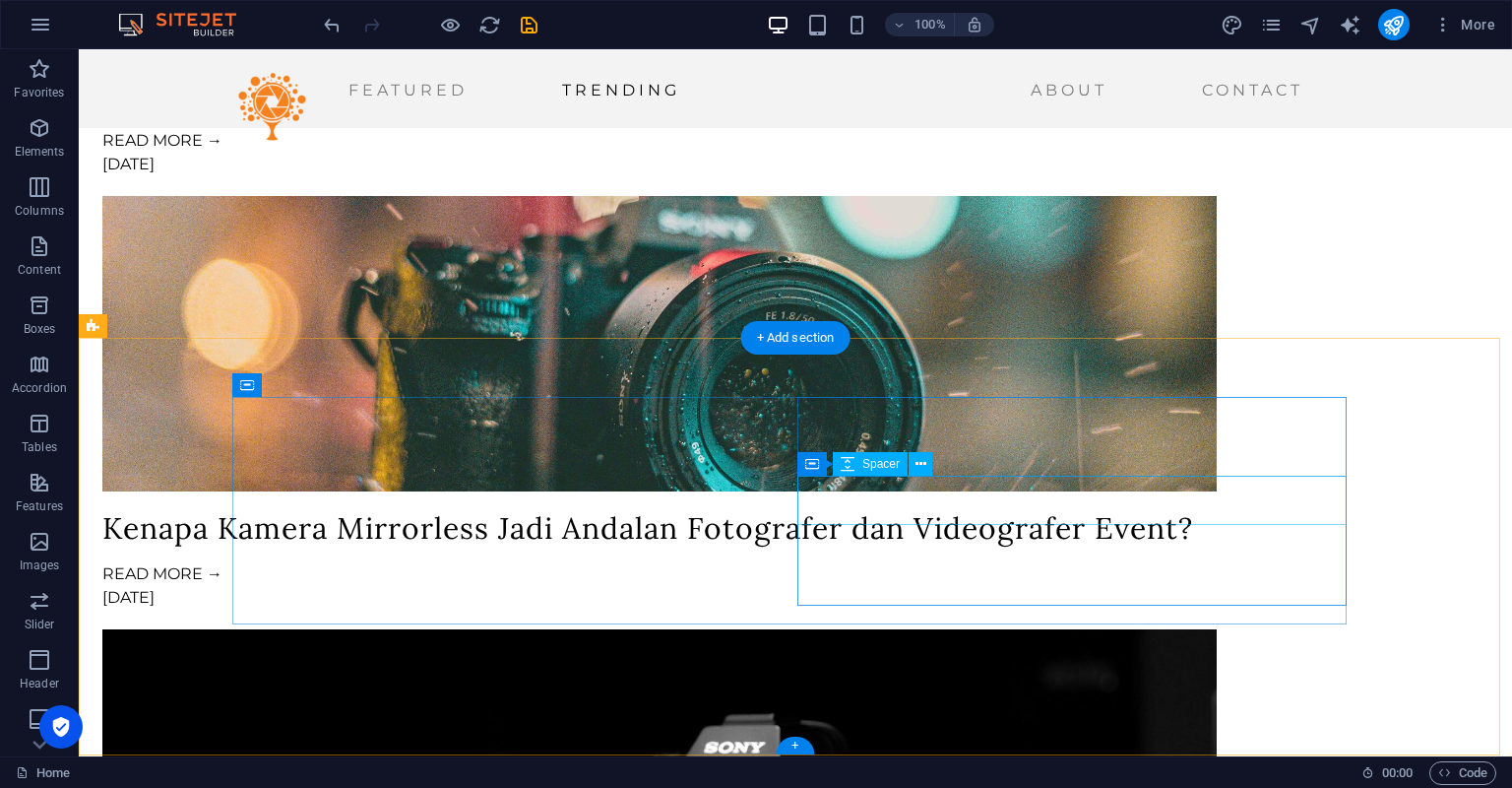 click at bounding box center [513, 3283] 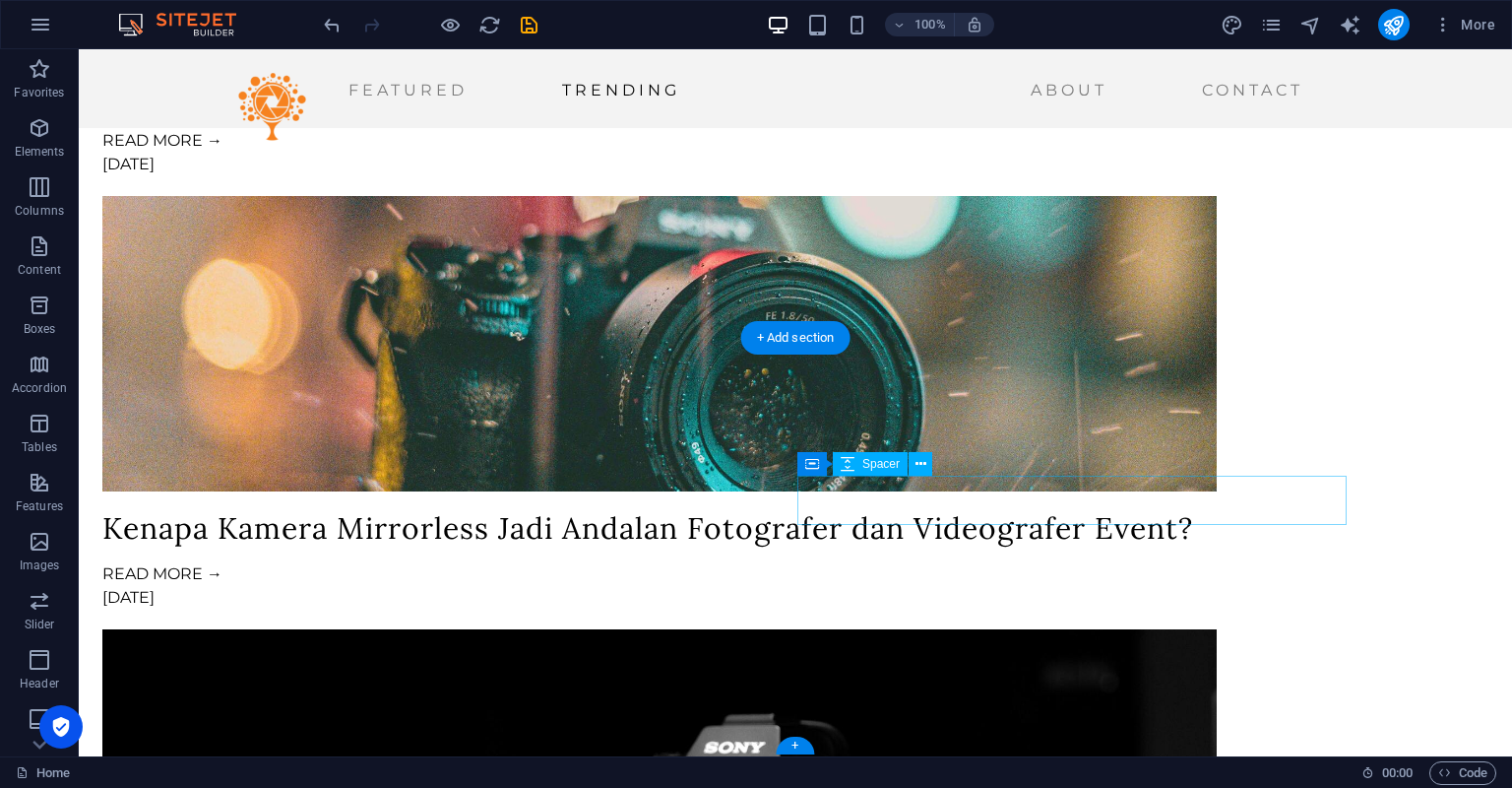 click at bounding box center [513, 3283] 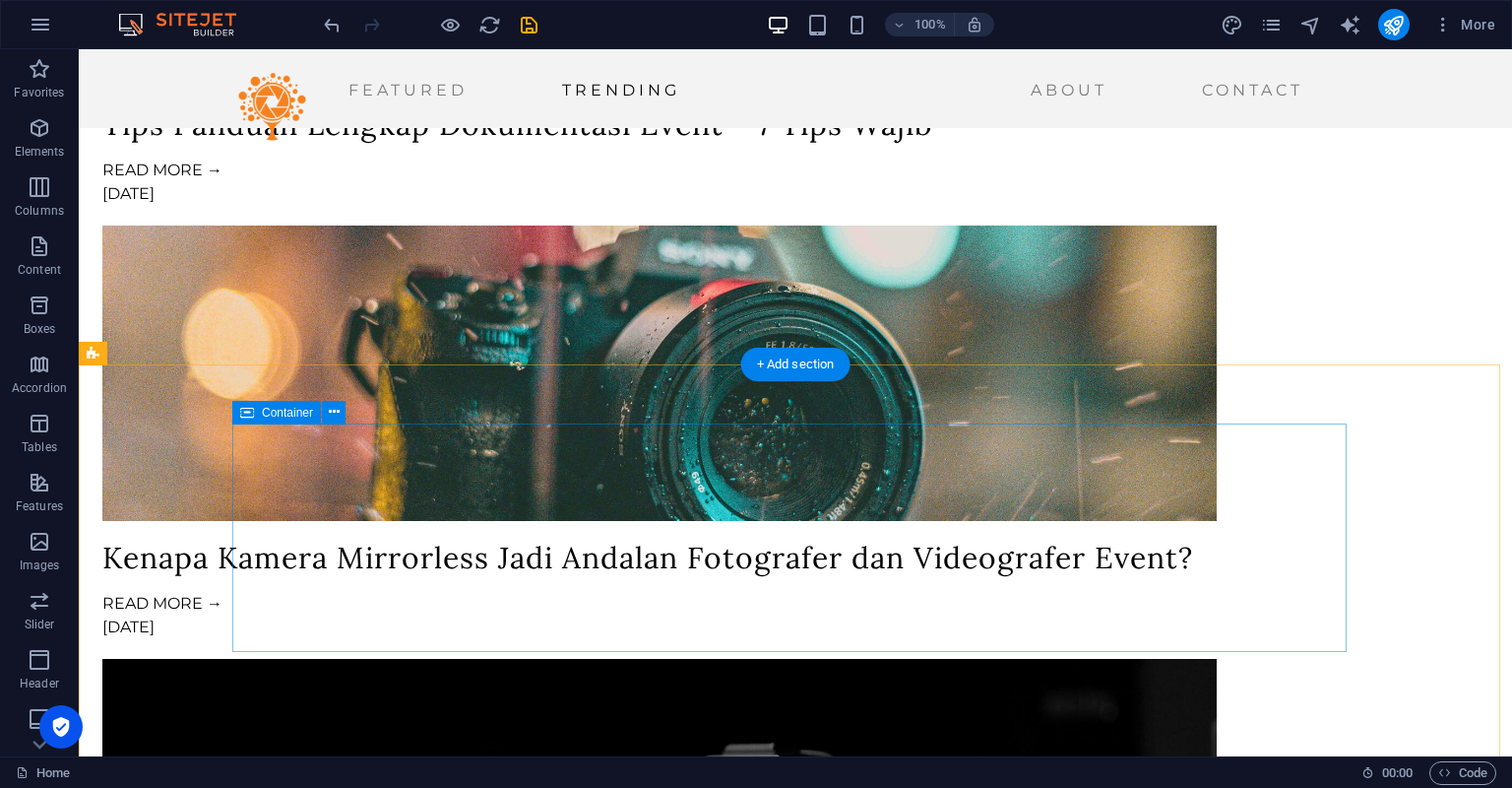 scroll, scrollTop: 3913, scrollLeft: 0, axis: vertical 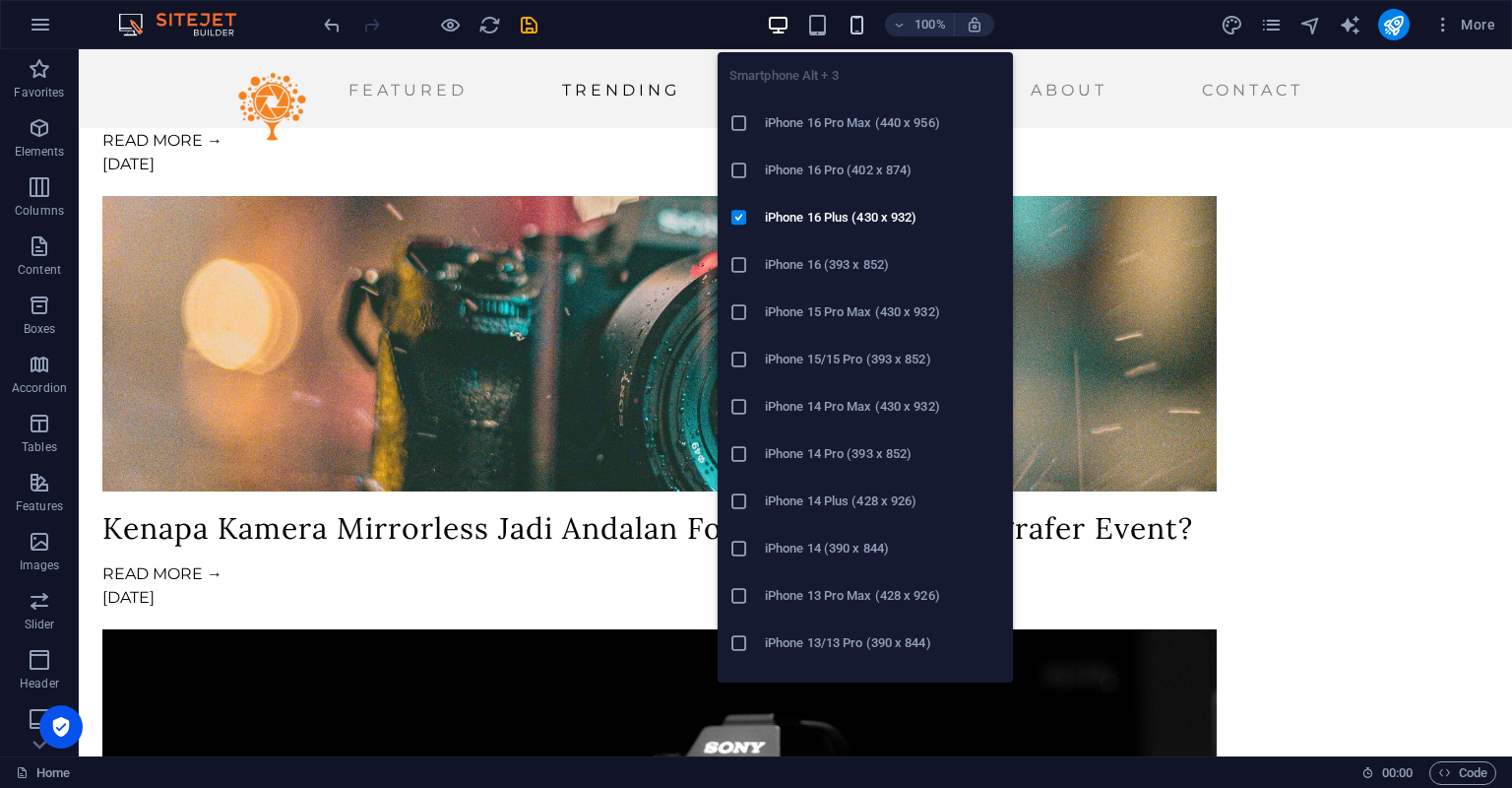 click at bounding box center (856, 25) 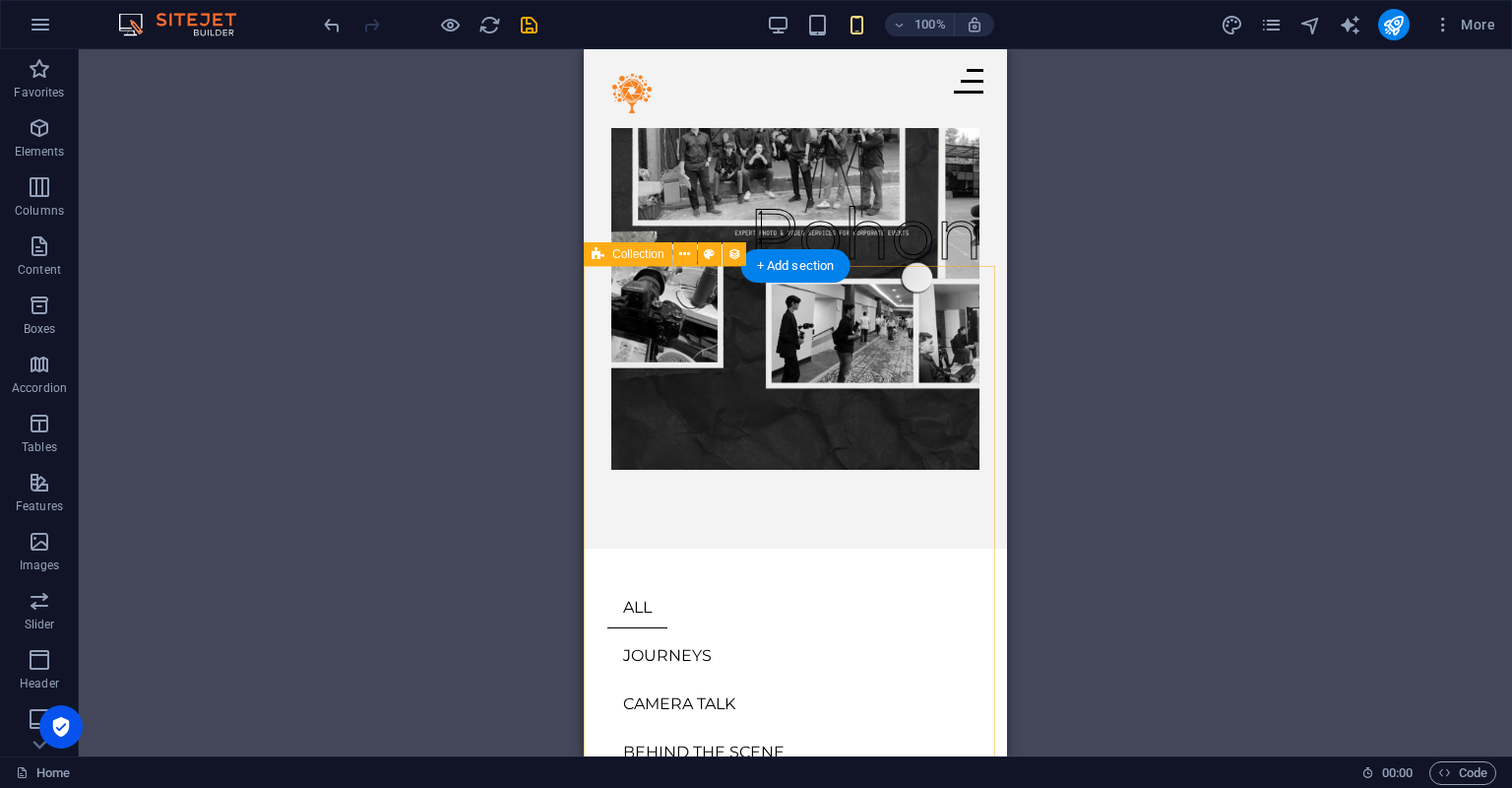 scroll, scrollTop: 0, scrollLeft: 0, axis: both 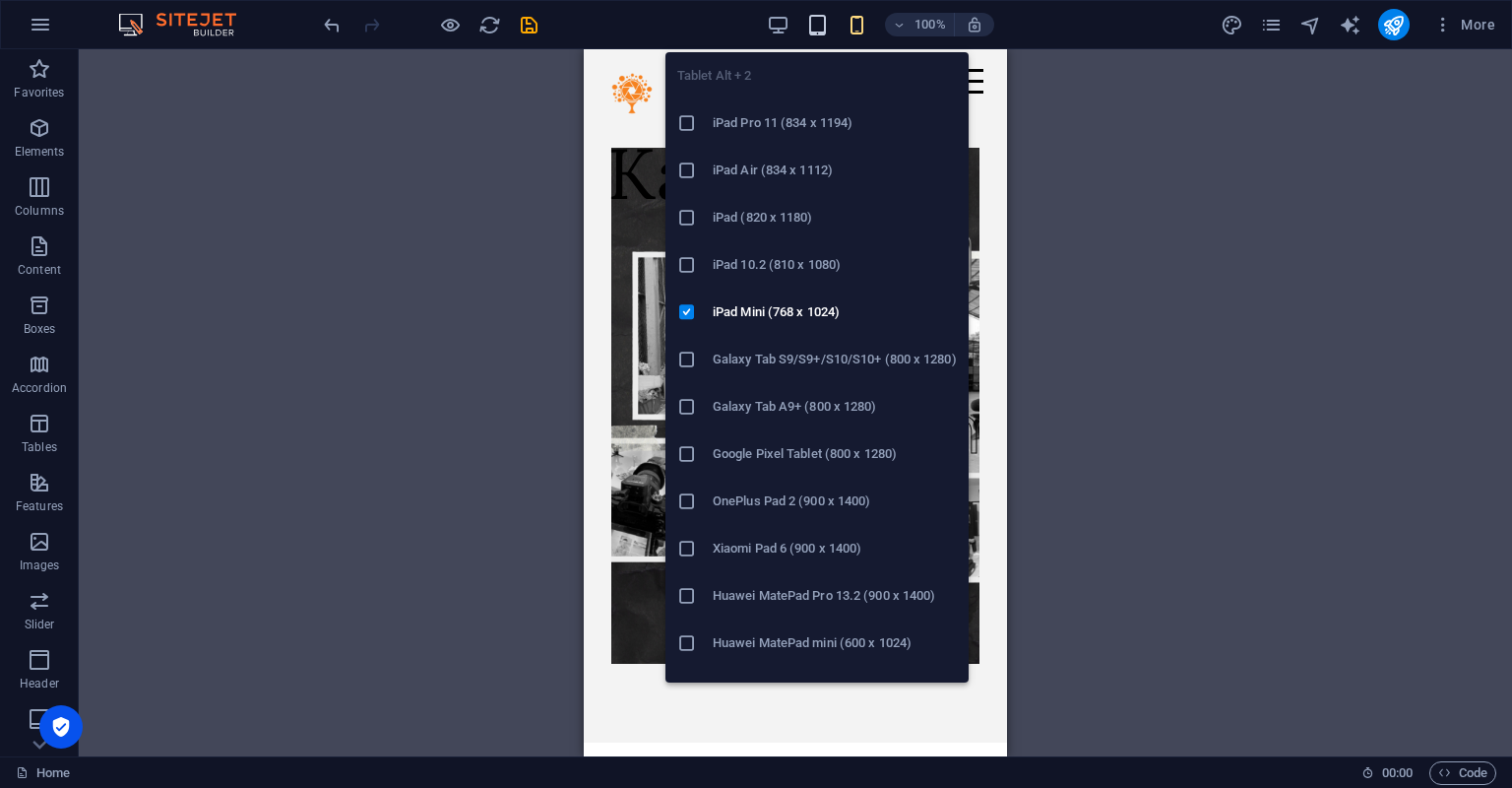 click at bounding box center [817, 25] 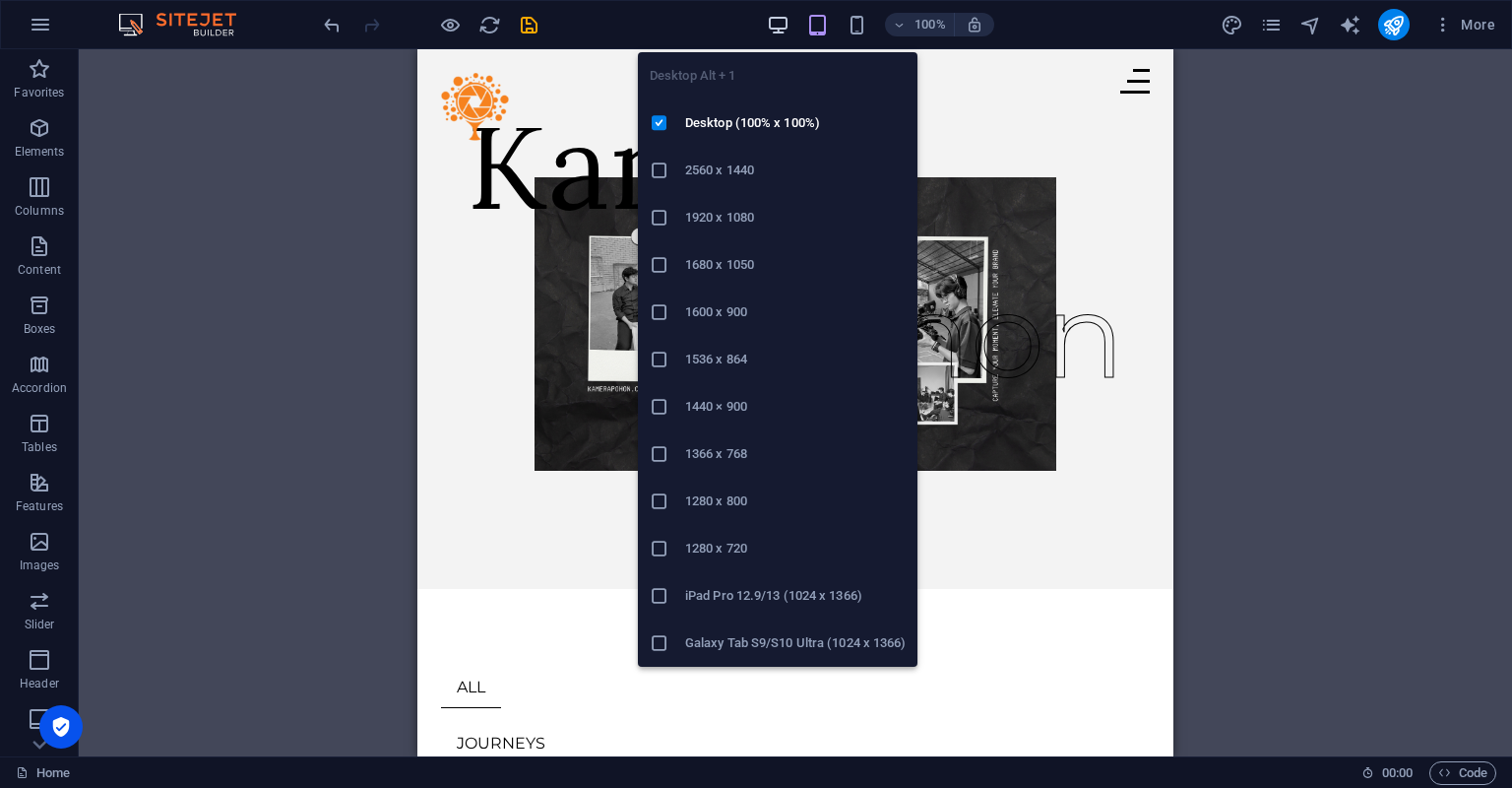 click at bounding box center [778, 25] 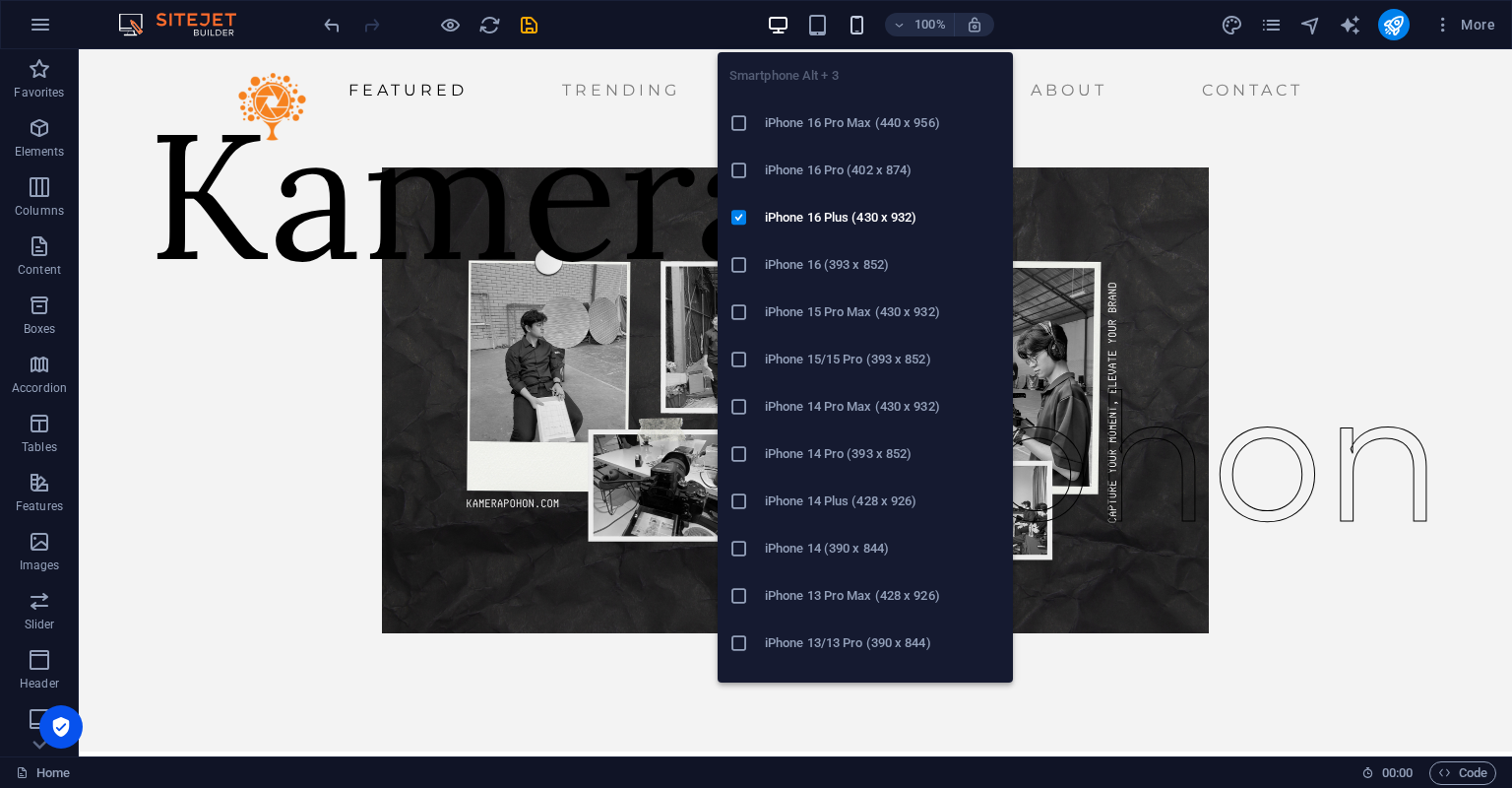 click at bounding box center (856, 25) 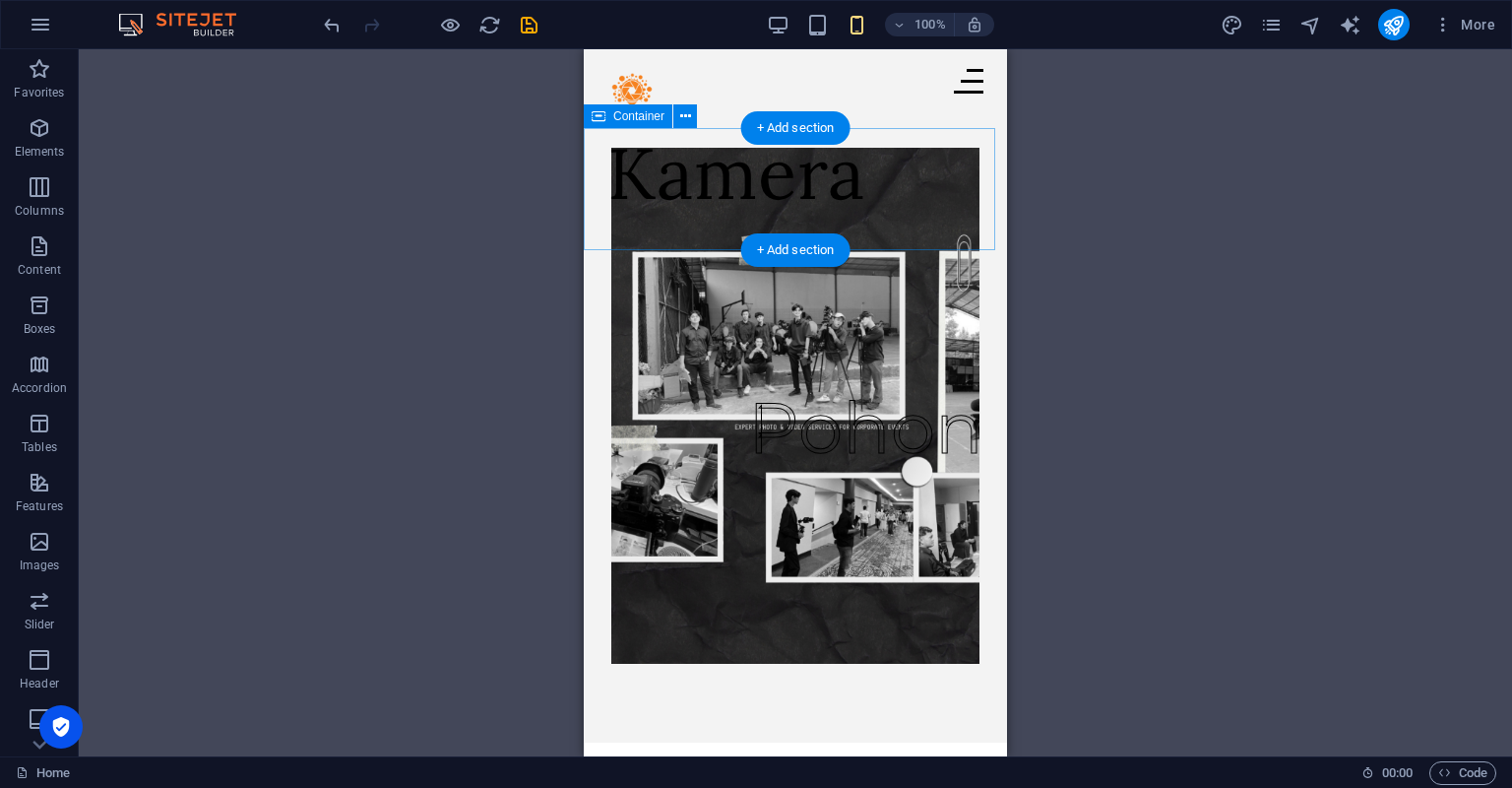 click on "Kamera Pohon" at bounding box center [795, 435] 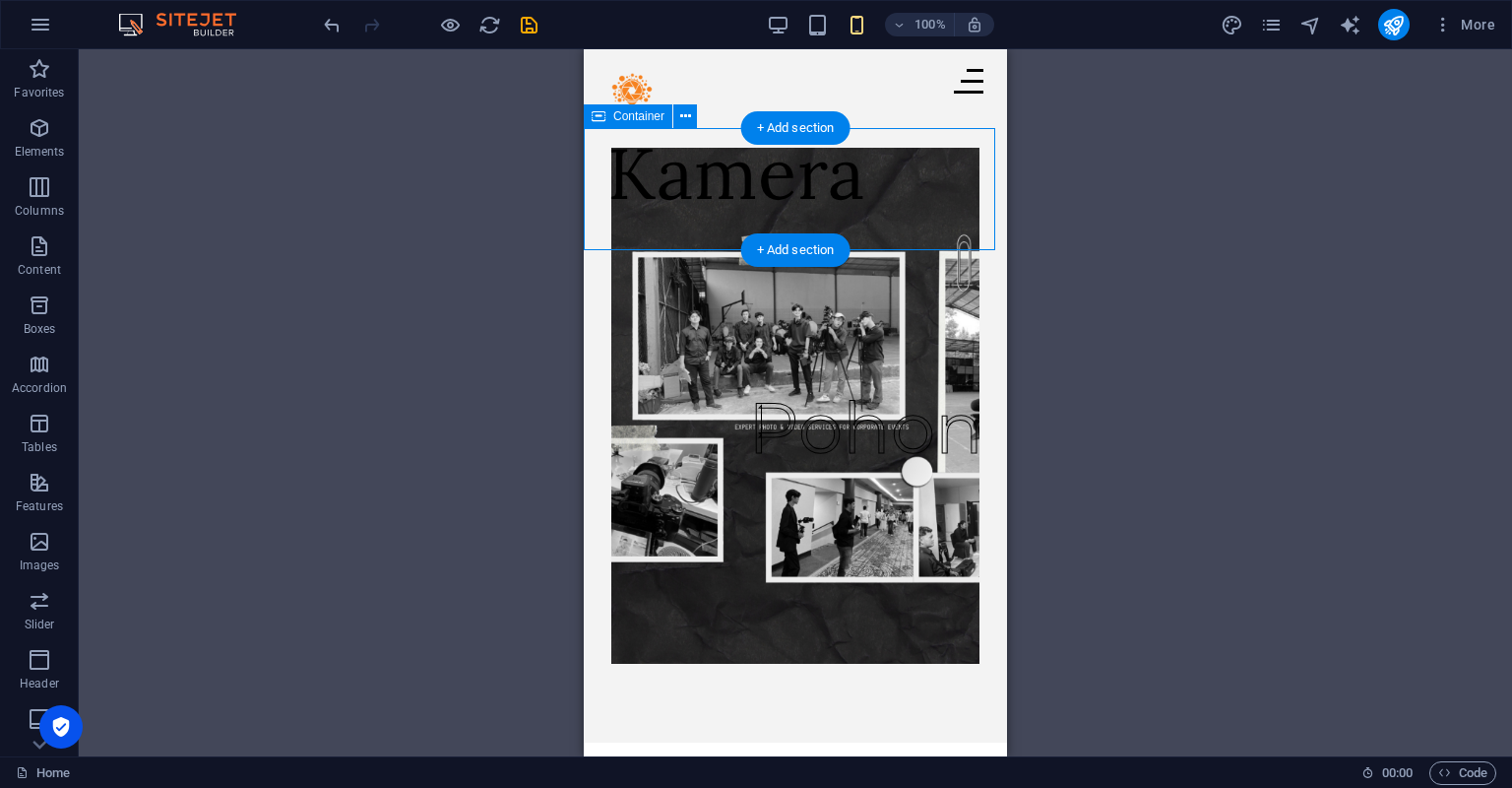 click on "Kamera Pohon" at bounding box center [795, 435] 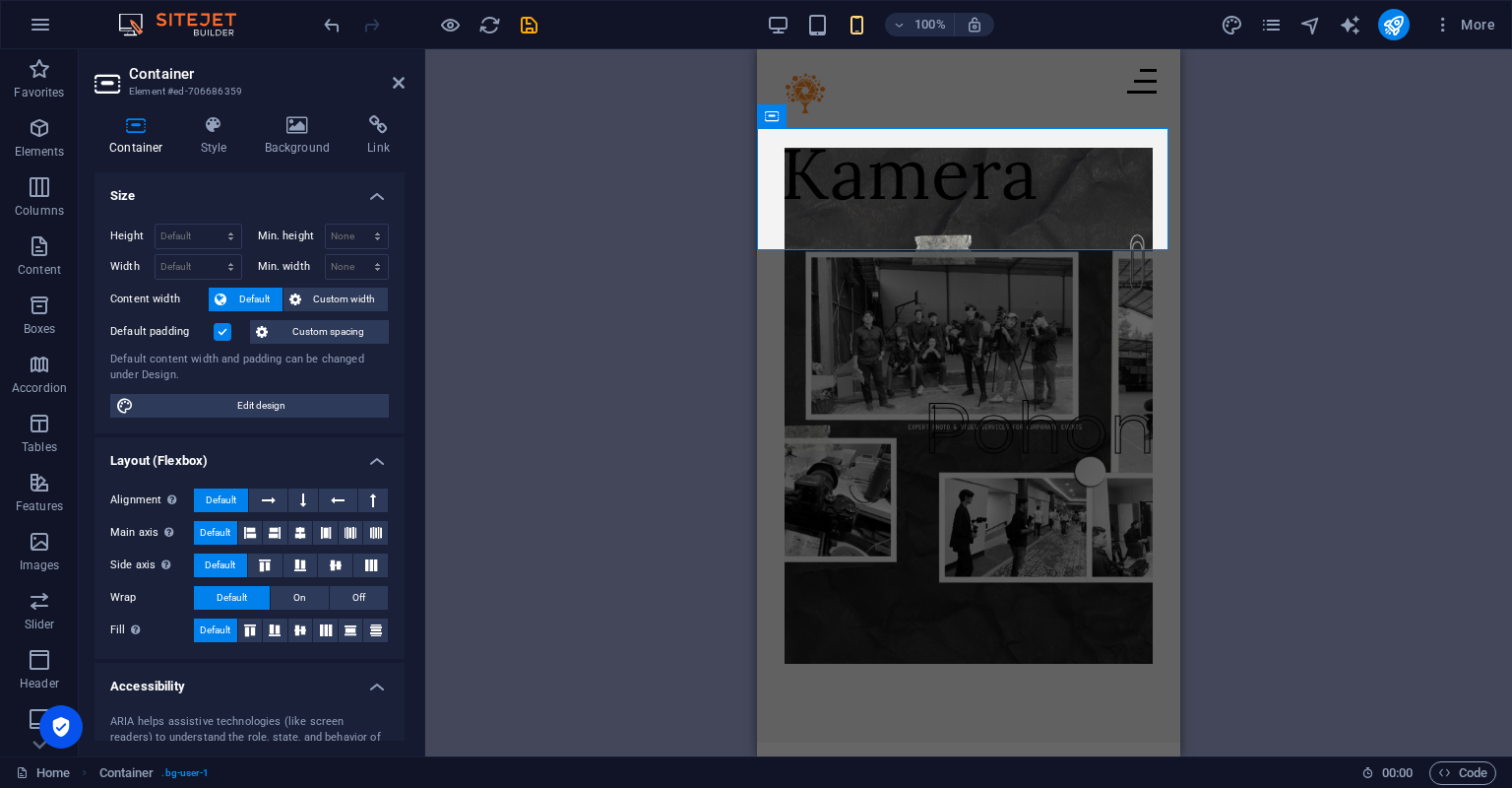 click on "Drag here to replace the existing content. Press “Ctrl” if you want to create a new element.
H1   Container   Image   Collection   Collection item   Collection   Image   Collection item   Menu Bar   Menu   Collection item   Image   Collection item   Collection item   Image   Collection item   Collection   Container   Menu   Footer Thrud   Container   Container   Container   Spacer   Container   Container   Image   Container   Container   Spacer   Container   Container   Spacer   Horizontal Form   Form   Checkbox   Horizontal Form   Horizontal Form   Form   Horizontal Form   Form   Email   Form button   Container   Text   Horizontal Form   Form   Captcha   Container   Spacer   Container   Social Media Icons   Separator   Container   Container   Social Media Icons   Icon   Container   Social Media Icons   Icon   Icon   Container   Button   Container   H2   Collection   Collection item   Collection item   Collection   Container   Collection item   Container   Collection   Text   Icon" at bounding box center [969, 403] 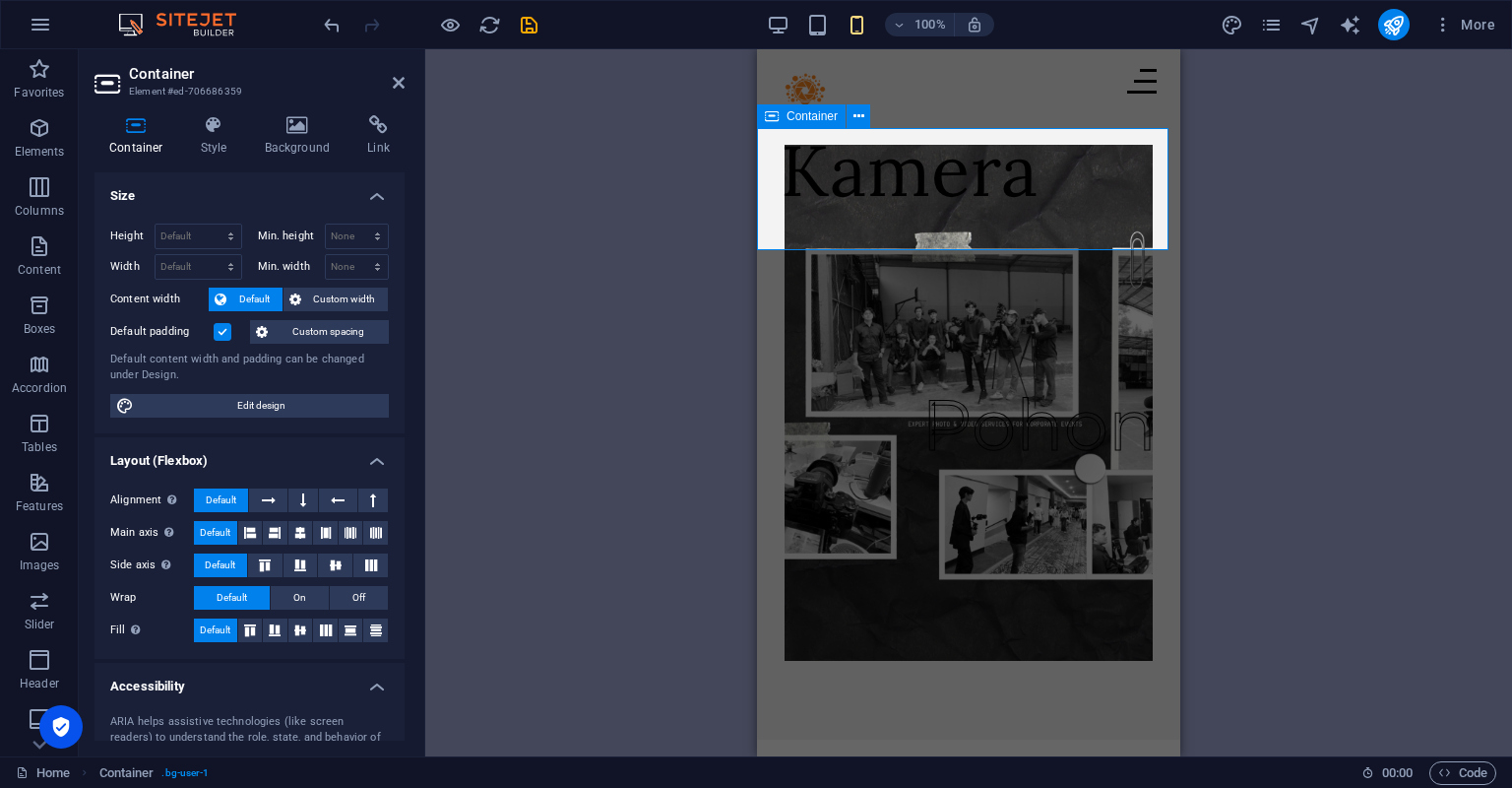 scroll, scrollTop: 0, scrollLeft: 0, axis: both 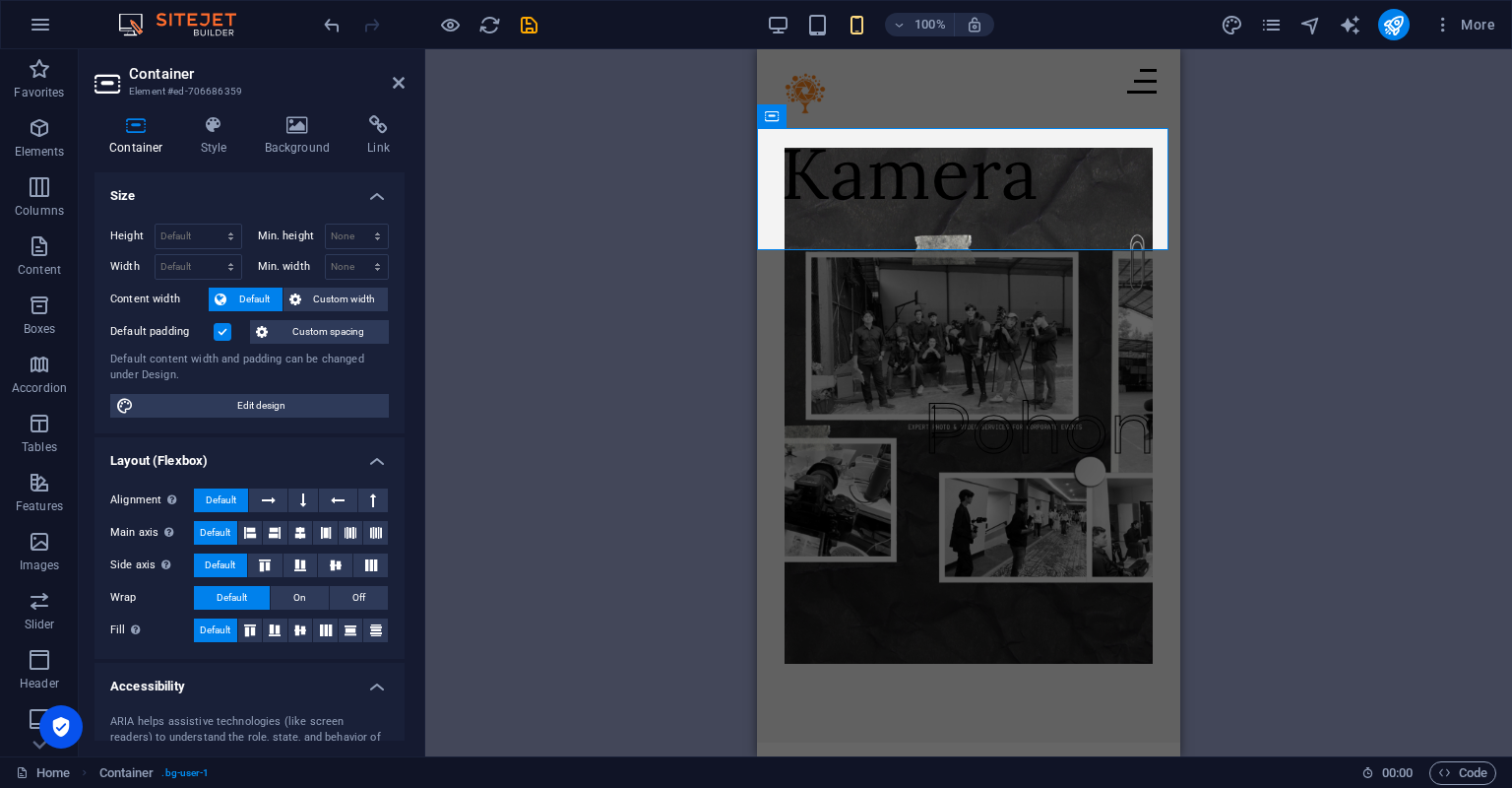 click on "Drag here to replace the existing content. Press “Ctrl” if you want to create a new element.
H1   Container   Image   Collection   Collection item   Collection   Image   Collection item   Menu Bar   Menu   Collection item   Image   Collection item   Collection item   Image   Collection item   Collection   Container   Menu   Footer Thrud   Container   Container   Container   Spacer   Container   Container   Image   Container   Container   Spacer   Container   Container   Spacer   Horizontal Form   Form   Checkbox   Horizontal Form   Horizontal Form   Form   Horizontal Form   Form   Email   Form button   Container   Text   Horizontal Form   Form   Captcha   Container   Spacer   Container   Social Media Icons   Separator   Container   Container   Social Media Icons   Icon   Container   Social Media Icons   Icon   Icon   Container   Button   Container   H2   Collection   Collection item   Collection item   Collection   Container   Collection item   Container   Collection   Text   Icon" at bounding box center (969, 403) 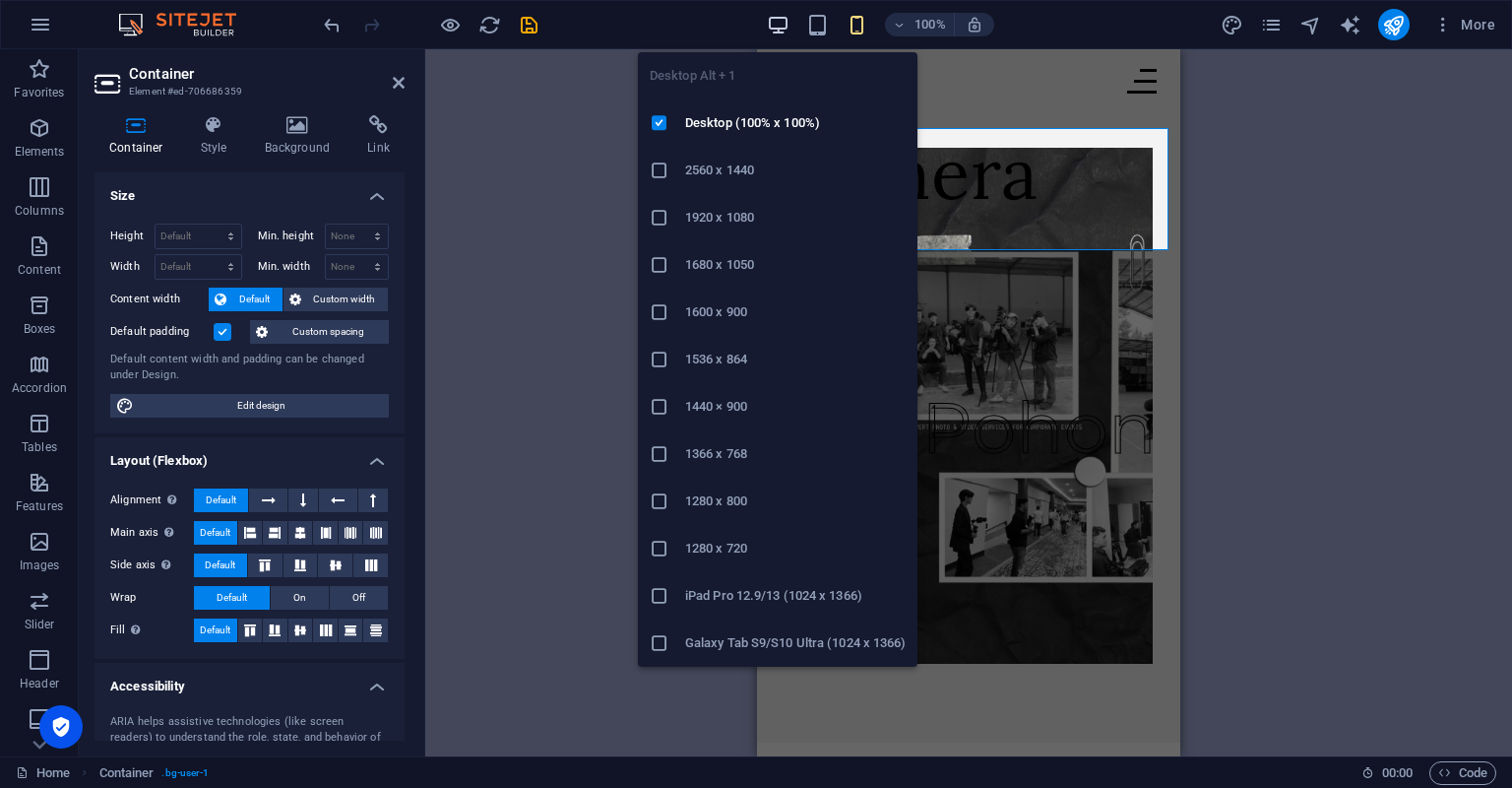 click at bounding box center [778, 25] 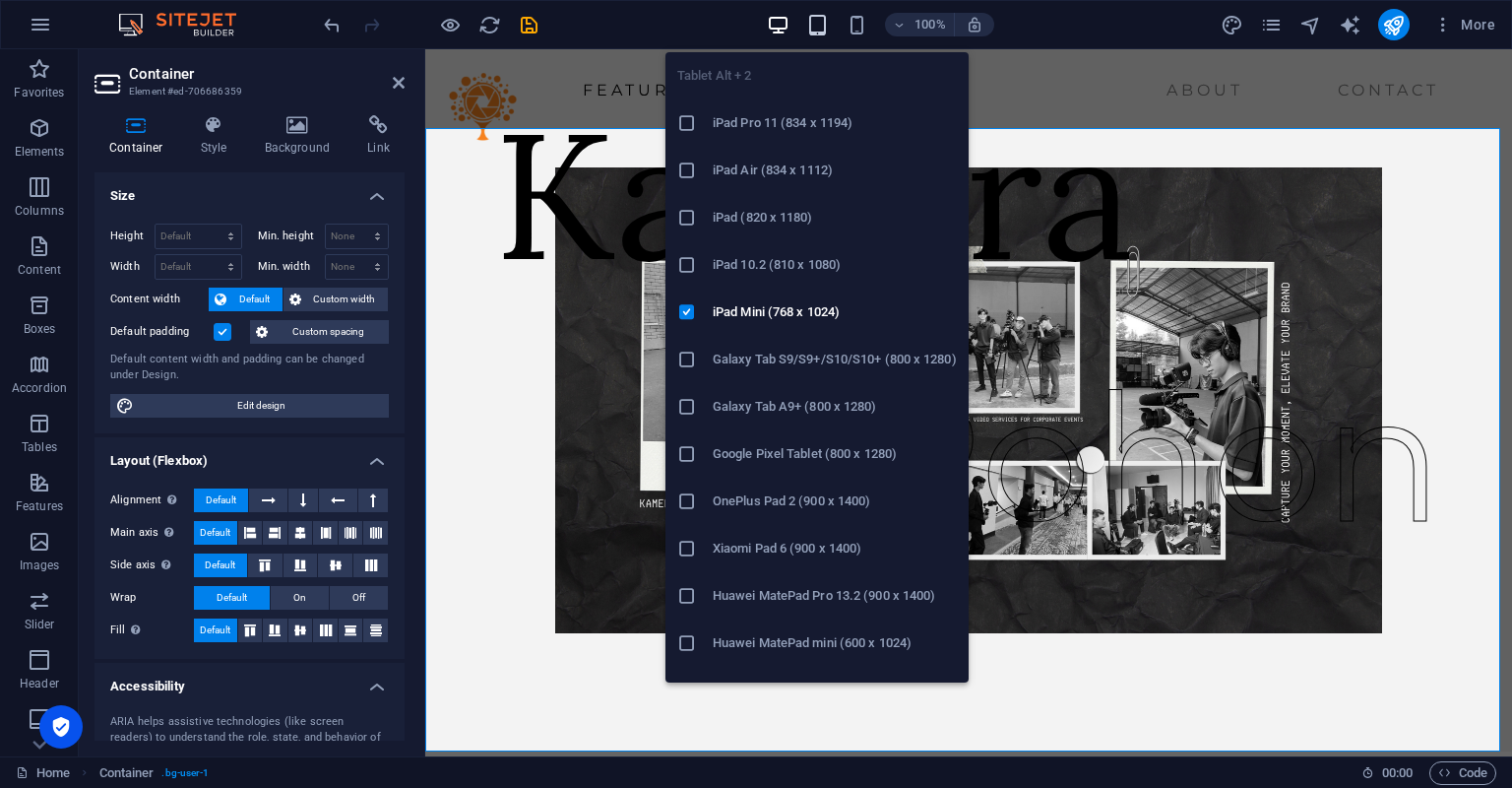 click at bounding box center [817, 25] 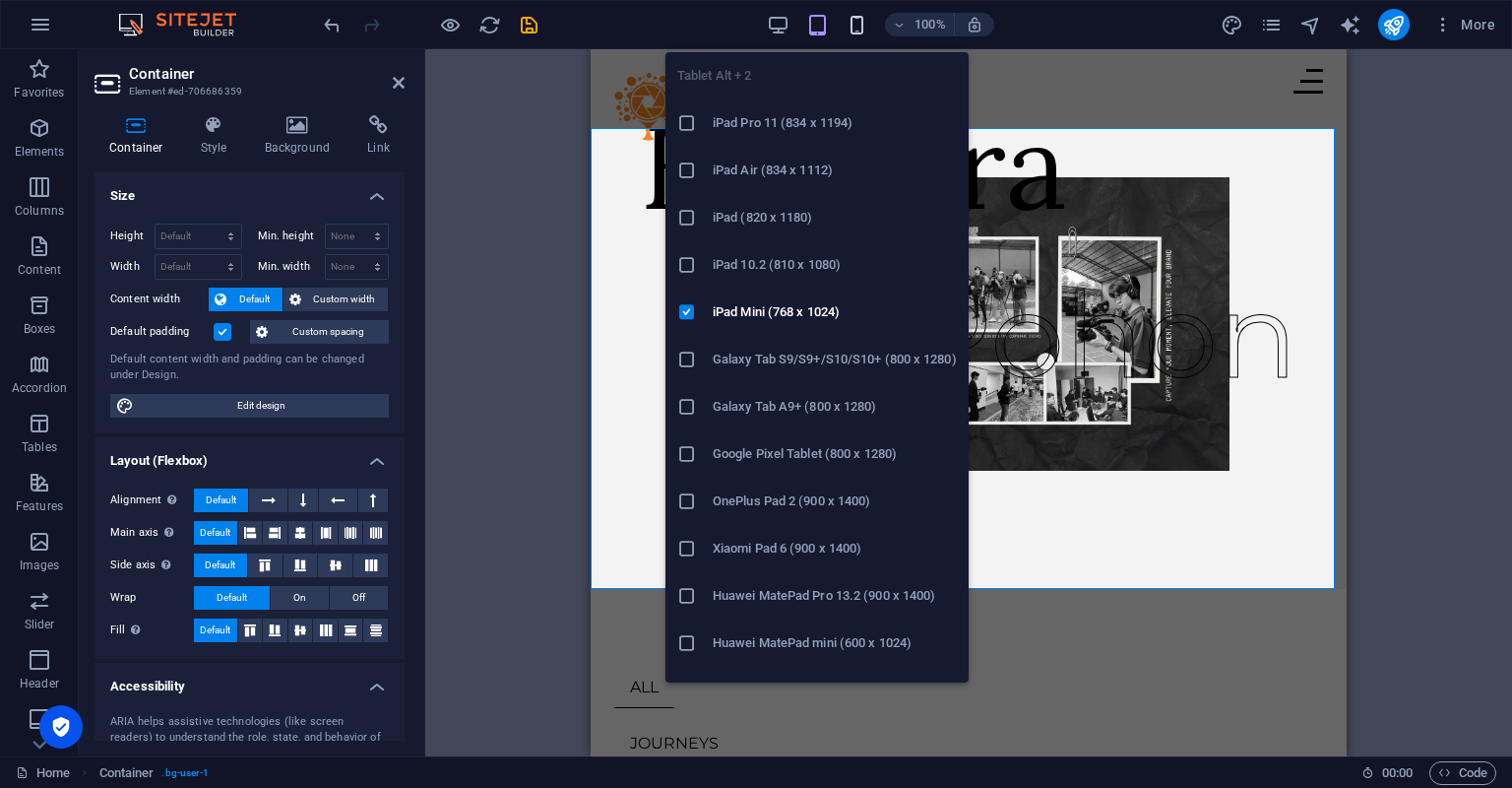 click at bounding box center (856, 25) 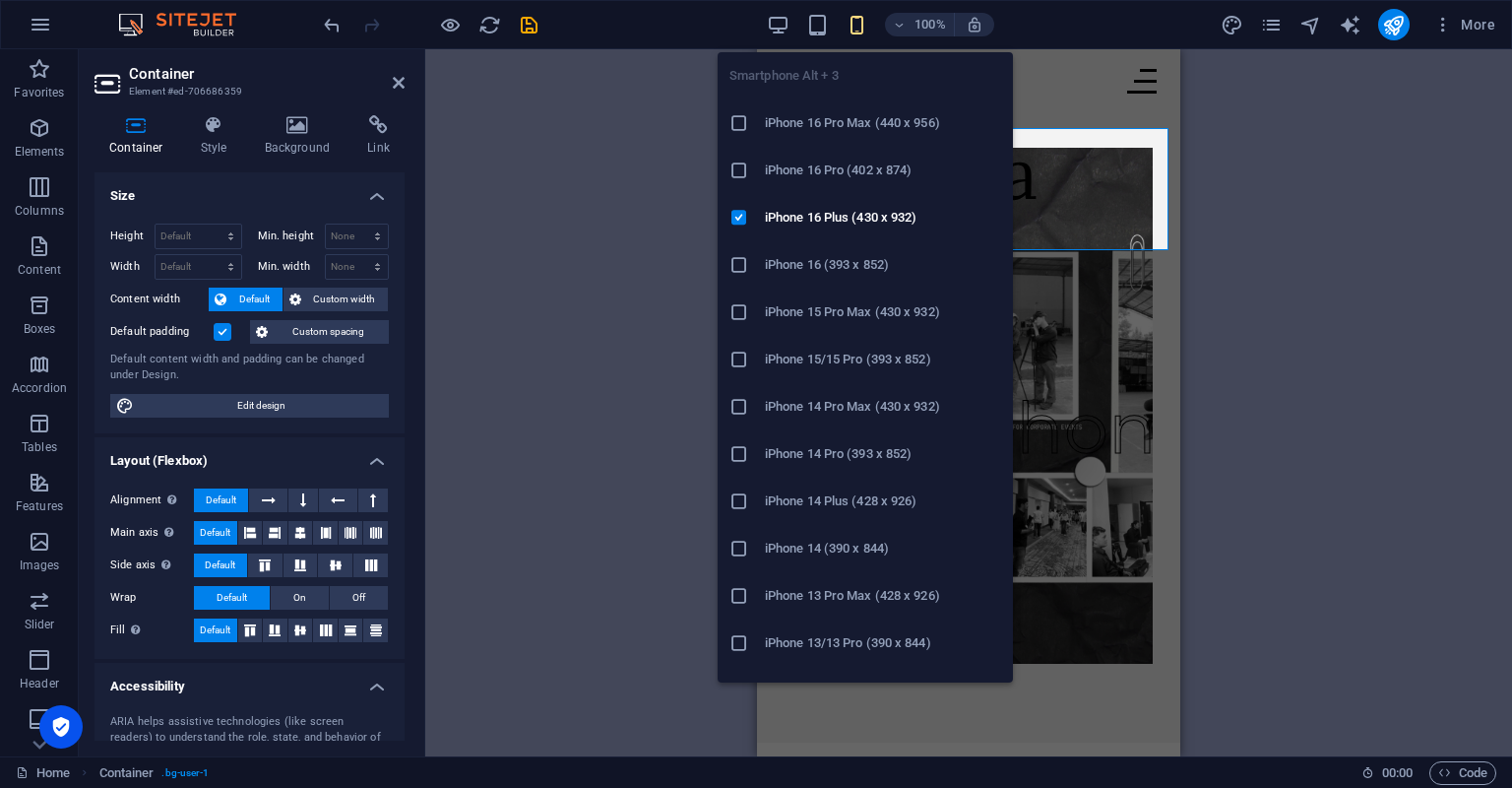 click on "iPhone 13 Pro Max (428 x 926)" at bounding box center [865, 596] 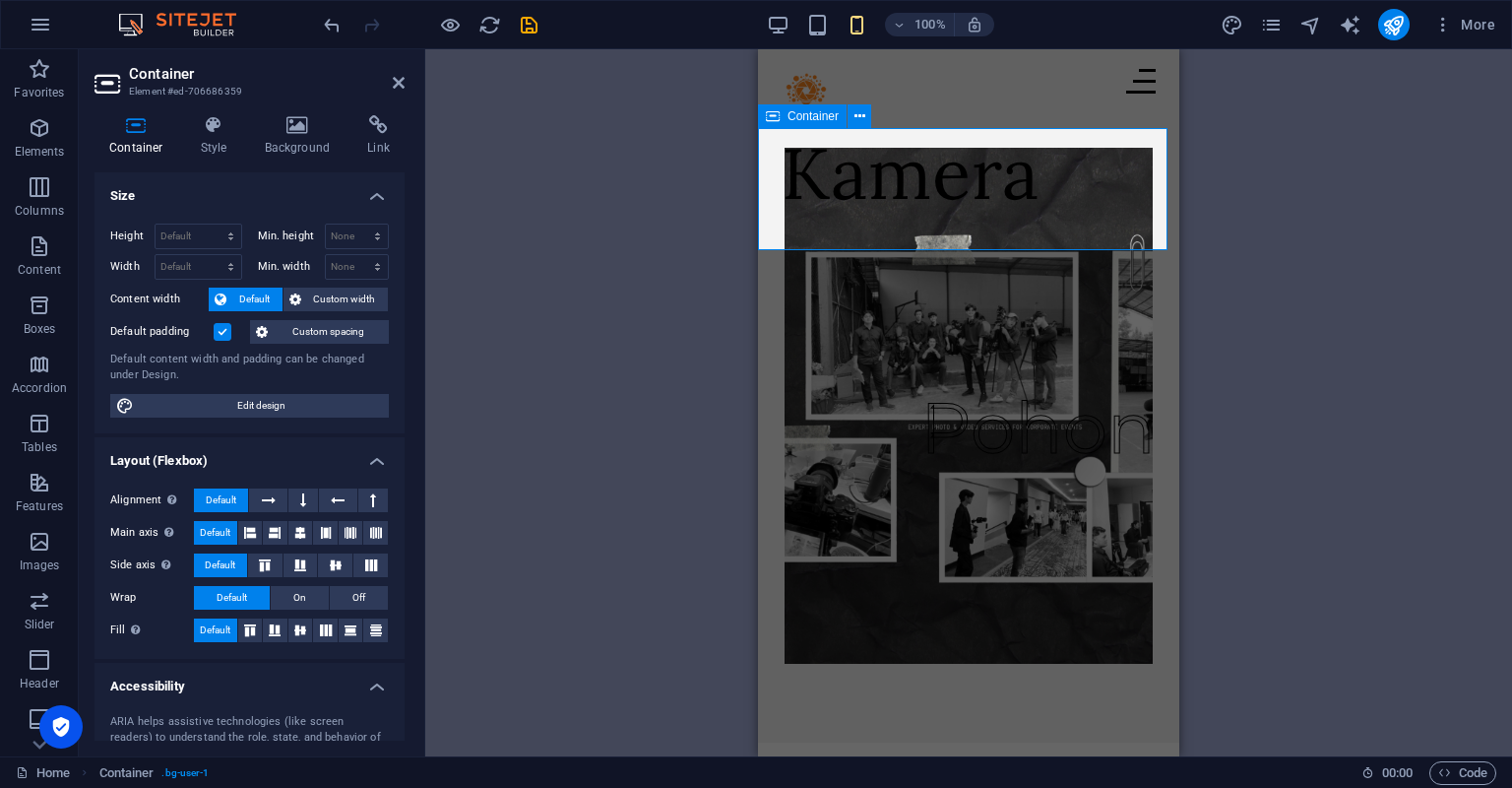 click on "Kamera Pohon" at bounding box center (969, 435) 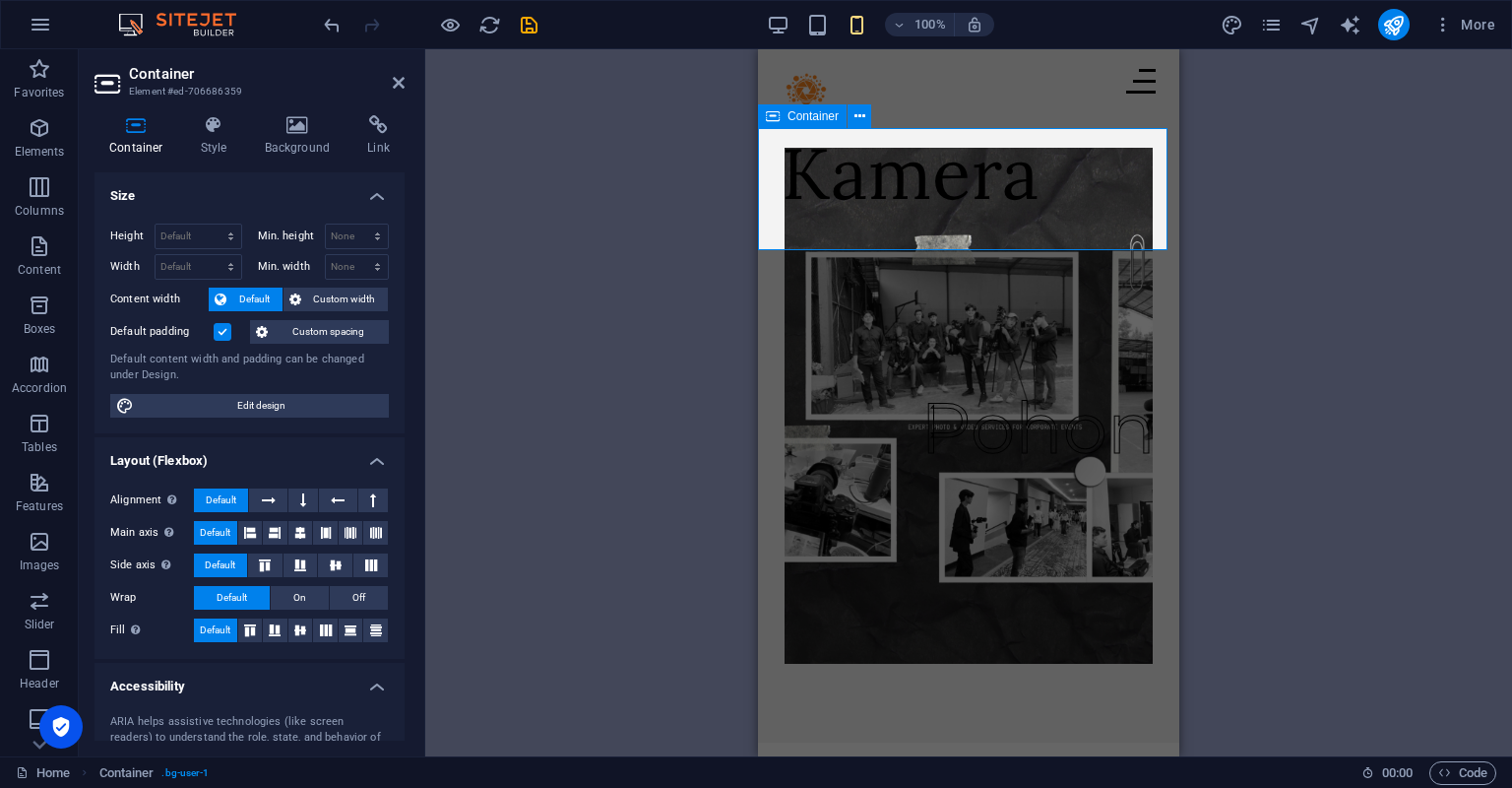 click on "Kamera Pohon" at bounding box center [969, 435] 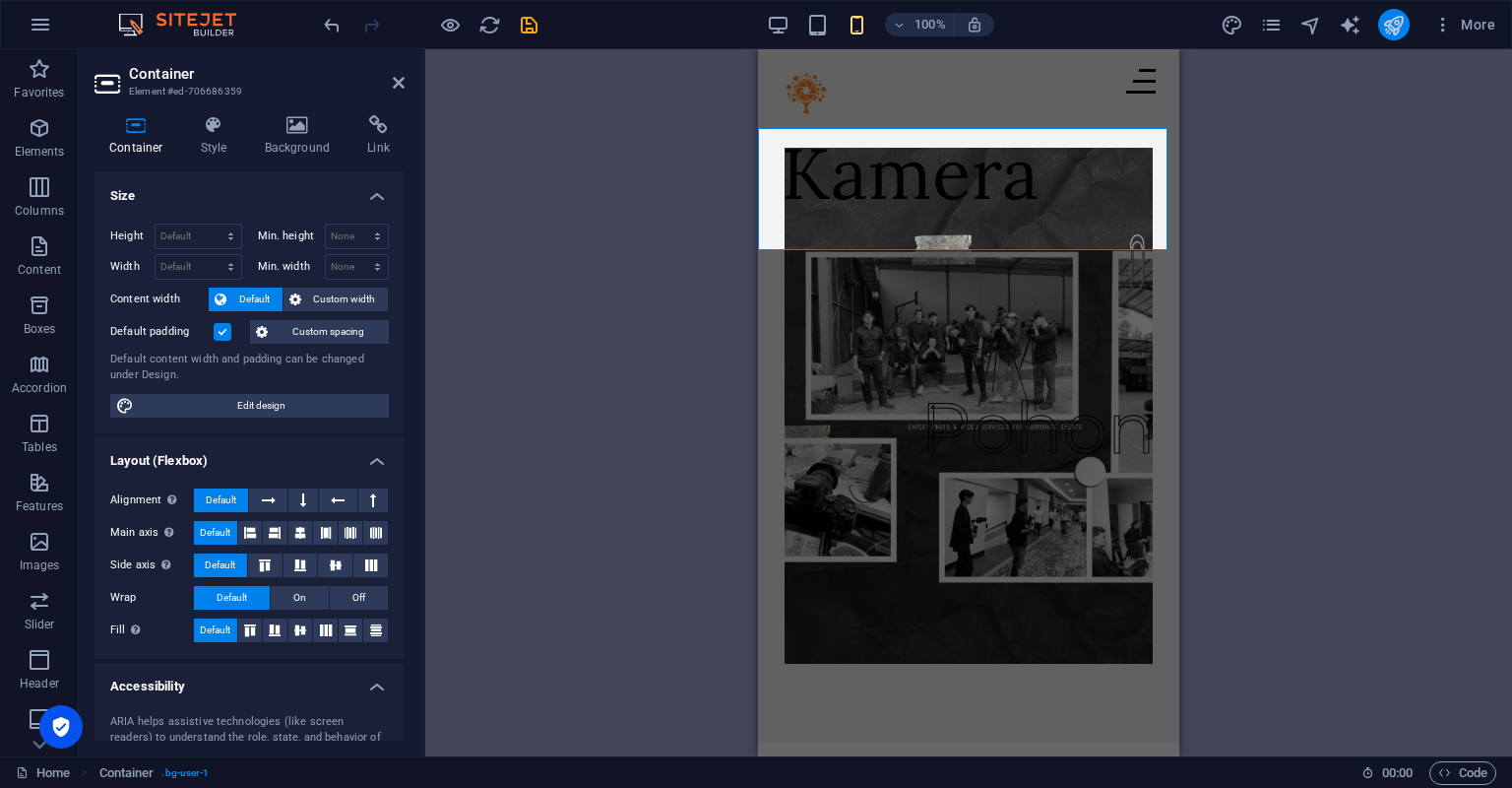 click at bounding box center [1393, 25] 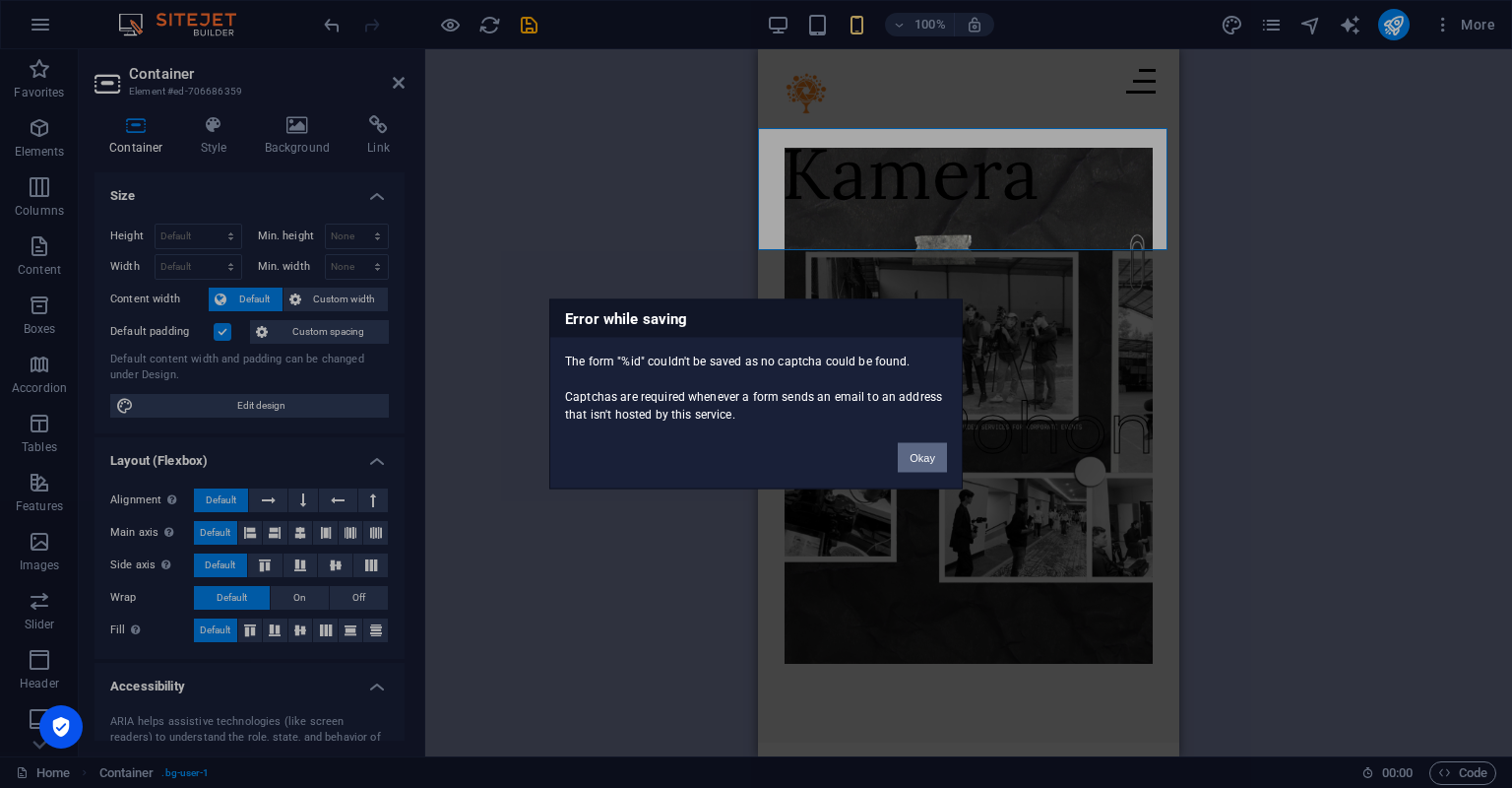 click on "Okay" at bounding box center (922, 458) 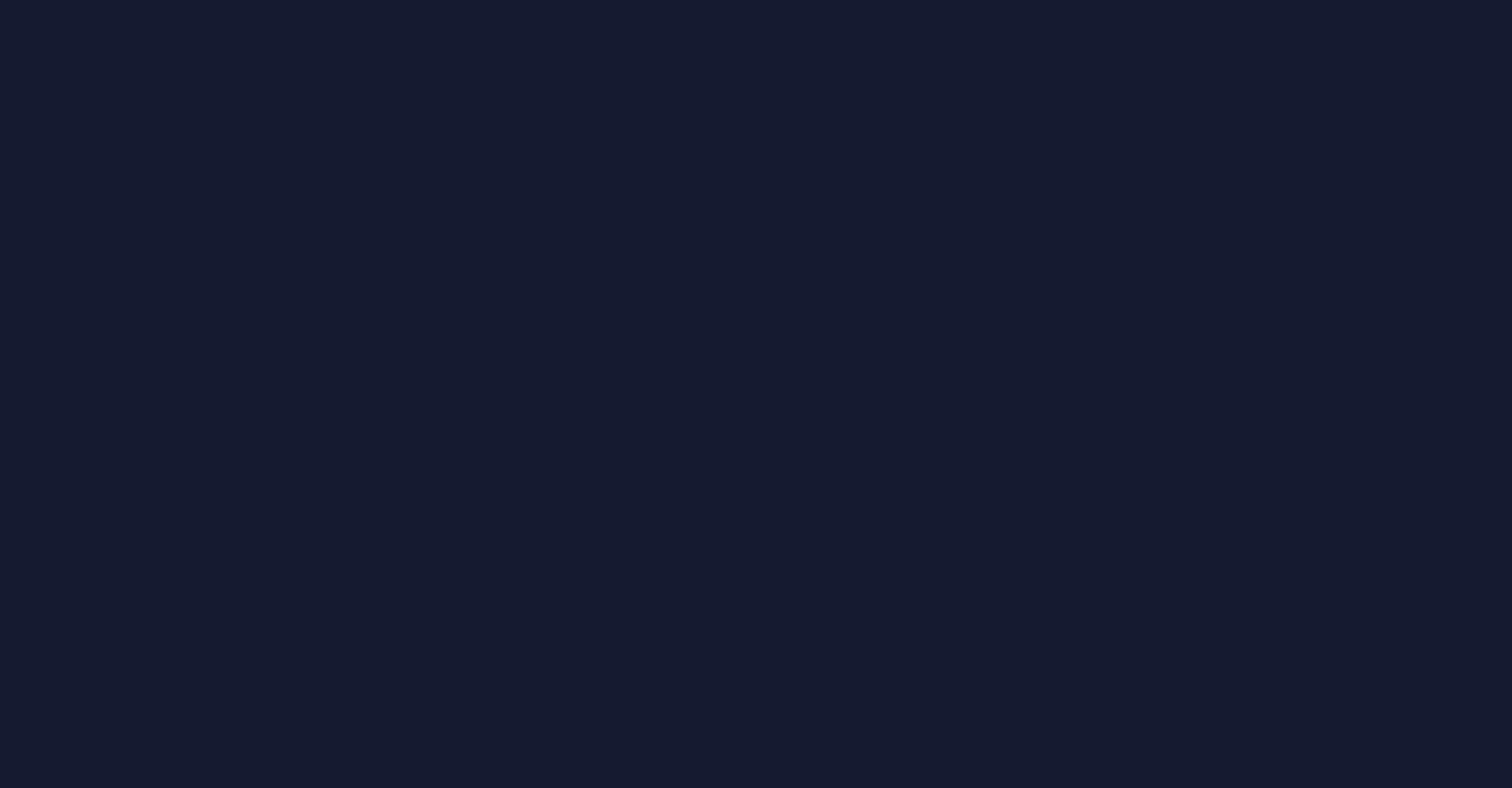 scroll, scrollTop: 0, scrollLeft: 0, axis: both 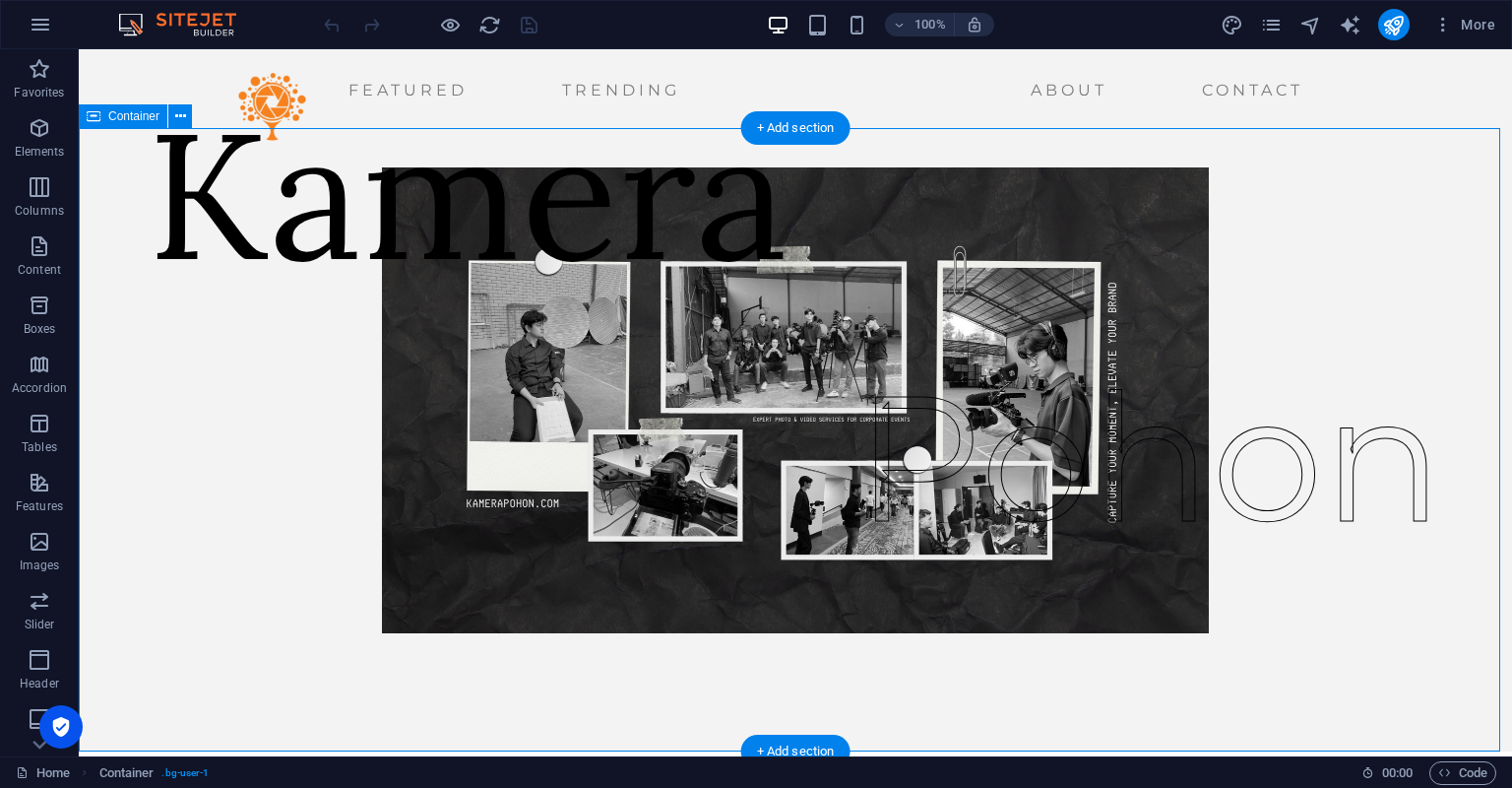 click on "Kamera Pohon" at bounding box center (795, 439) 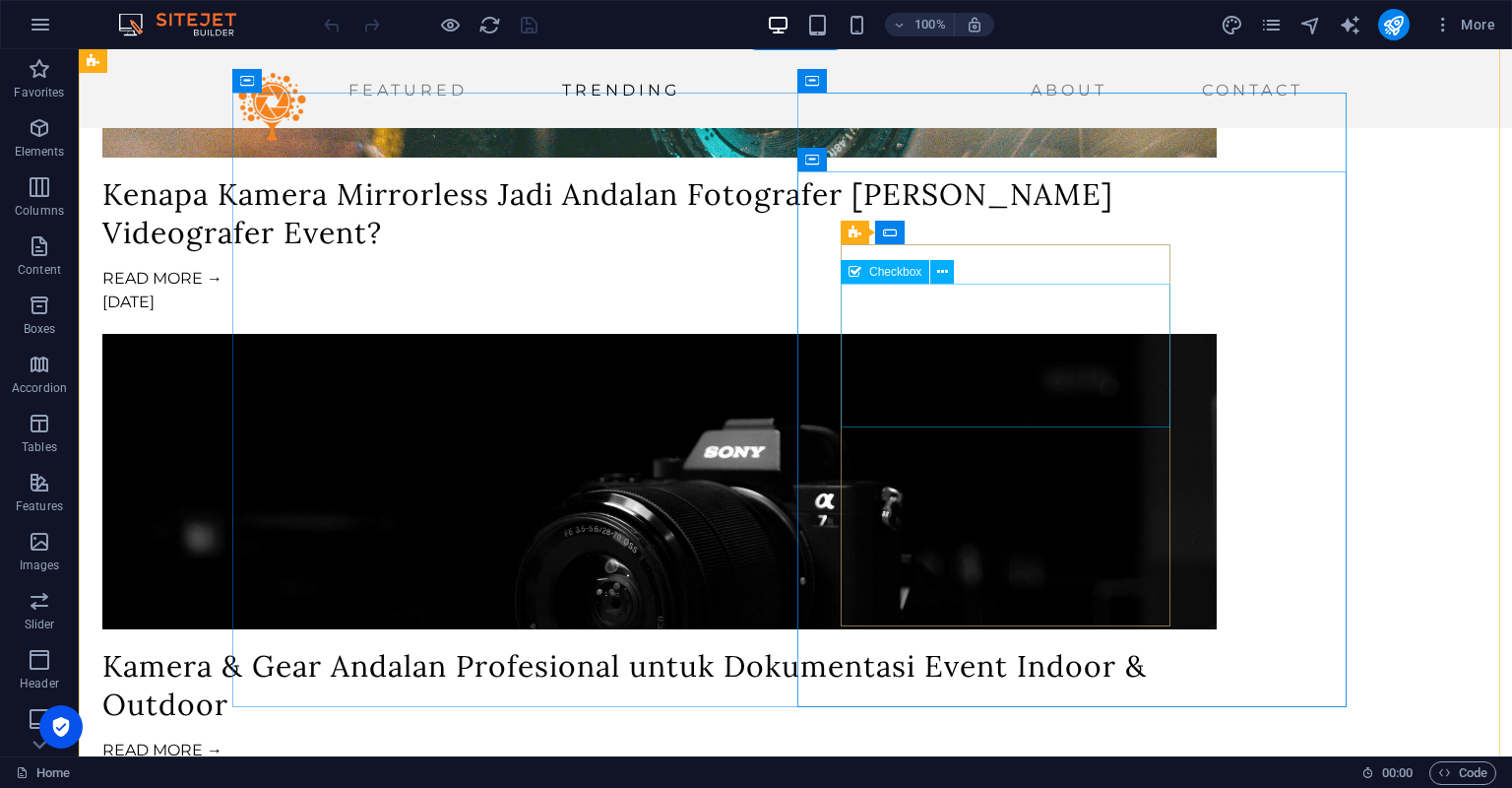 scroll, scrollTop: 4142, scrollLeft: 0, axis: vertical 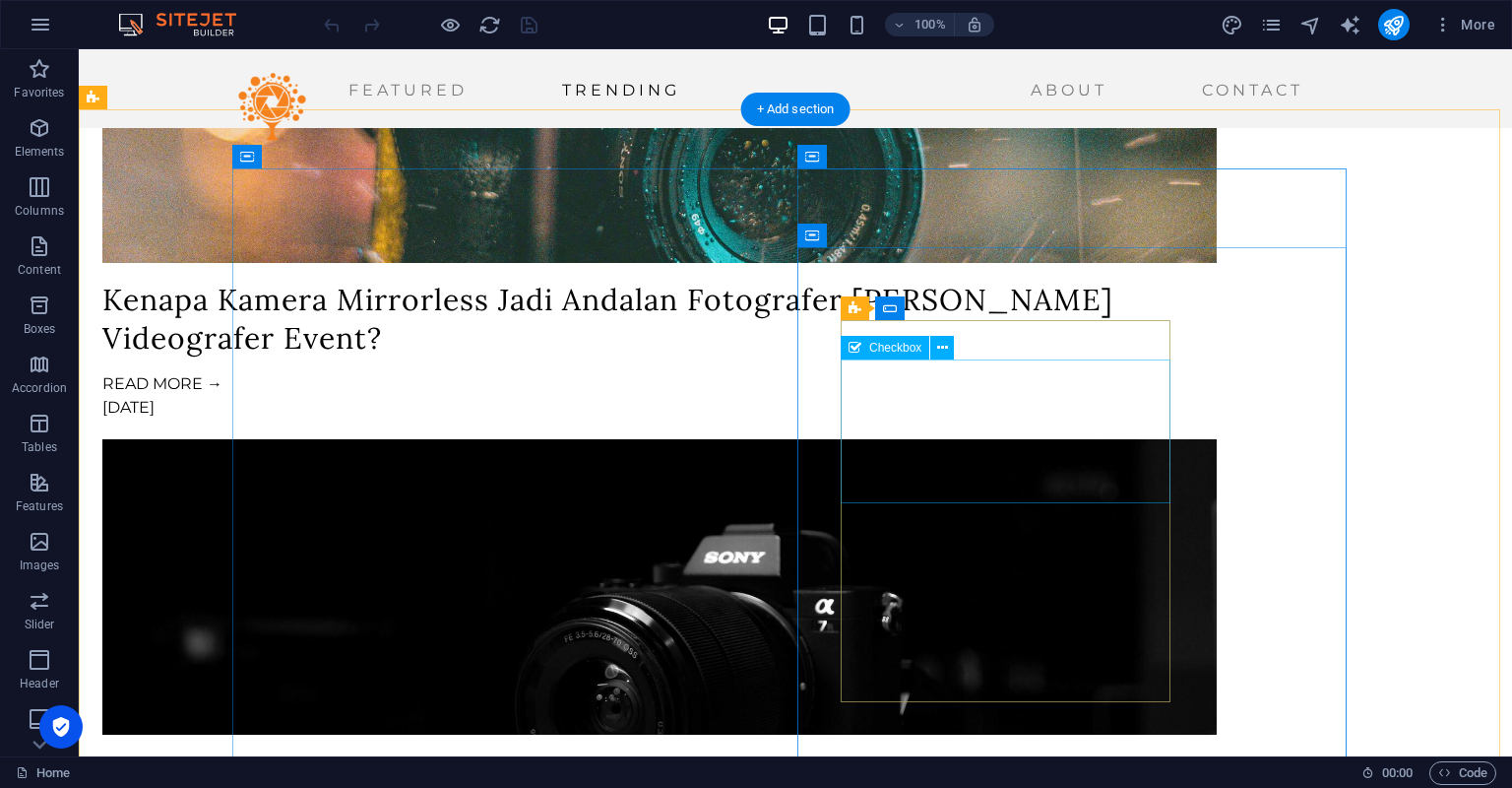 click on "I have read and understand the privacy policy." at bounding box center (535, 3250) 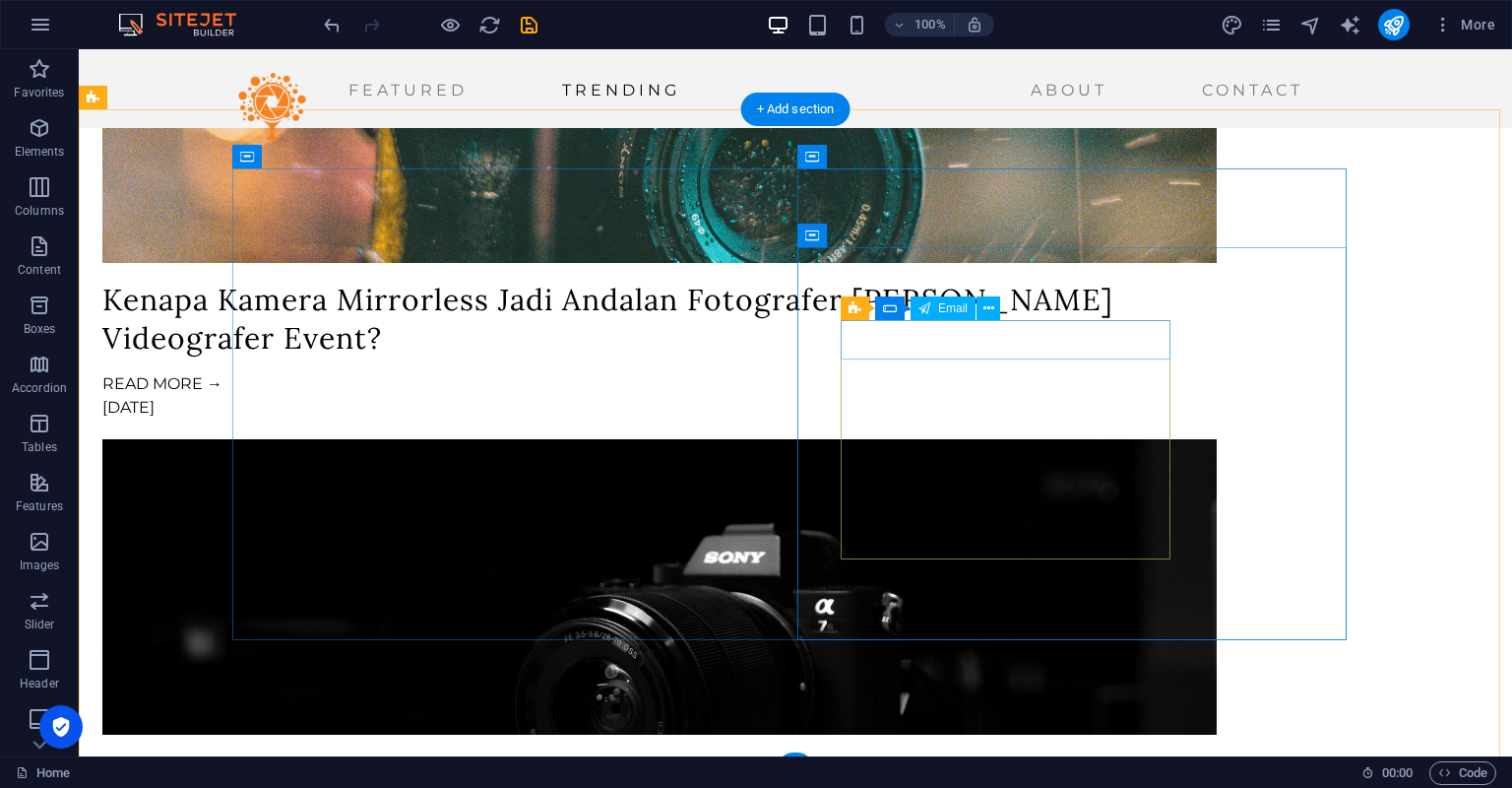 click at bounding box center (535, 3160) 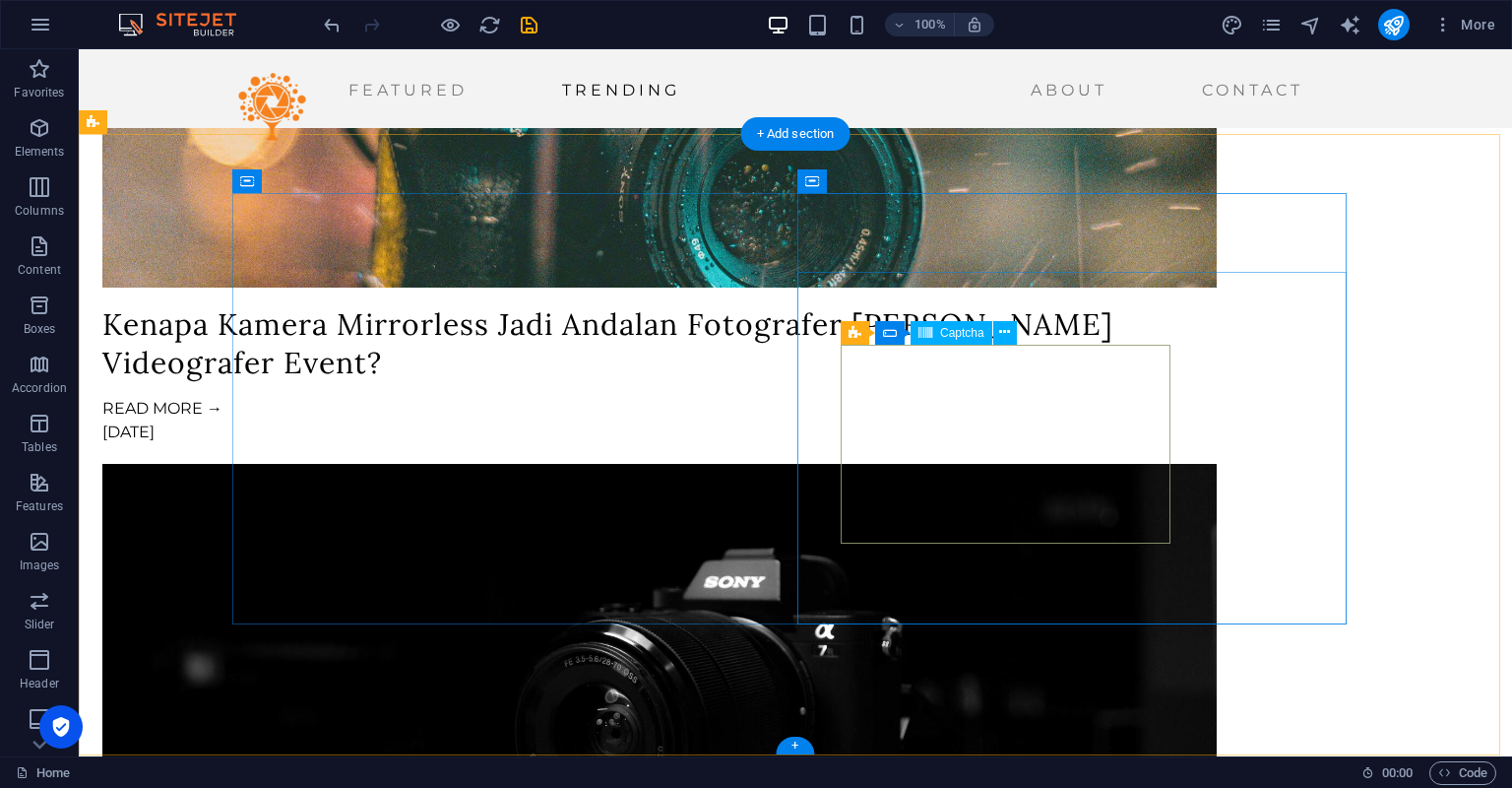 click on "Nicht lesbar? Neu generieren" at bounding box center (535, 3265) 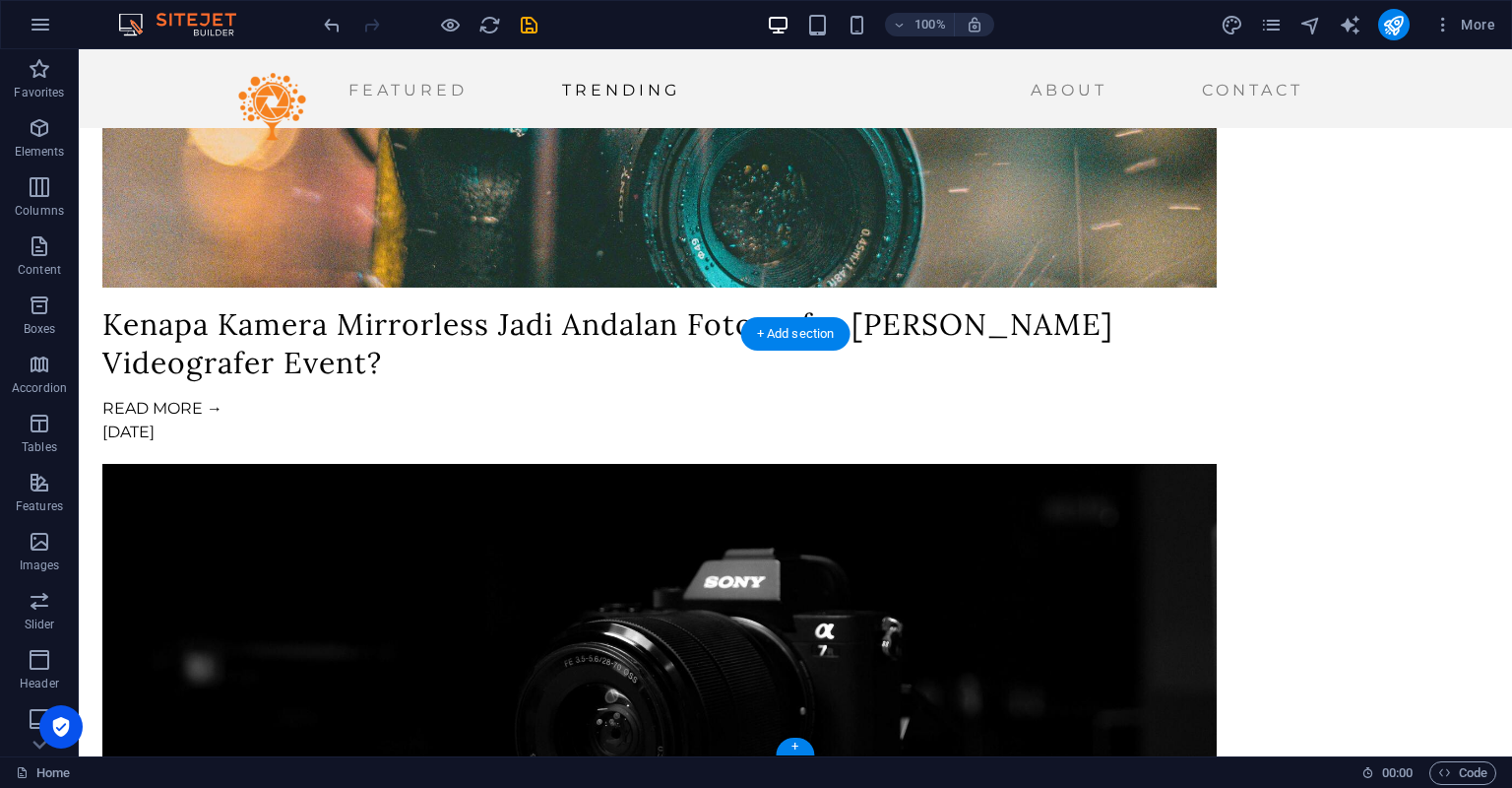 scroll, scrollTop: 3918, scrollLeft: 0, axis: vertical 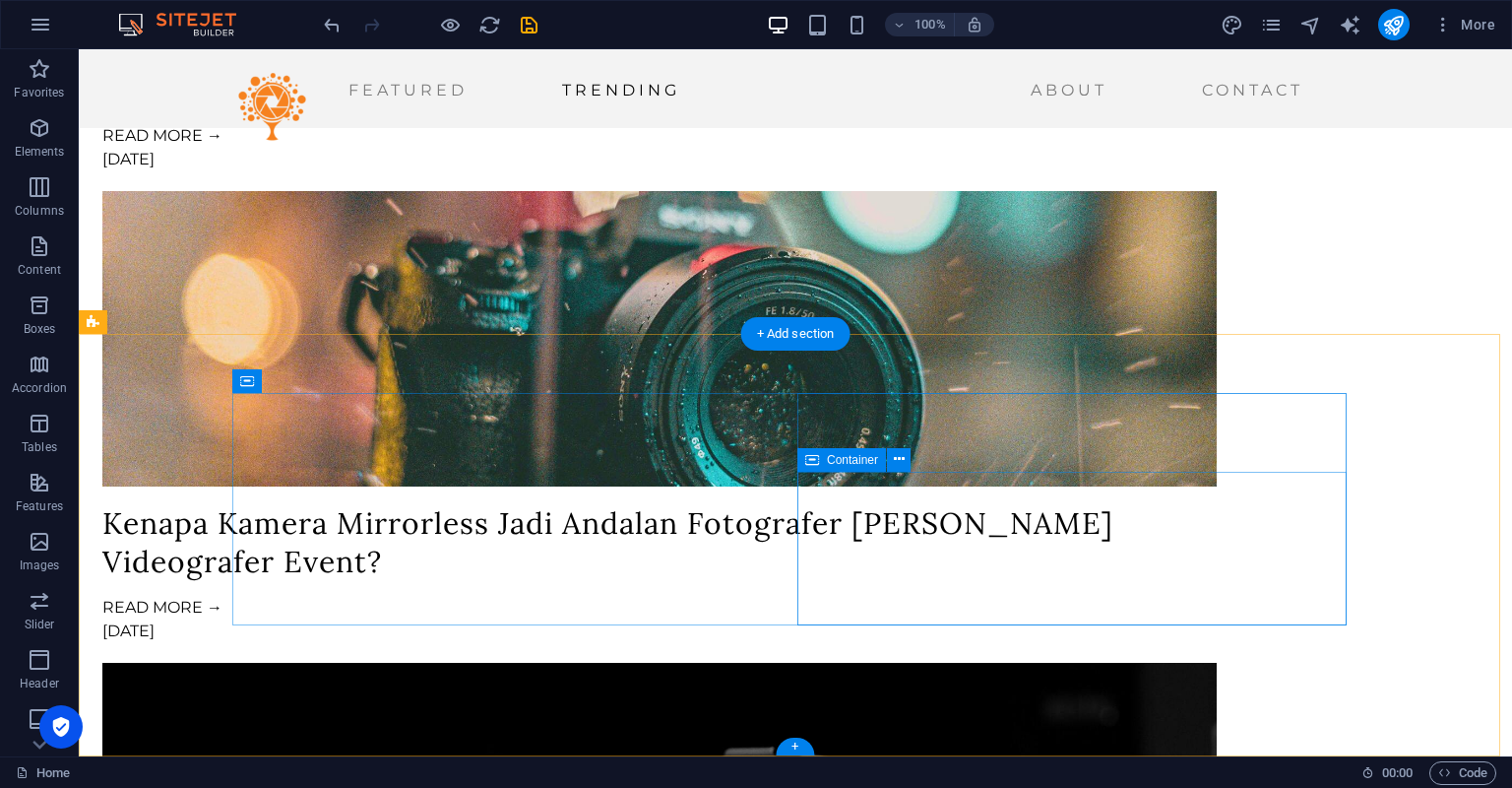 click on "GET UPDATES" at bounding box center (513, 3463) 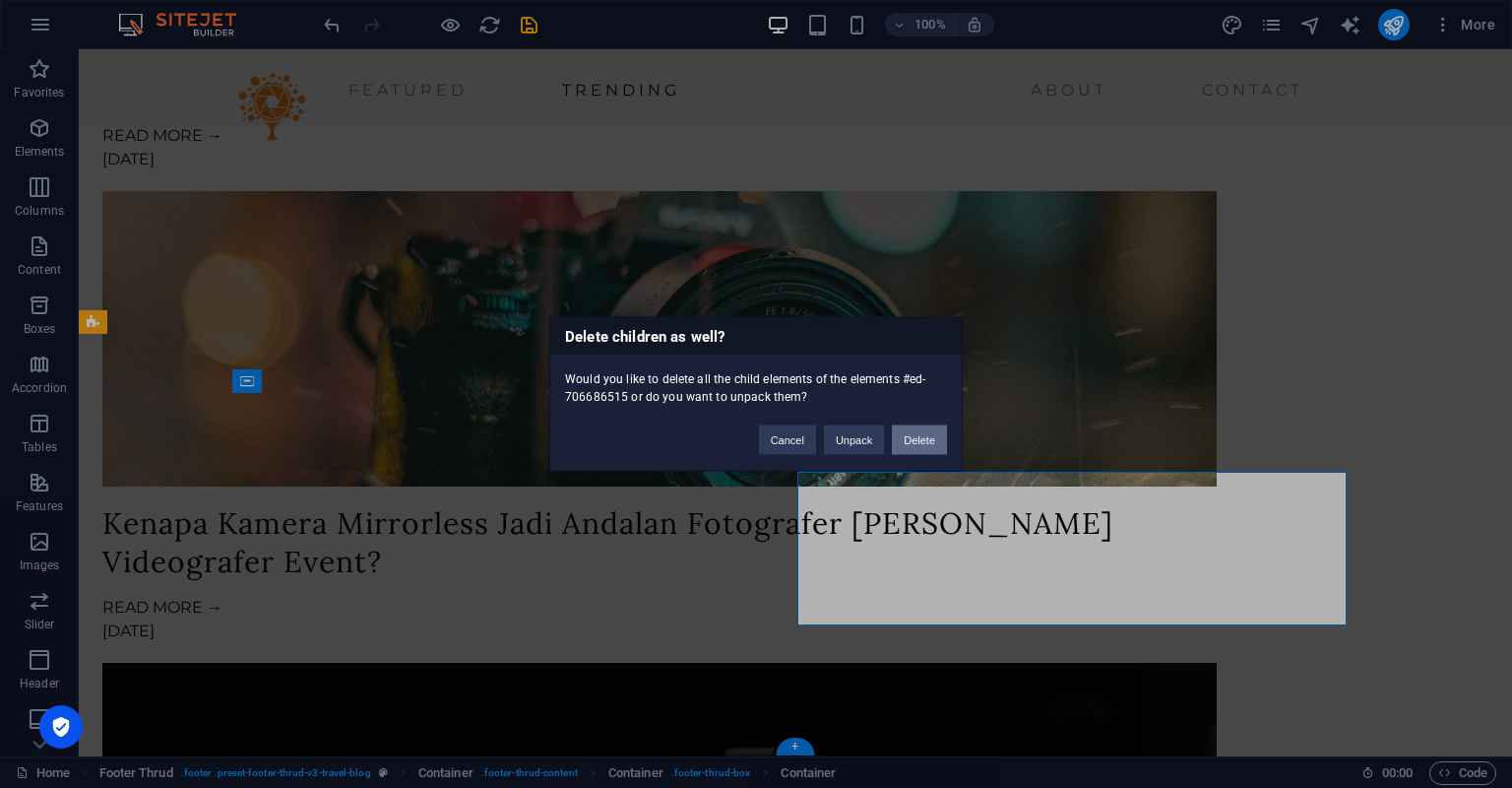 drag, startPoint x: 929, startPoint y: 440, endPoint x: 850, endPoint y: 391, distance: 92.96236 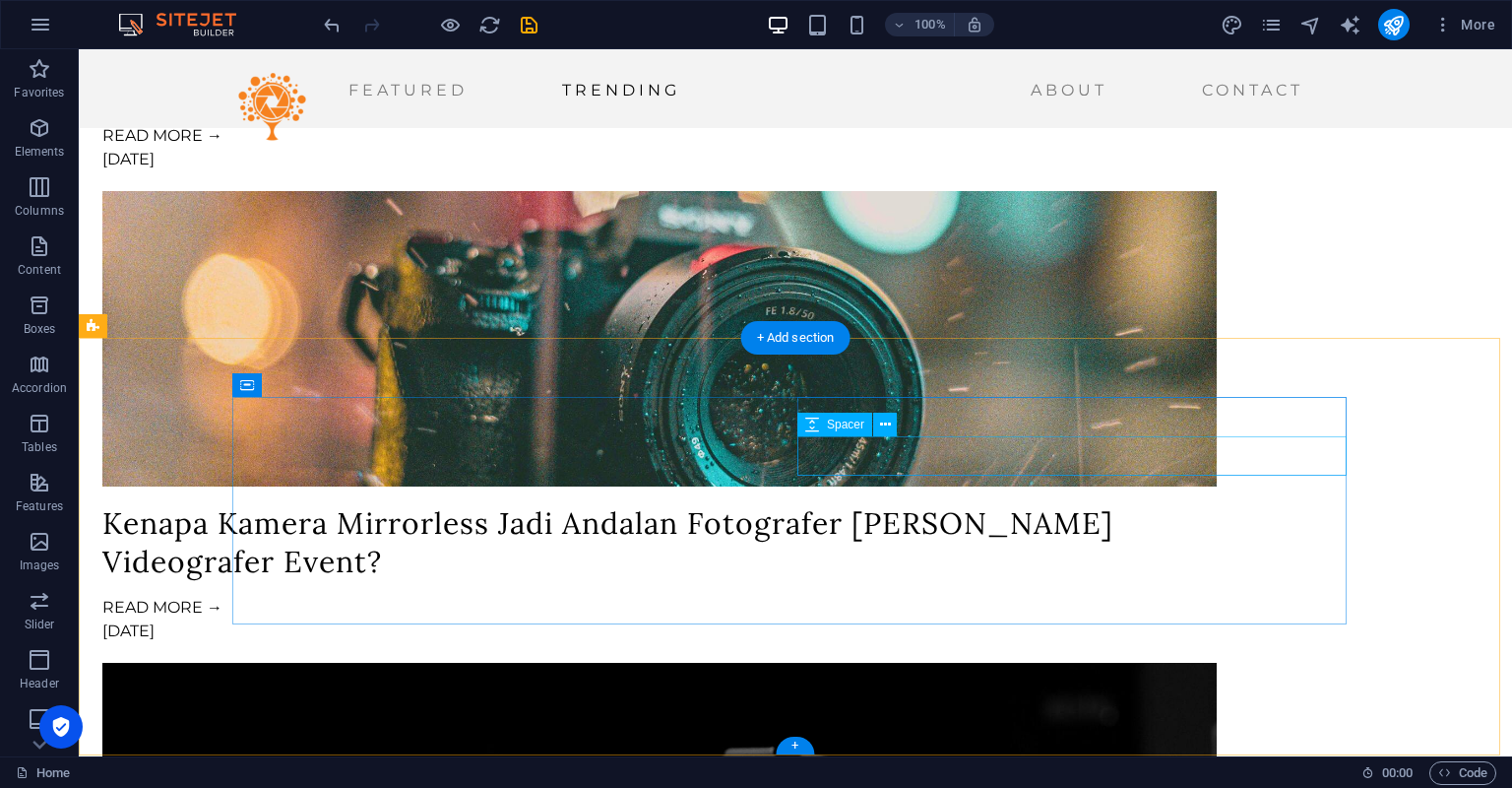 scroll, scrollTop: 3913, scrollLeft: 0, axis: vertical 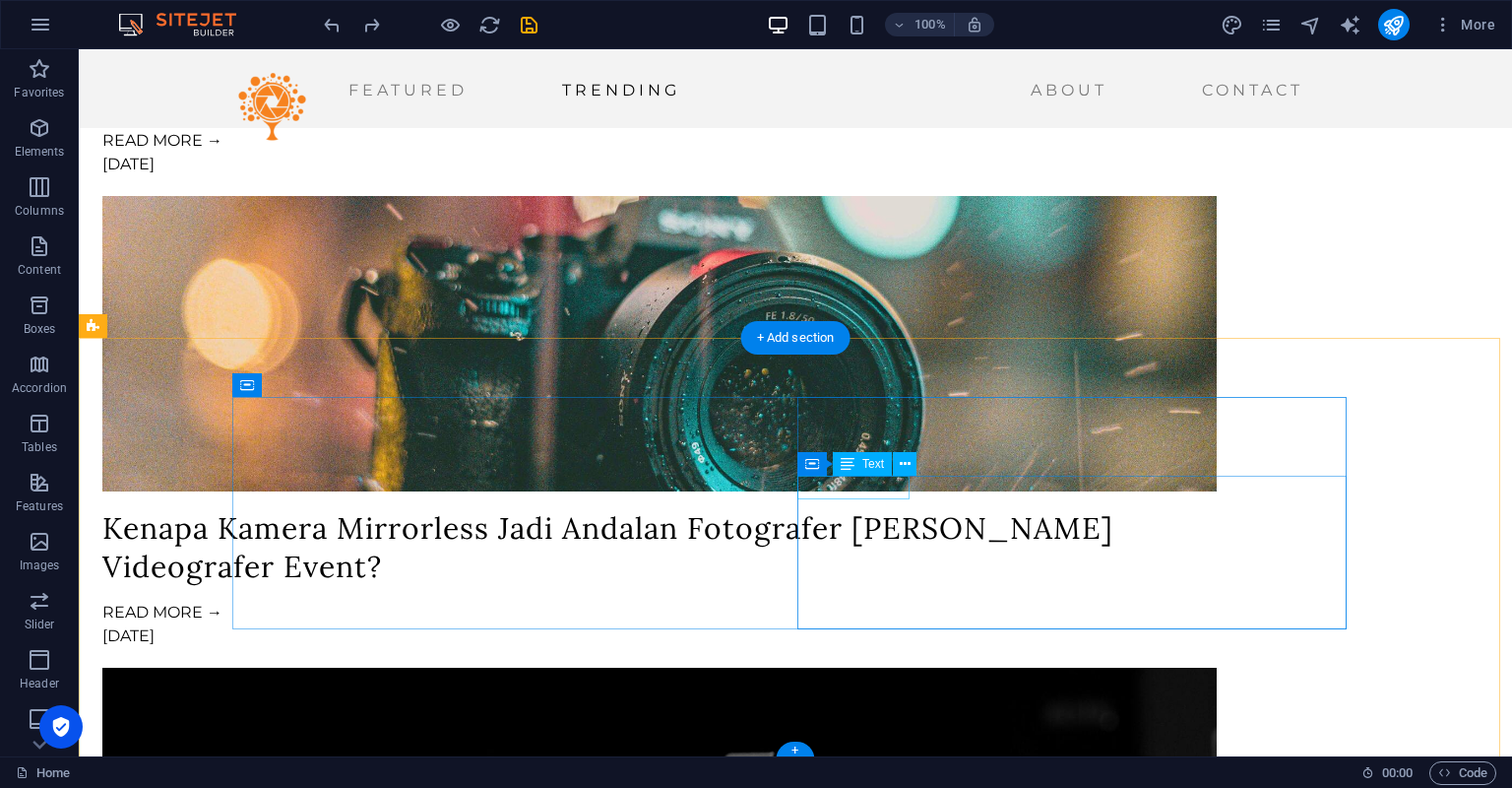 click on "GET UPDATES" at bounding box center [513, 3309] 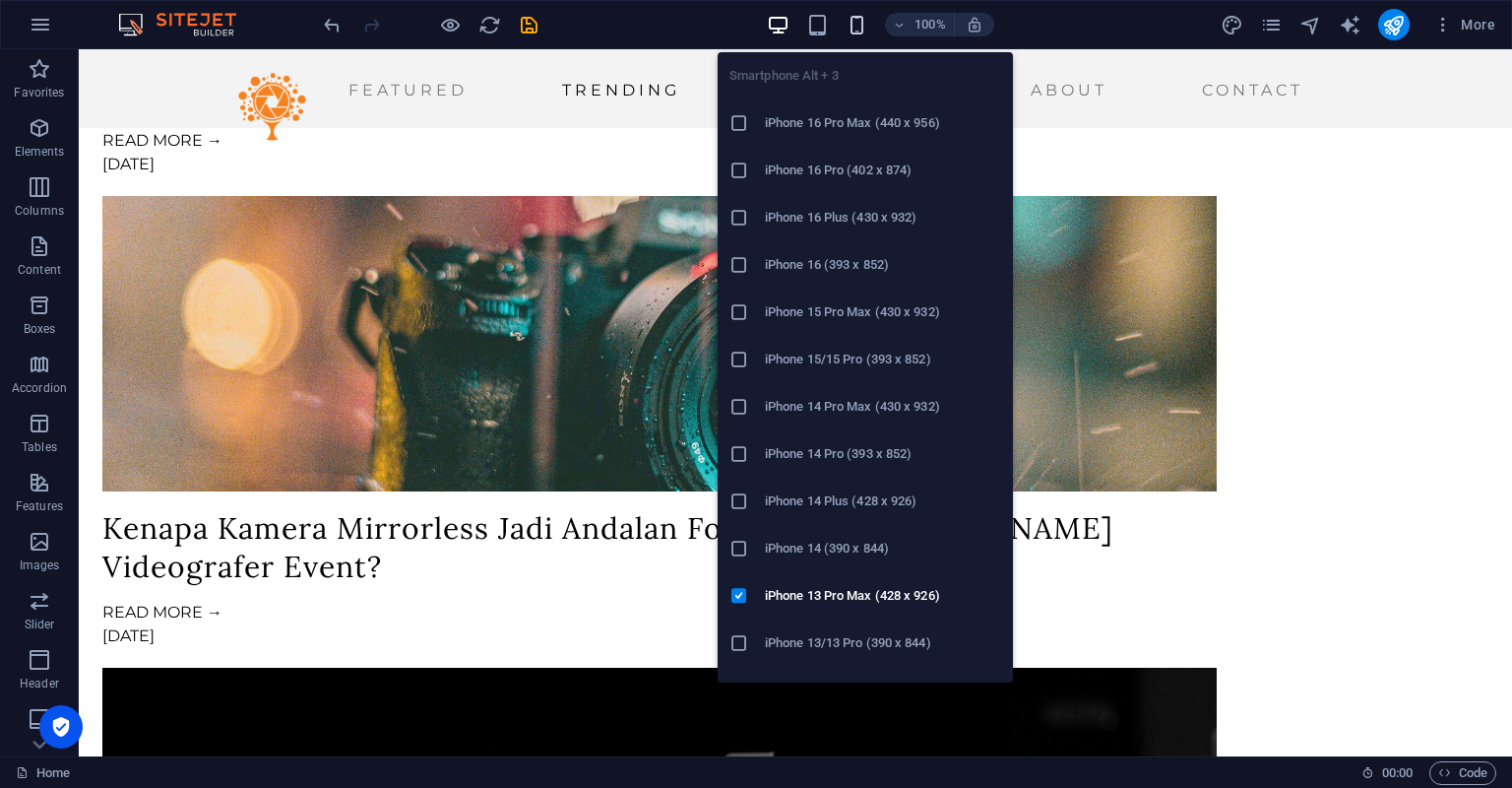 click at bounding box center (856, 25) 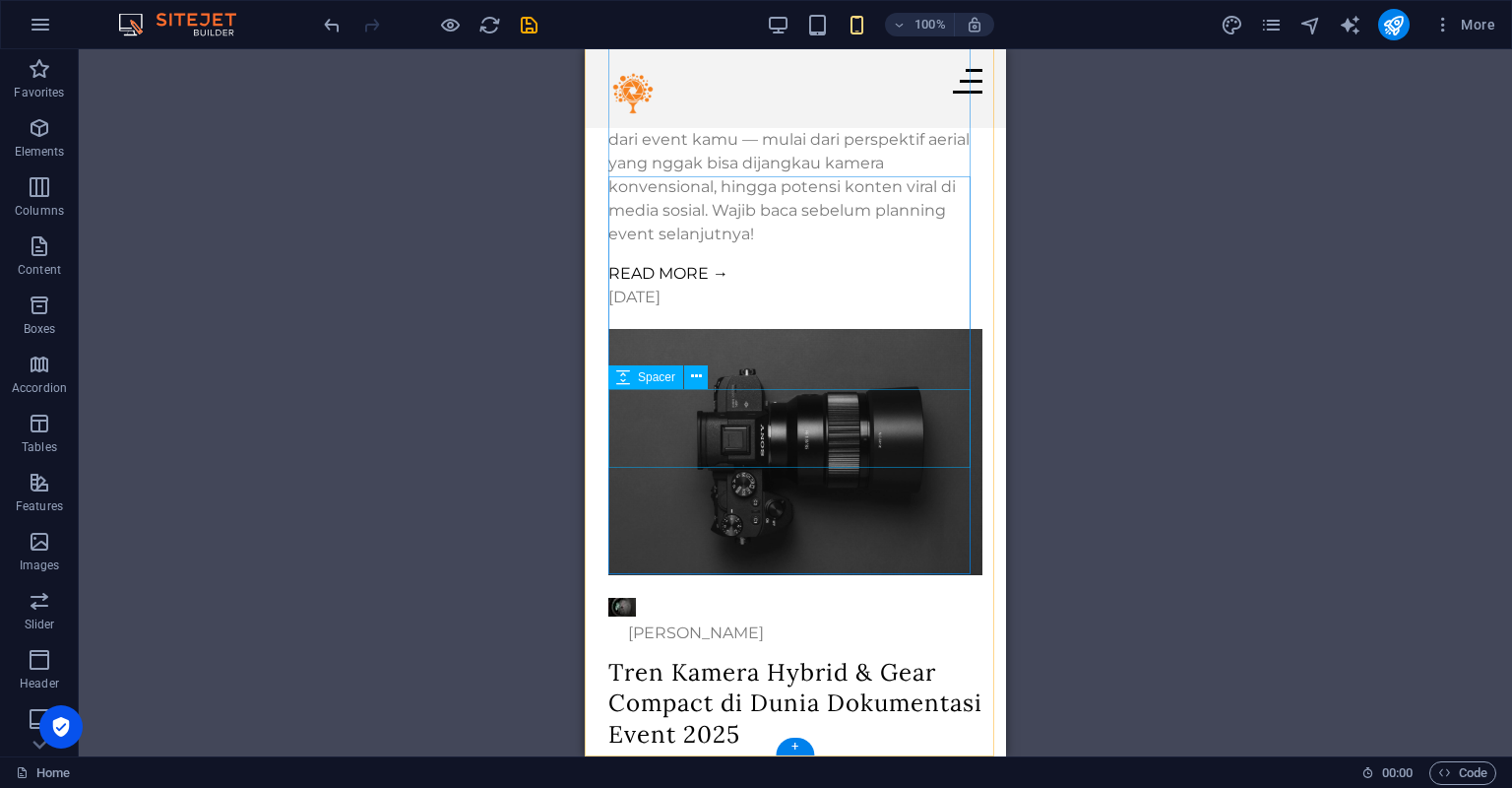 scroll, scrollTop: 6121, scrollLeft: 0, axis: vertical 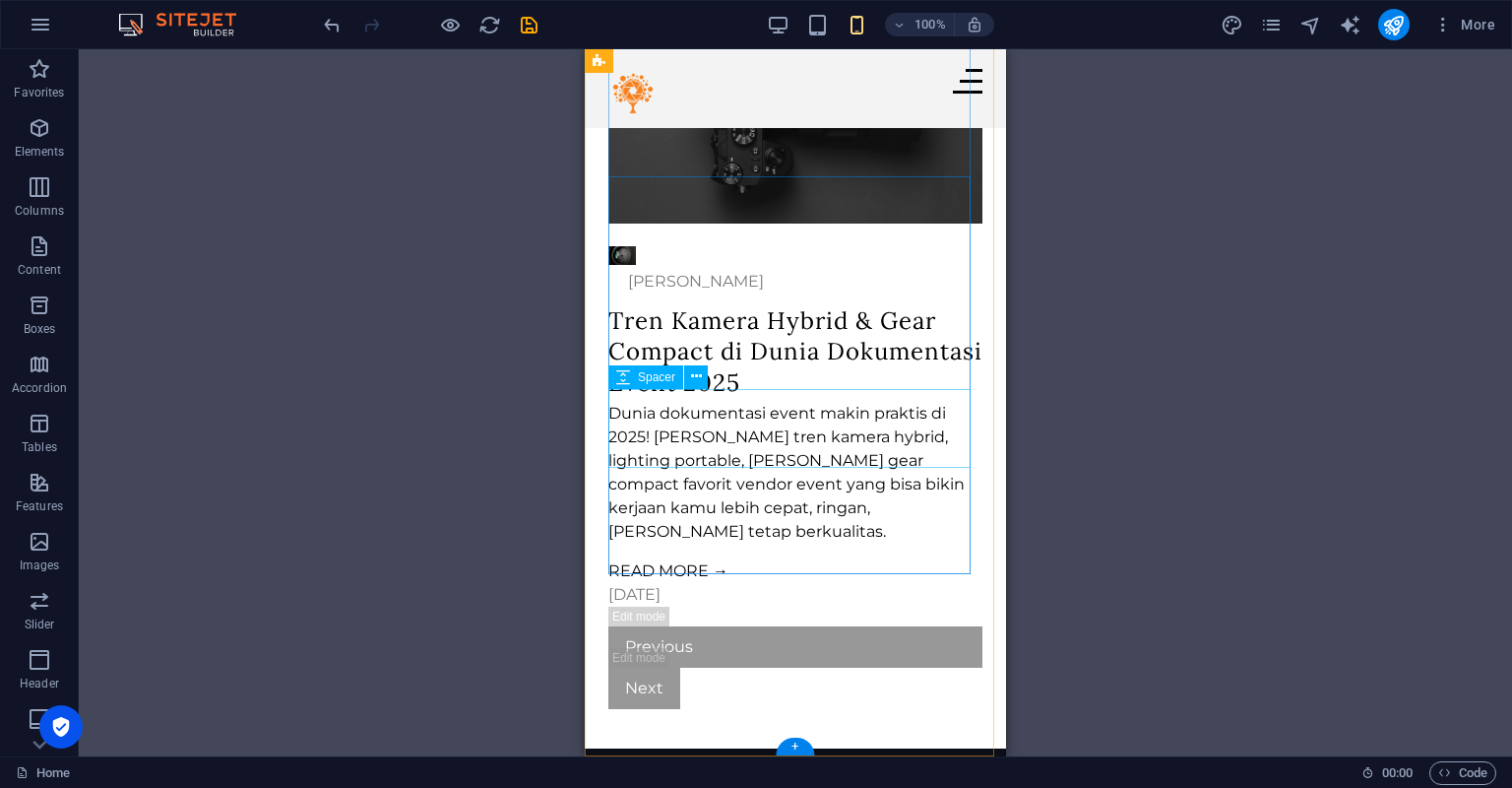 click at bounding box center [795, 1215] 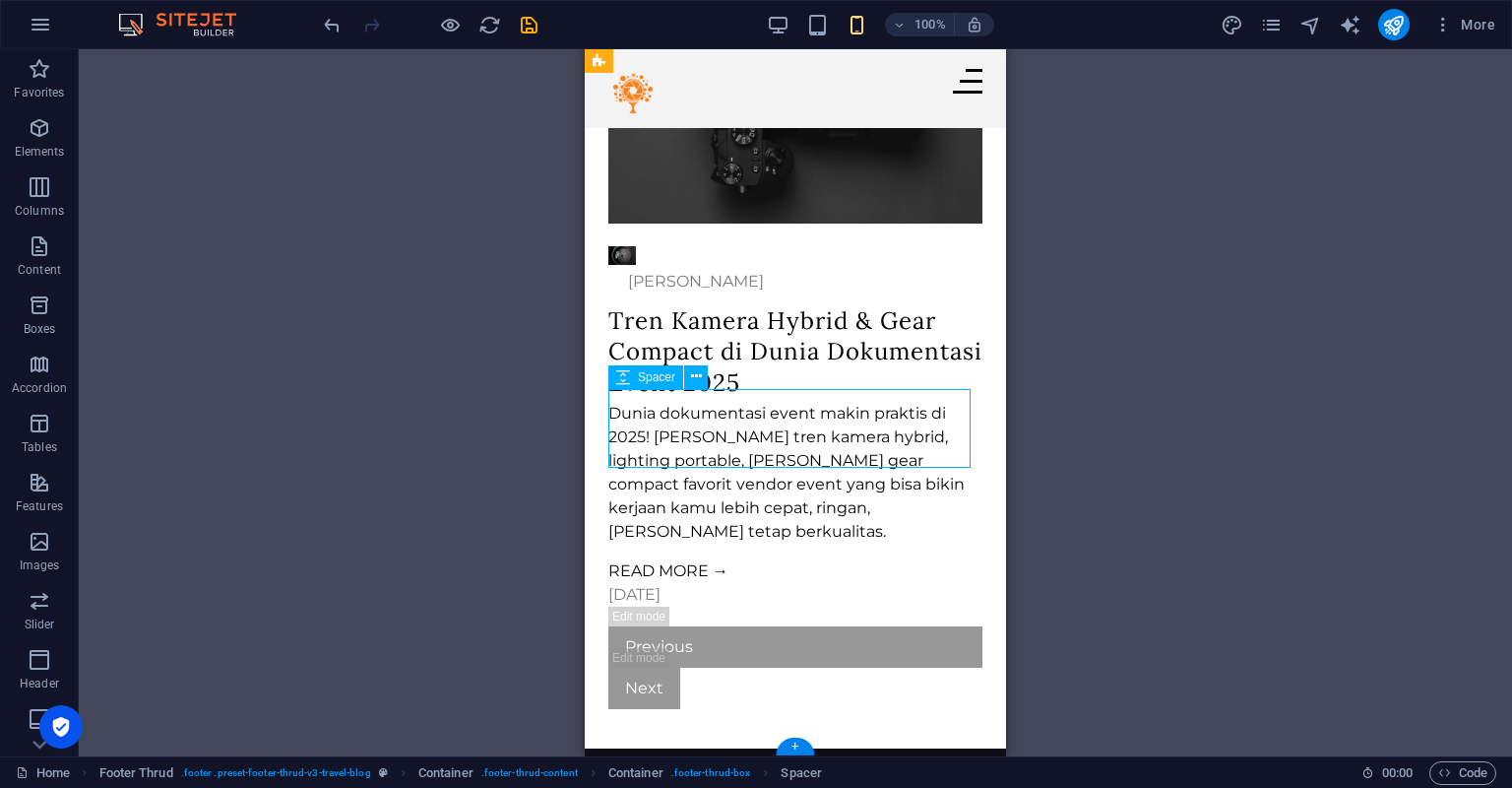 scroll, scrollTop: 6042, scrollLeft: 0, axis: vertical 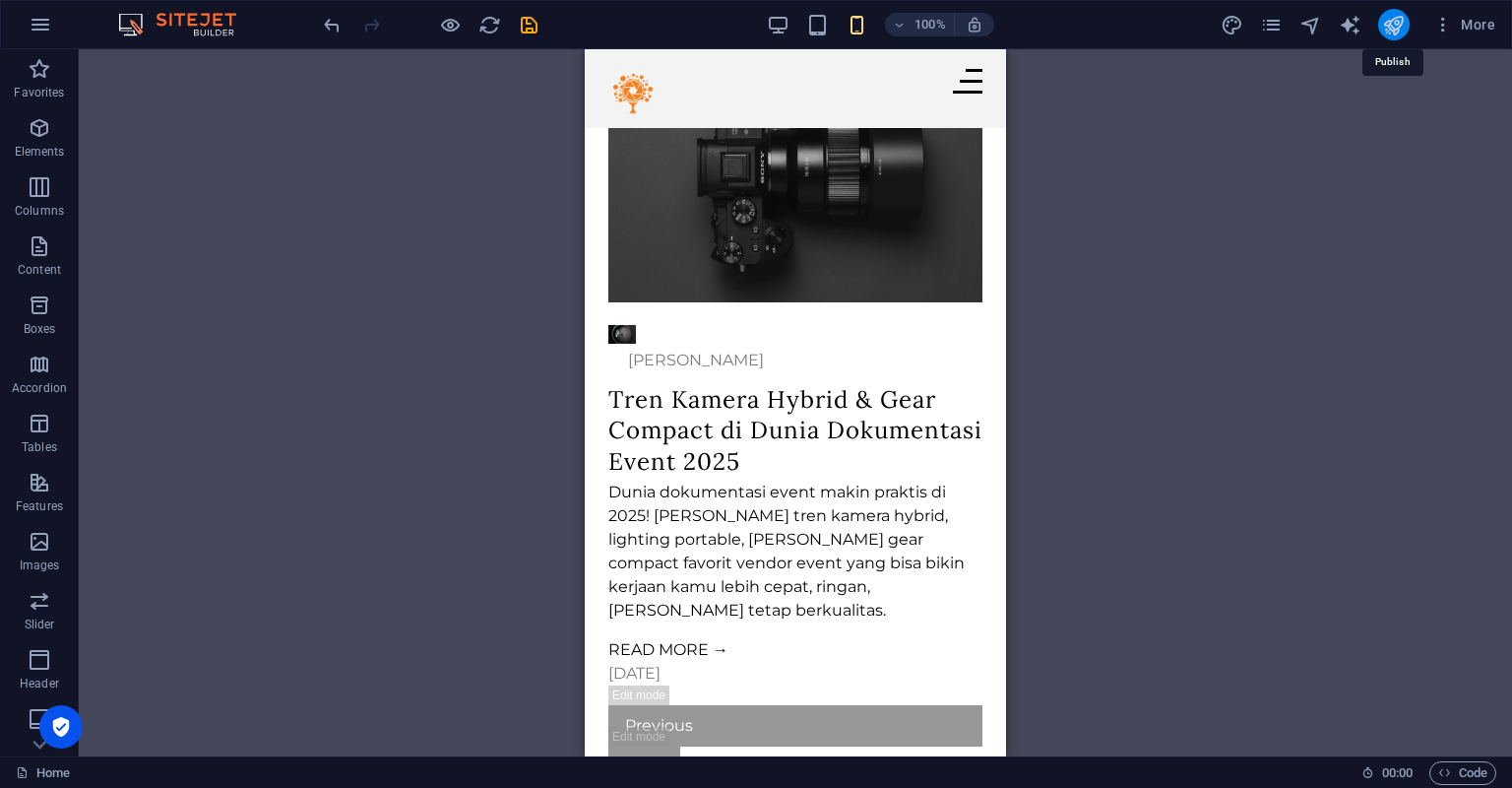 click at bounding box center (1393, 25) 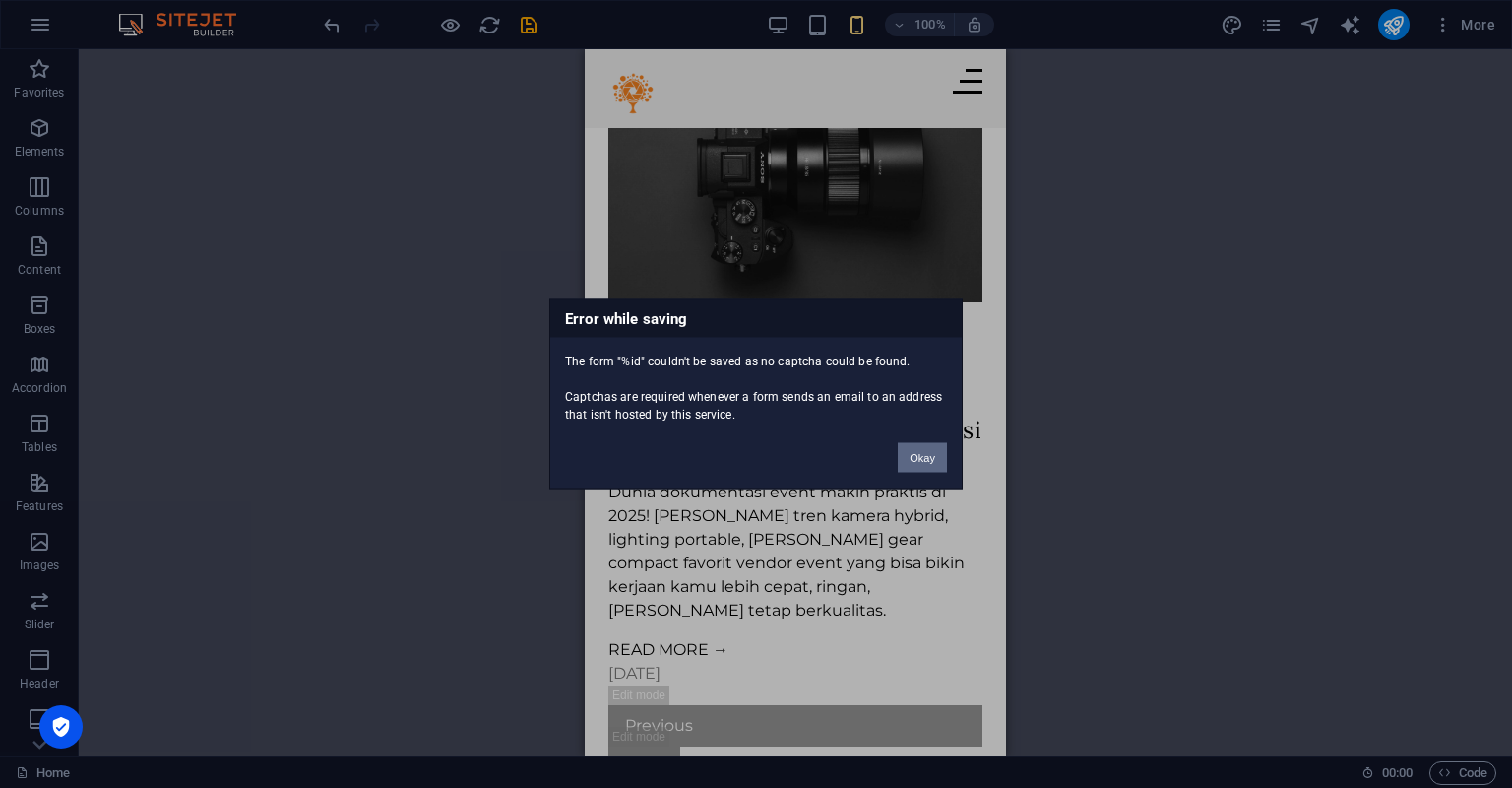 click on "Okay" at bounding box center [922, 458] 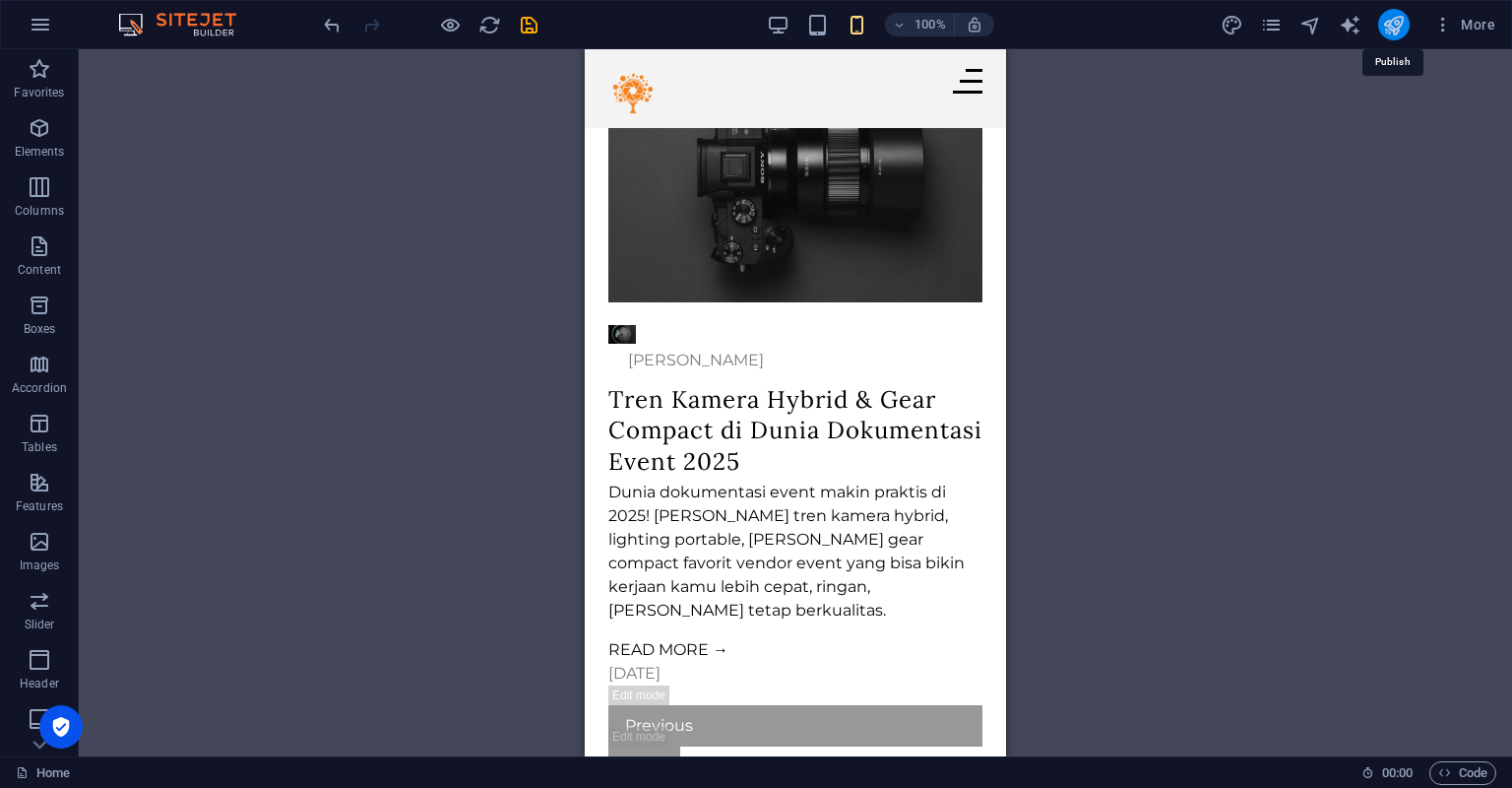 click at bounding box center (1393, 25) 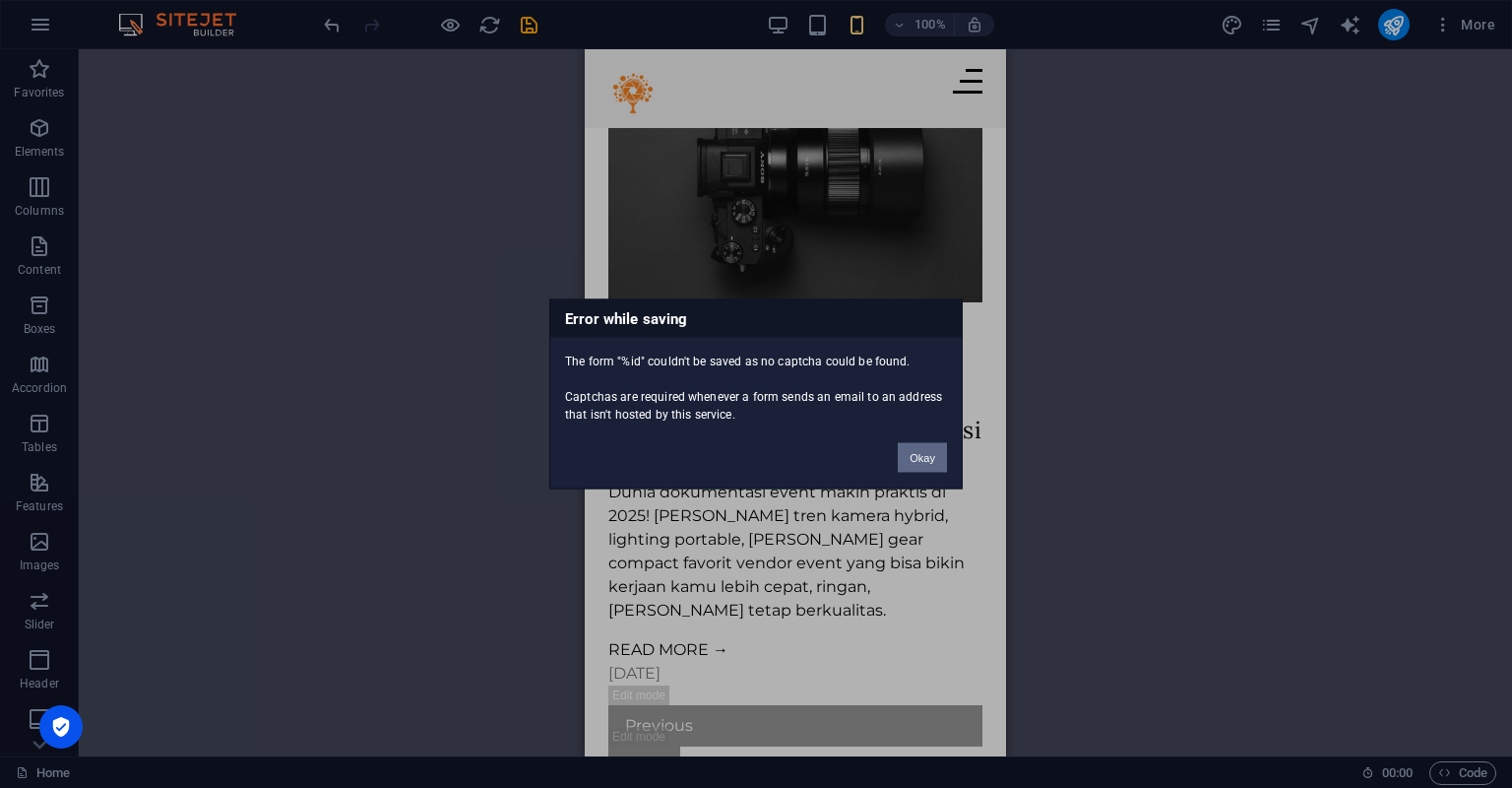 click on "Okay" at bounding box center [922, 458] 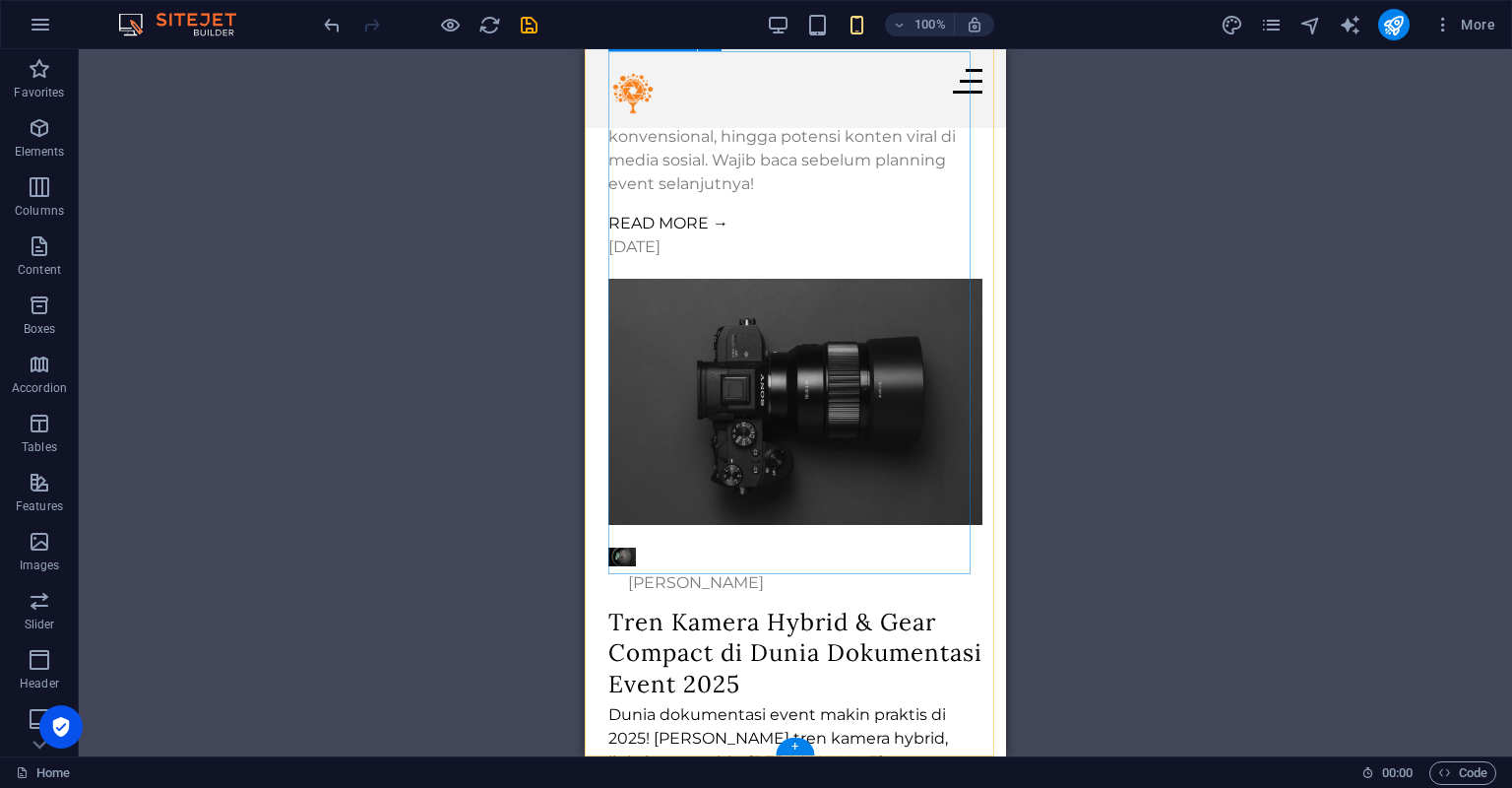 scroll, scrollTop: 6042, scrollLeft: 0, axis: vertical 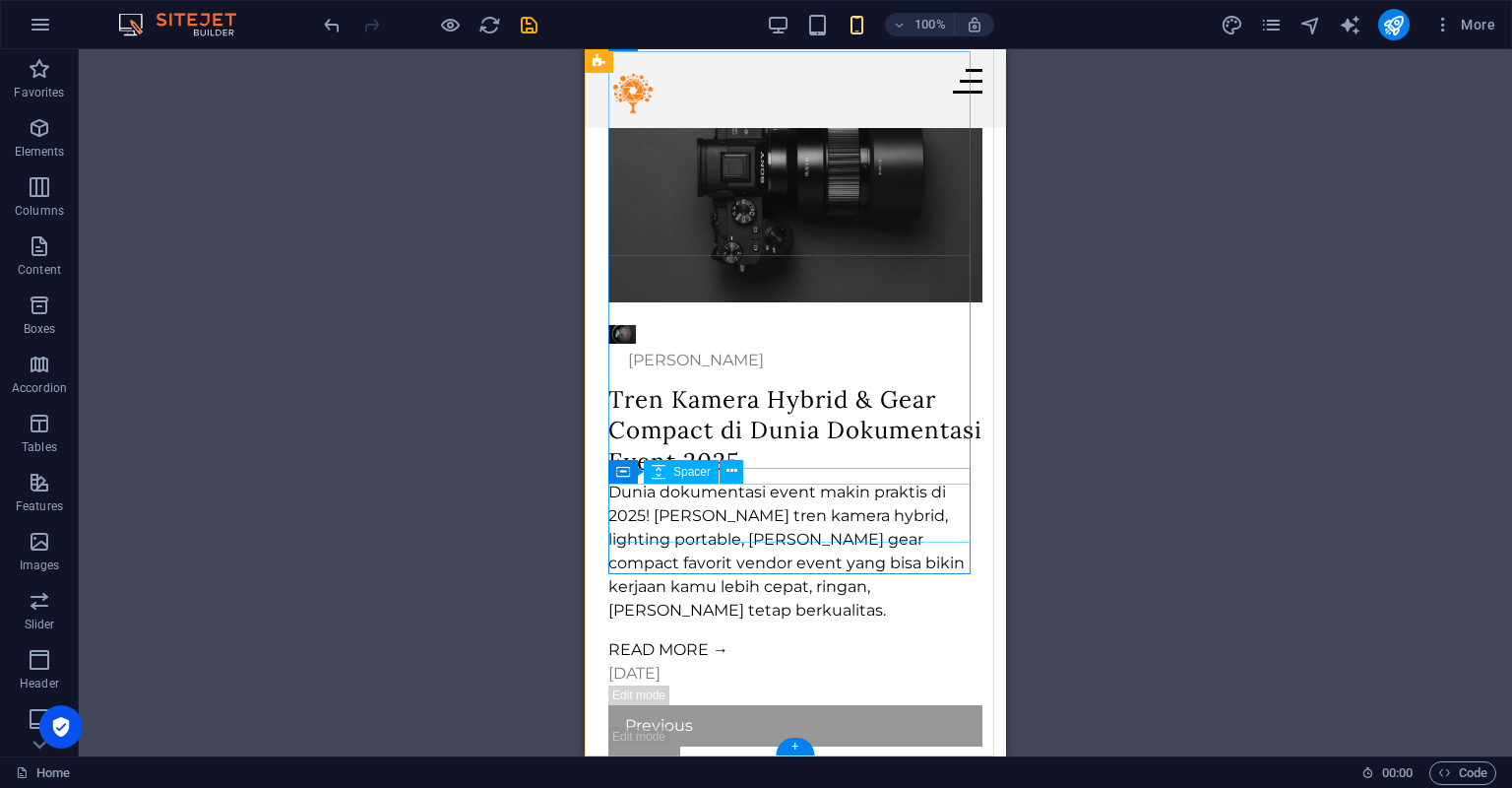 click at bounding box center (795, 1283) 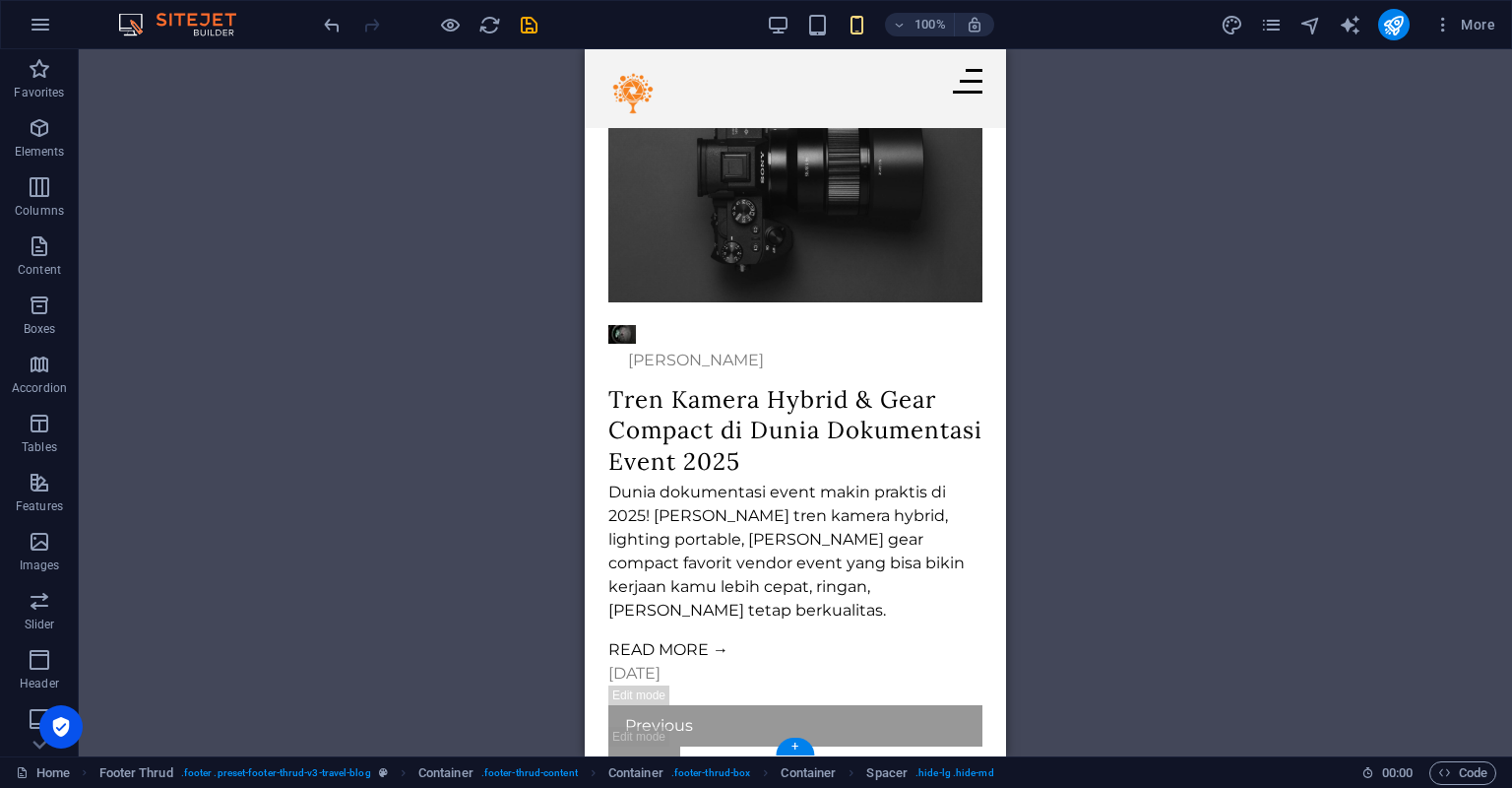 scroll, scrollTop: 5983, scrollLeft: 0, axis: vertical 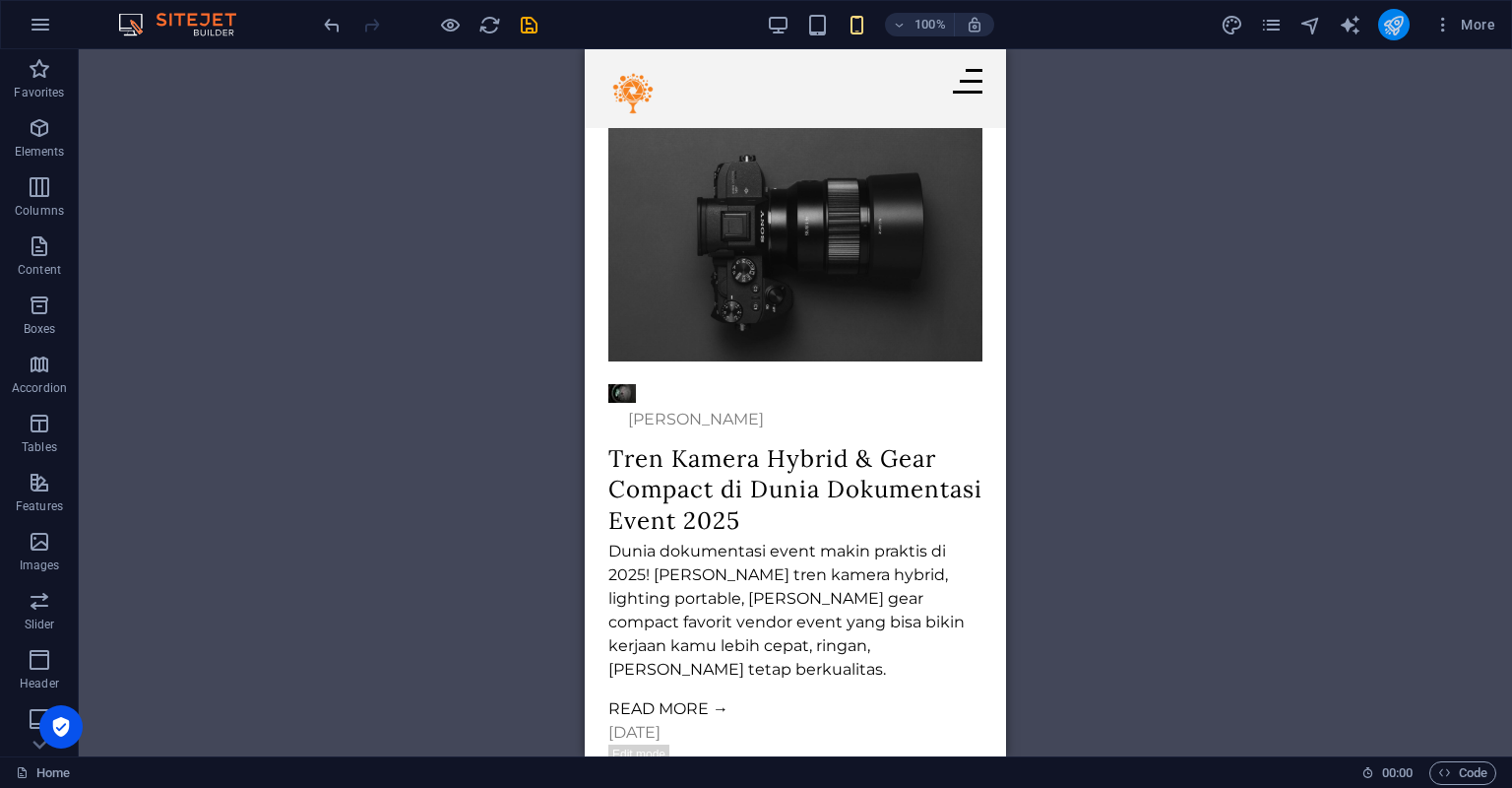 click at bounding box center [1393, 25] 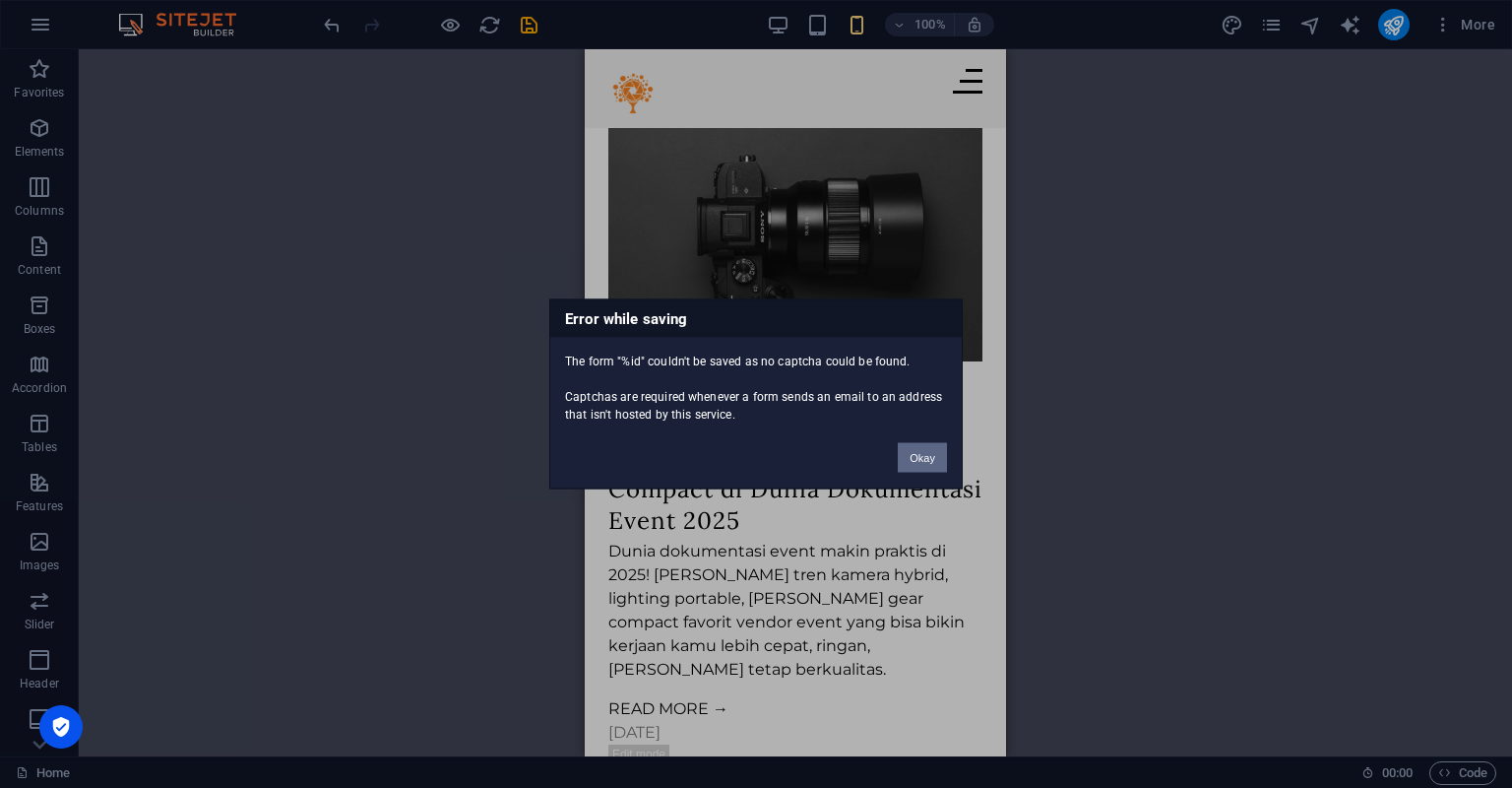 drag, startPoint x: 925, startPoint y: 456, endPoint x: 341, endPoint y: 406, distance: 586.1365 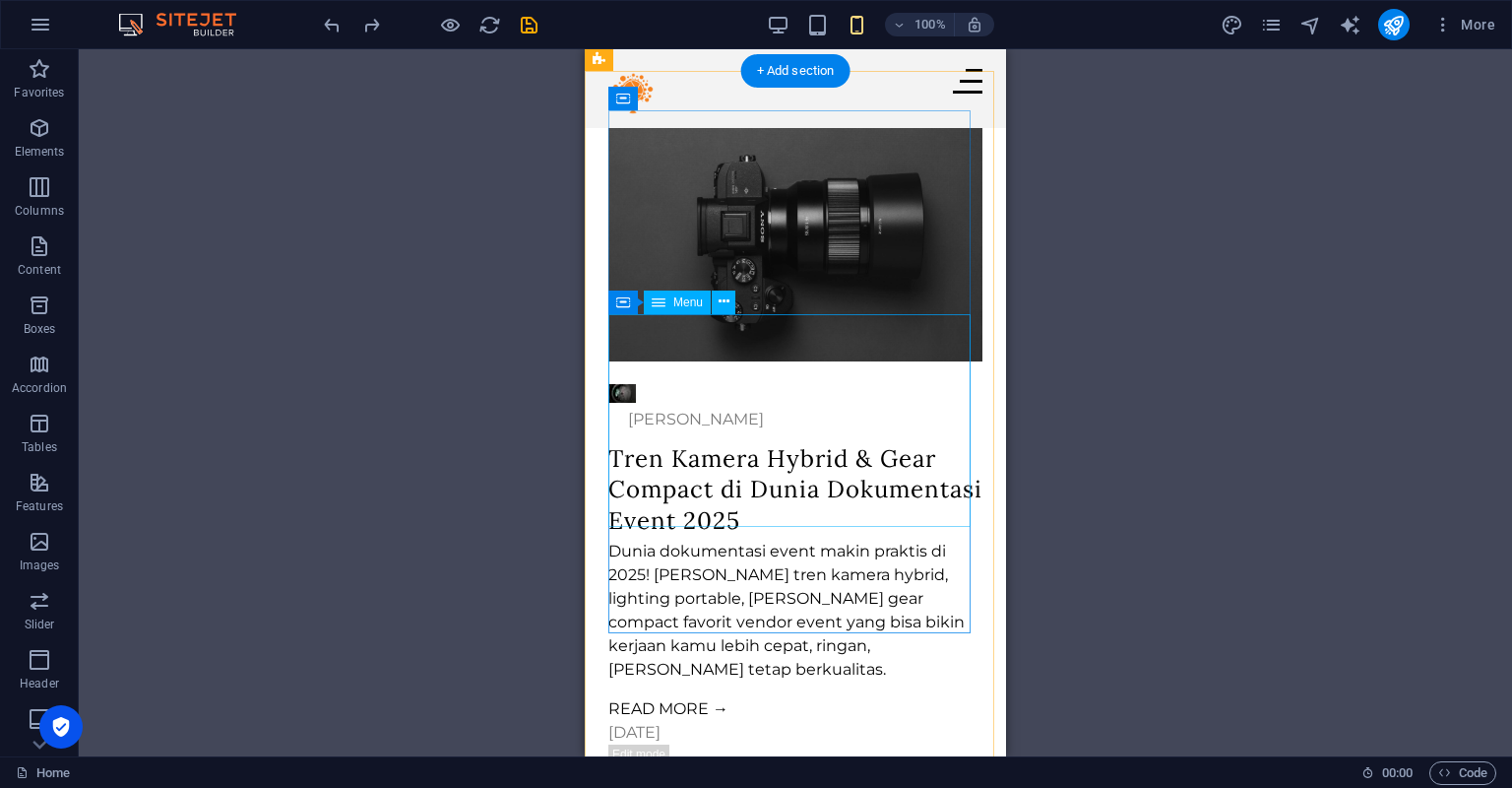 click on "FEATURED TRENDING ABOUT CONTACT" at bounding box center (795, 1207) 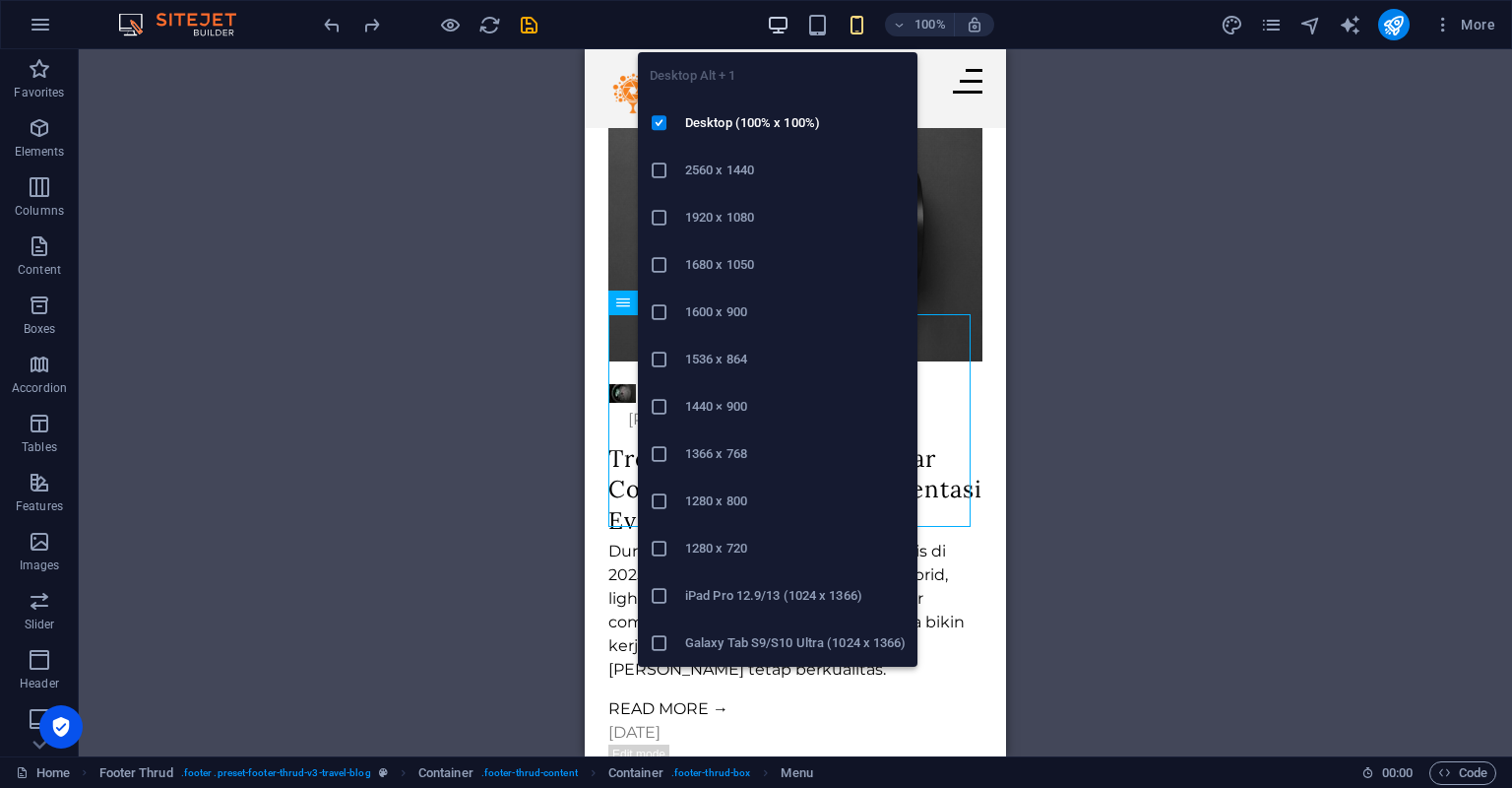 click at bounding box center [778, 25] 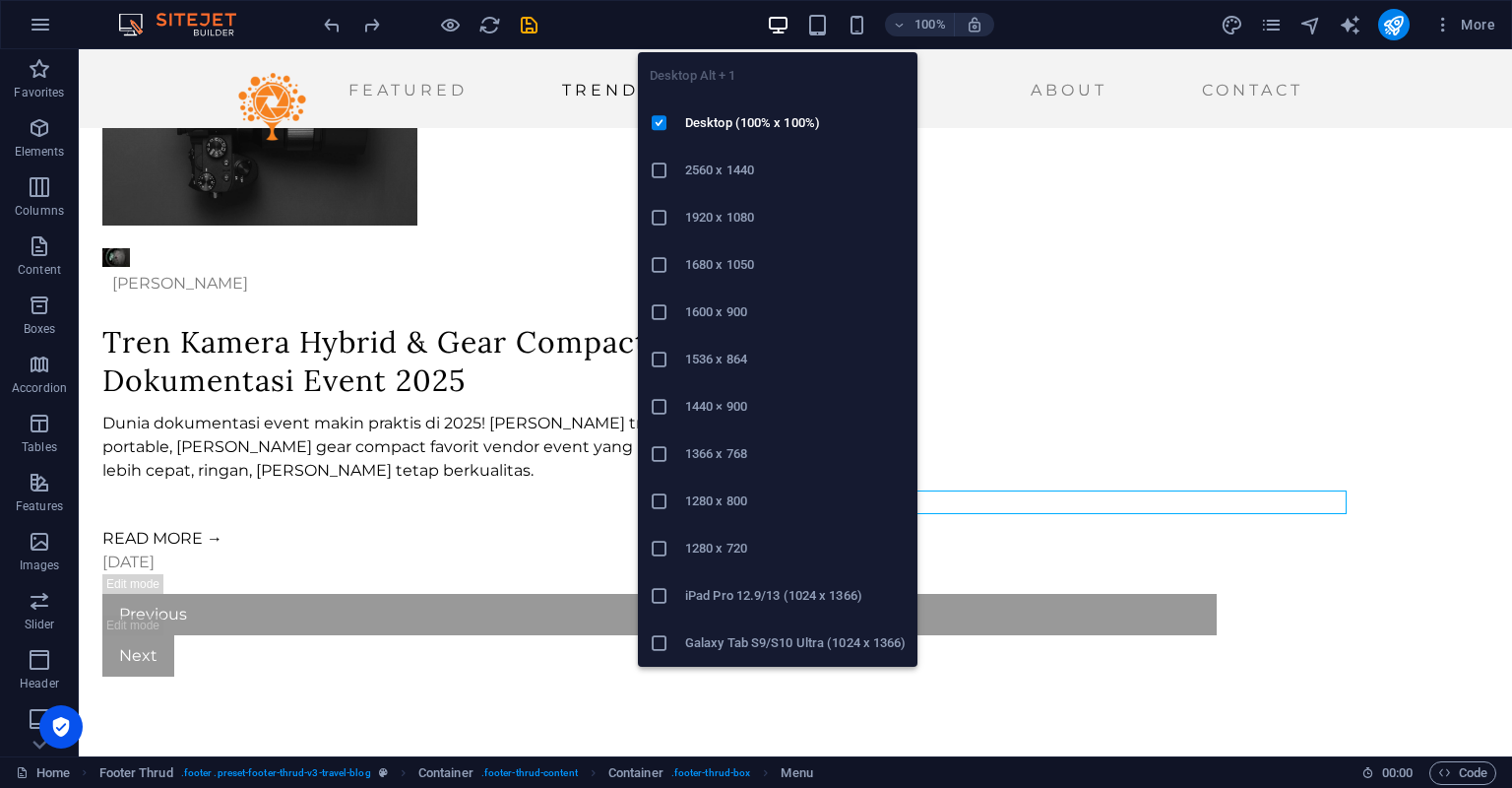 scroll, scrollTop: 3837, scrollLeft: 0, axis: vertical 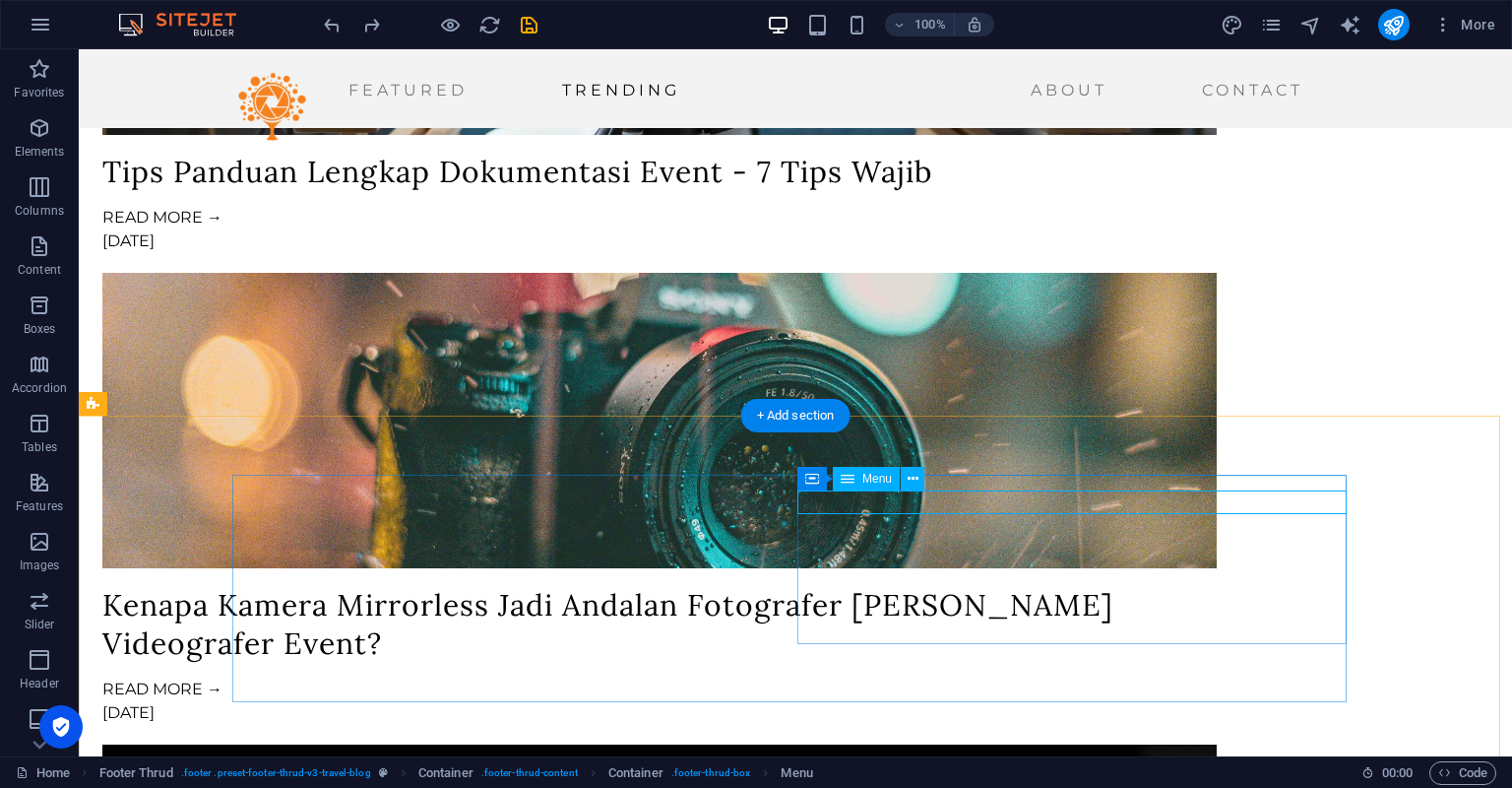 click on "FEATURED TRENDING ABOUT CONTACT" at bounding box center (513, 3322) 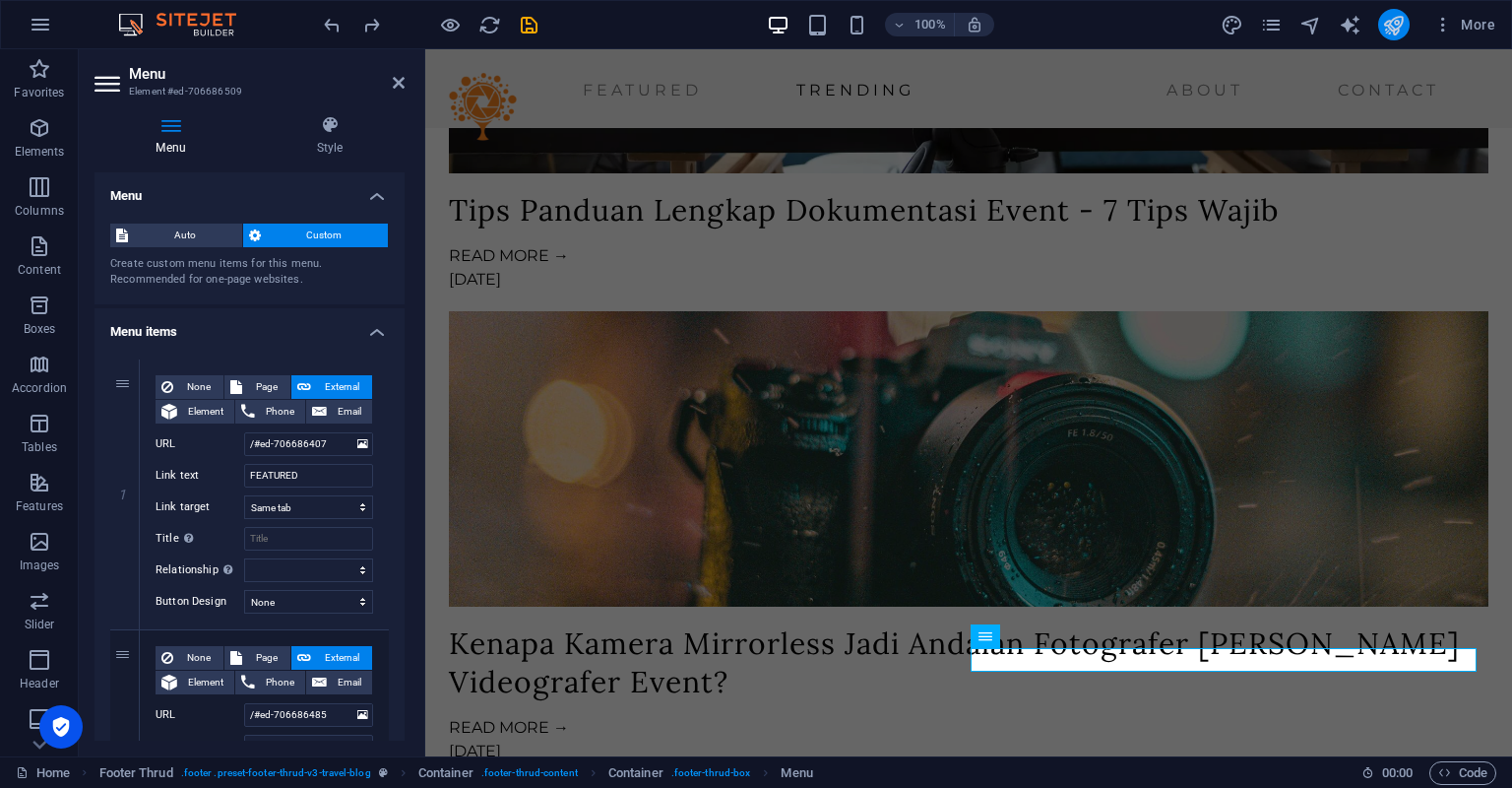 click at bounding box center (1393, 25) 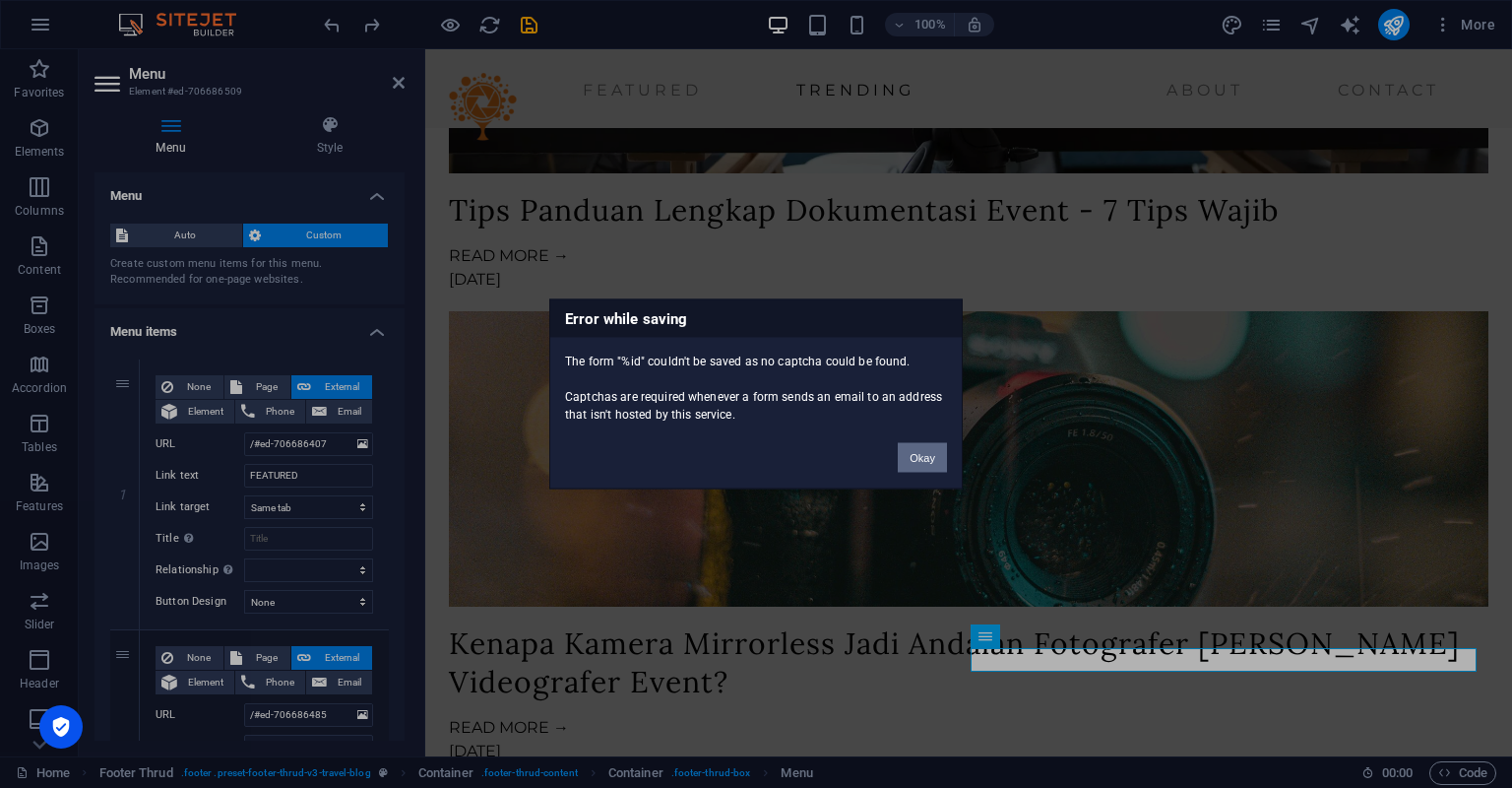drag, startPoint x: 933, startPoint y: 450, endPoint x: 512, endPoint y: 397, distance: 424.323 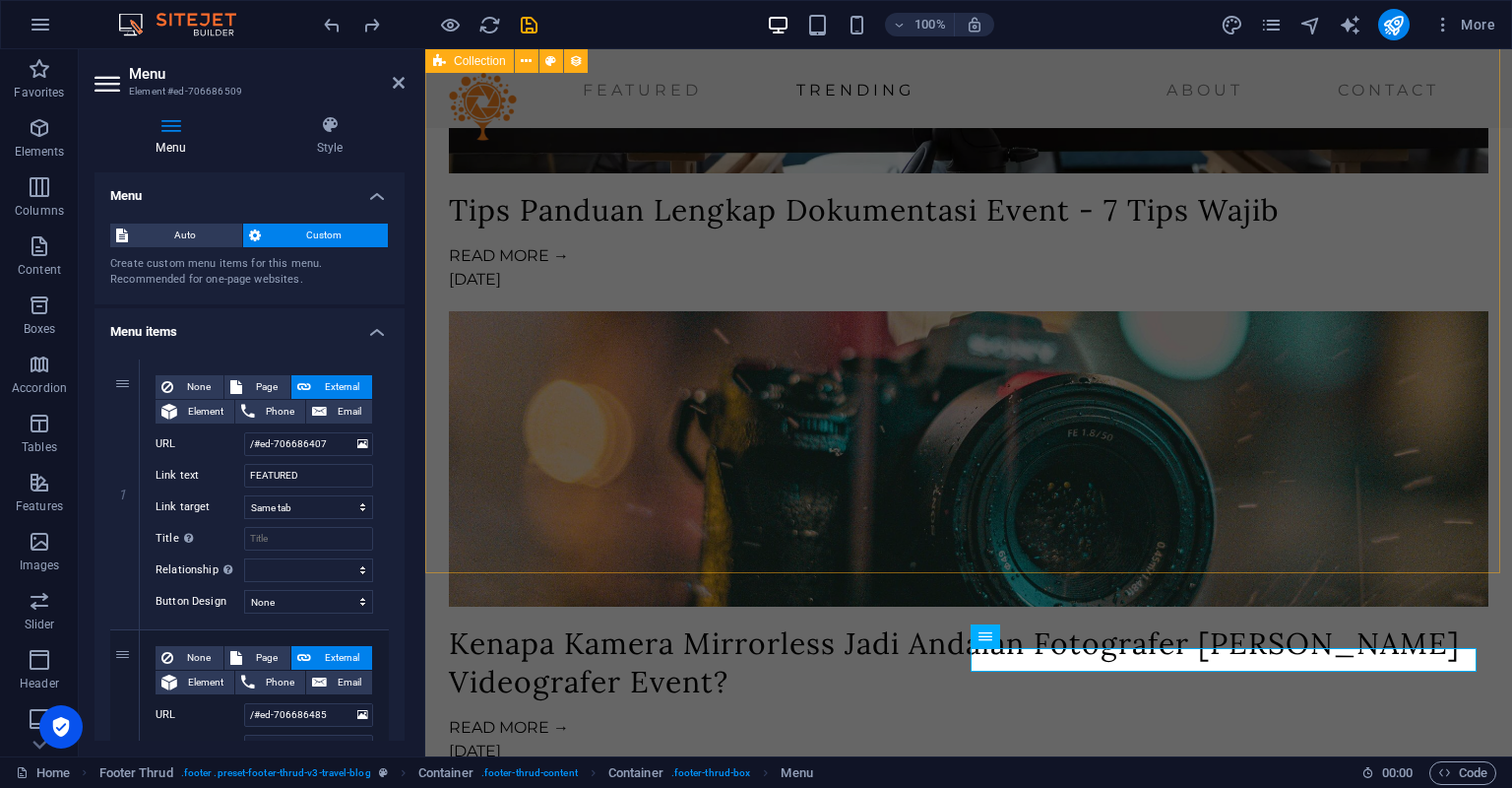 click on "Rizki Dwi Cahya 5 Alasan Kenapa Event Kamu Harus Punya Drone Documentation Ingin dokumentasi event yang lebih dari sekadar foto dan video biasa?  Drone documentation bisa jadi solusi tepat untuk menghadirkan visual yang unik, dramatis, dan cinematic. Di artikel ini, Kamerapohon akan membahas 5 alasan kenapa dokumentasi drone wajib jadi bagian dari event kamu — mulai dari perspektif aerial yang nggak bisa dijangkau kamera konvensional, hingga potensi konten viral di media sosial. Wajib baca sebelum planning event selanjutnya! READ MORE → 13/07/2025 Rizki Dwi Cahya Tren Kamera Hybrid & Gear Compact di Dunia Dokumentasi Event 2025 Dunia dokumentasi event makin praktis di 2025! Simak tren kamera hybrid, lighting portable, dan gear compact favorit vendor event yang bisa bikin kerjaan kamu lebih cepat, ringan, dan tetap berkualitas. READ MORE → 13/07/2025  Previous Next" at bounding box center [969, 2288] 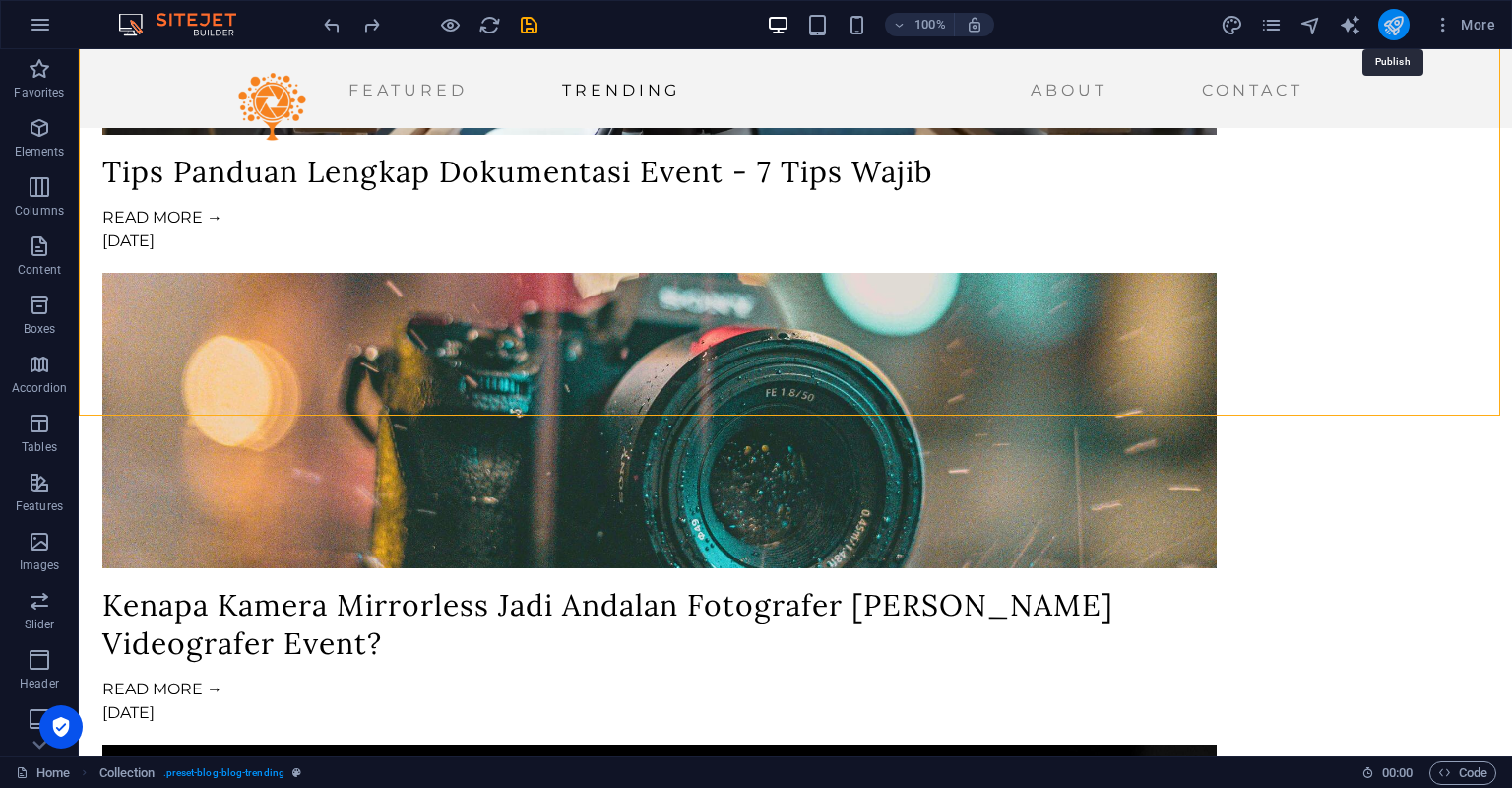 click at bounding box center [1393, 25] 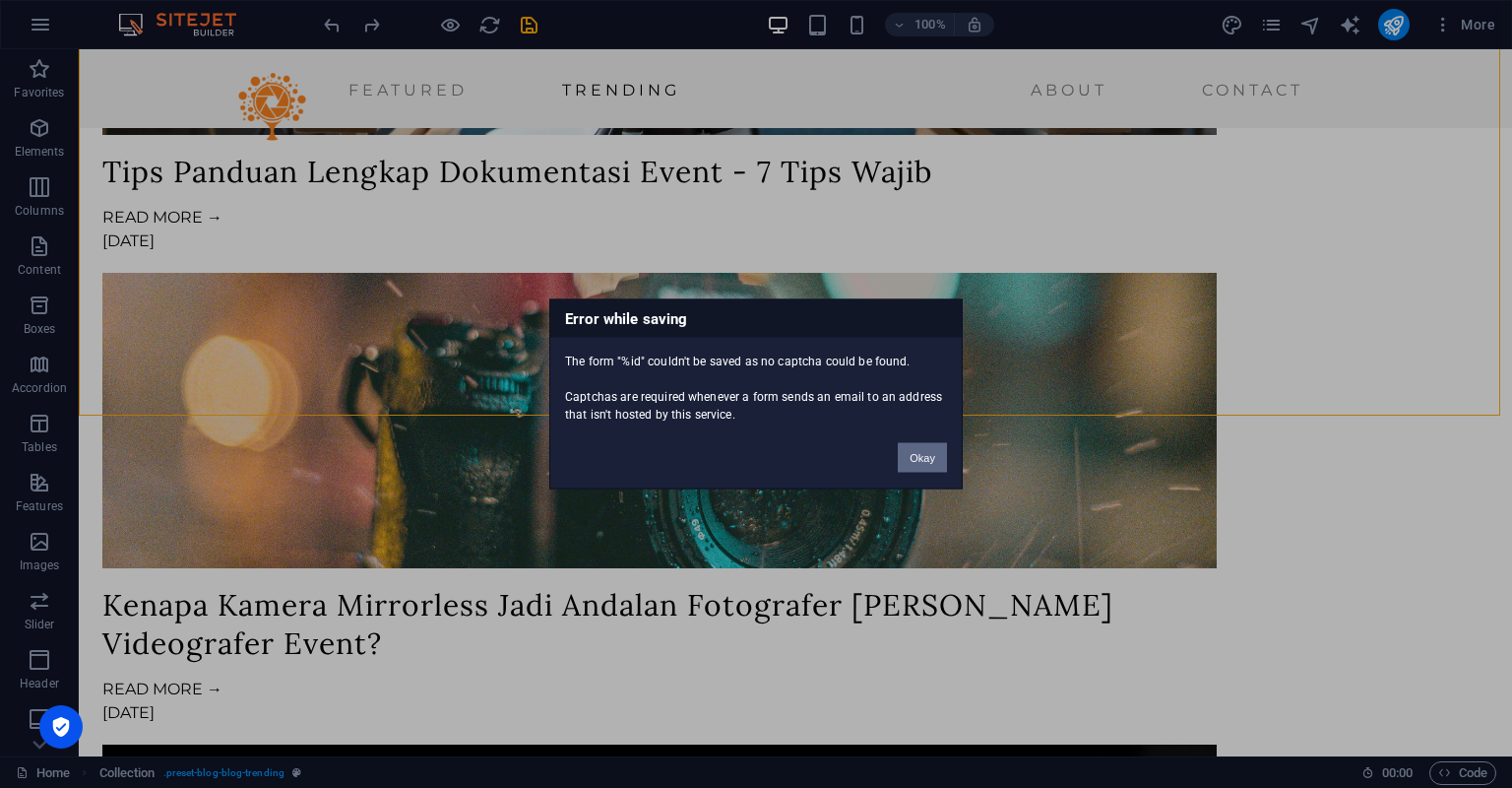 click on "Okay" at bounding box center (922, 458) 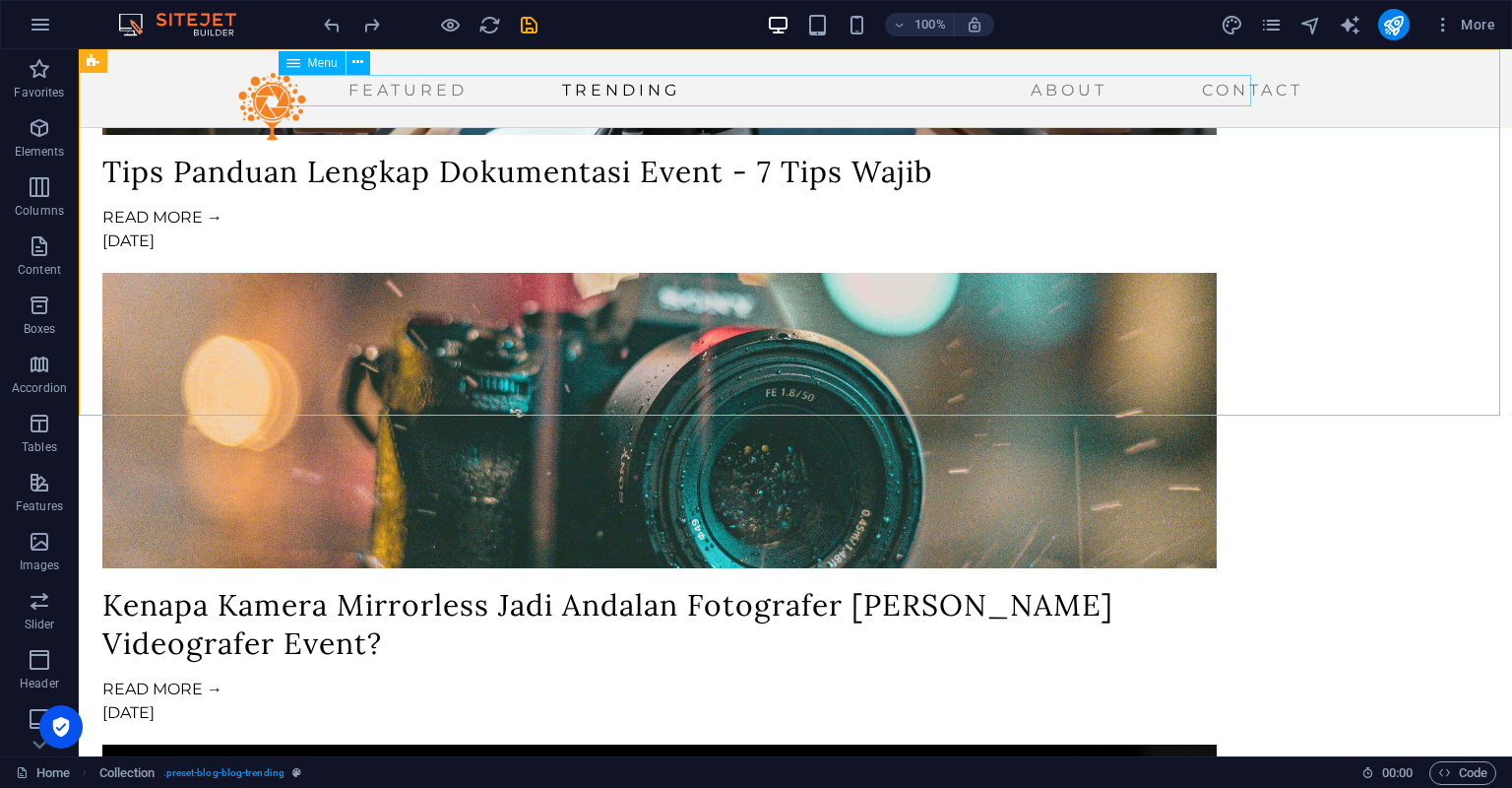 click on "Featured Trending About Contact" at bounding box center [771, 91] 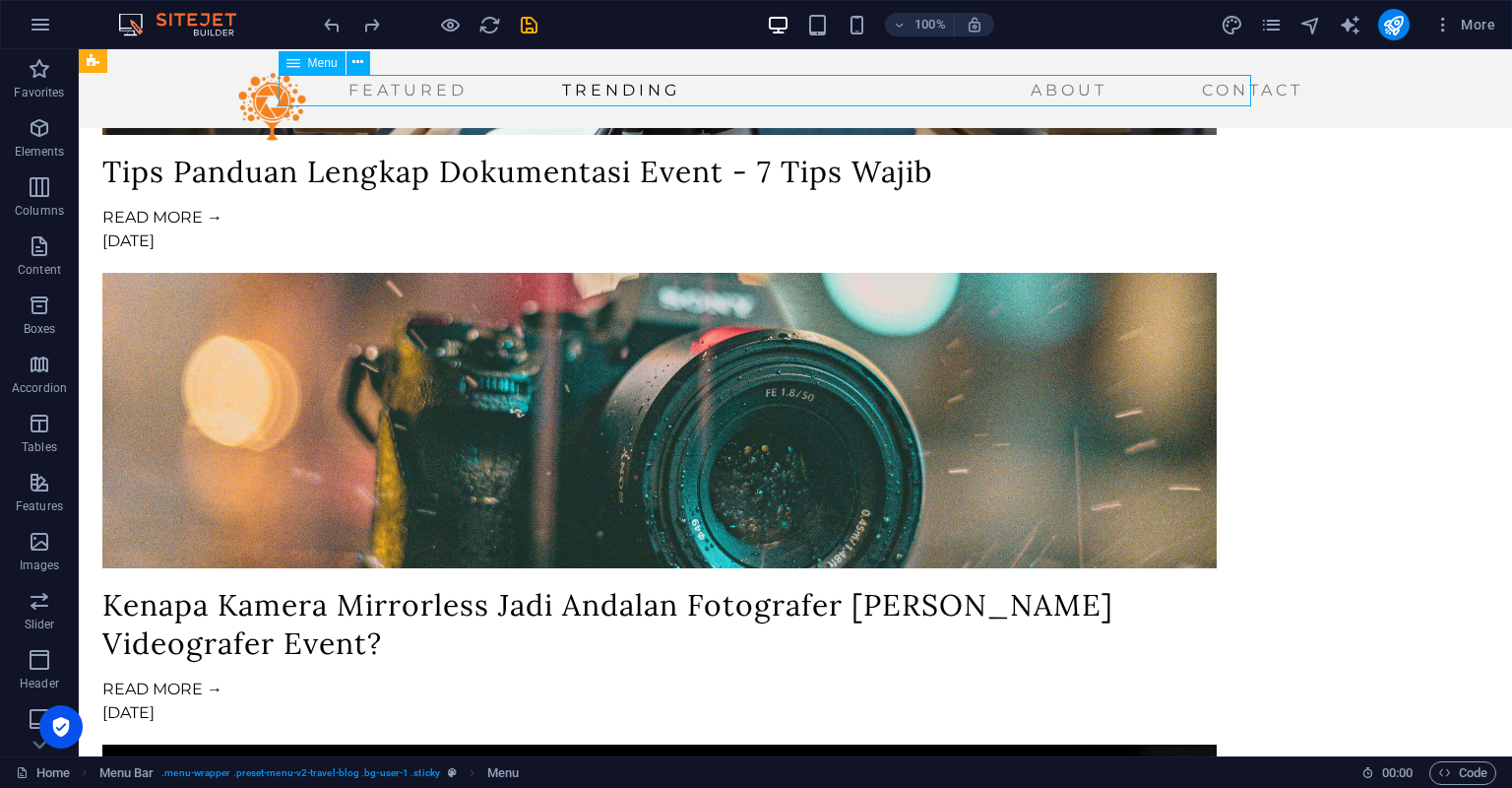 click on "Featured Trending About Contact" at bounding box center [771, 91] 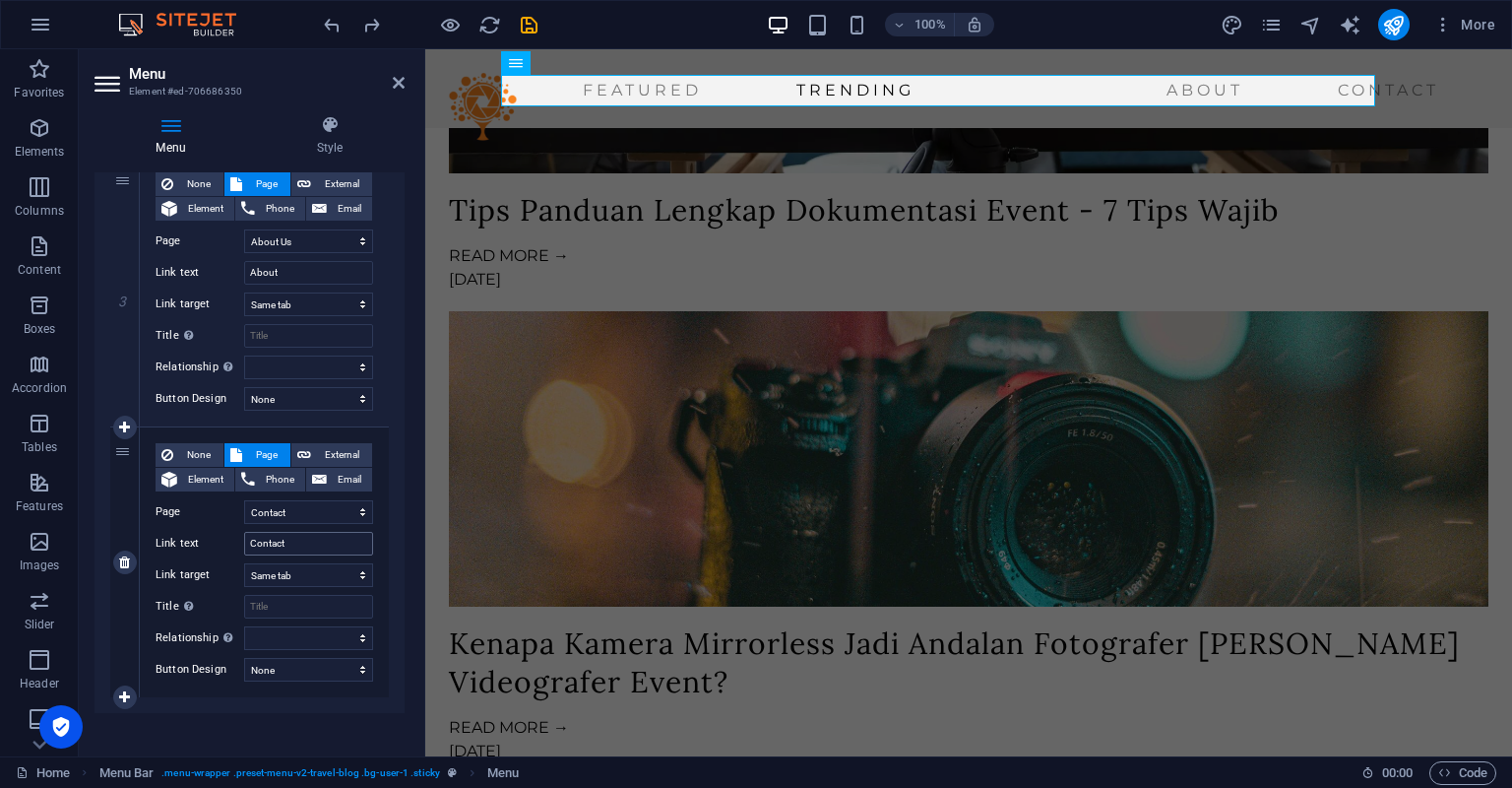 scroll, scrollTop: 757, scrollLeft: 0, axis: vertical 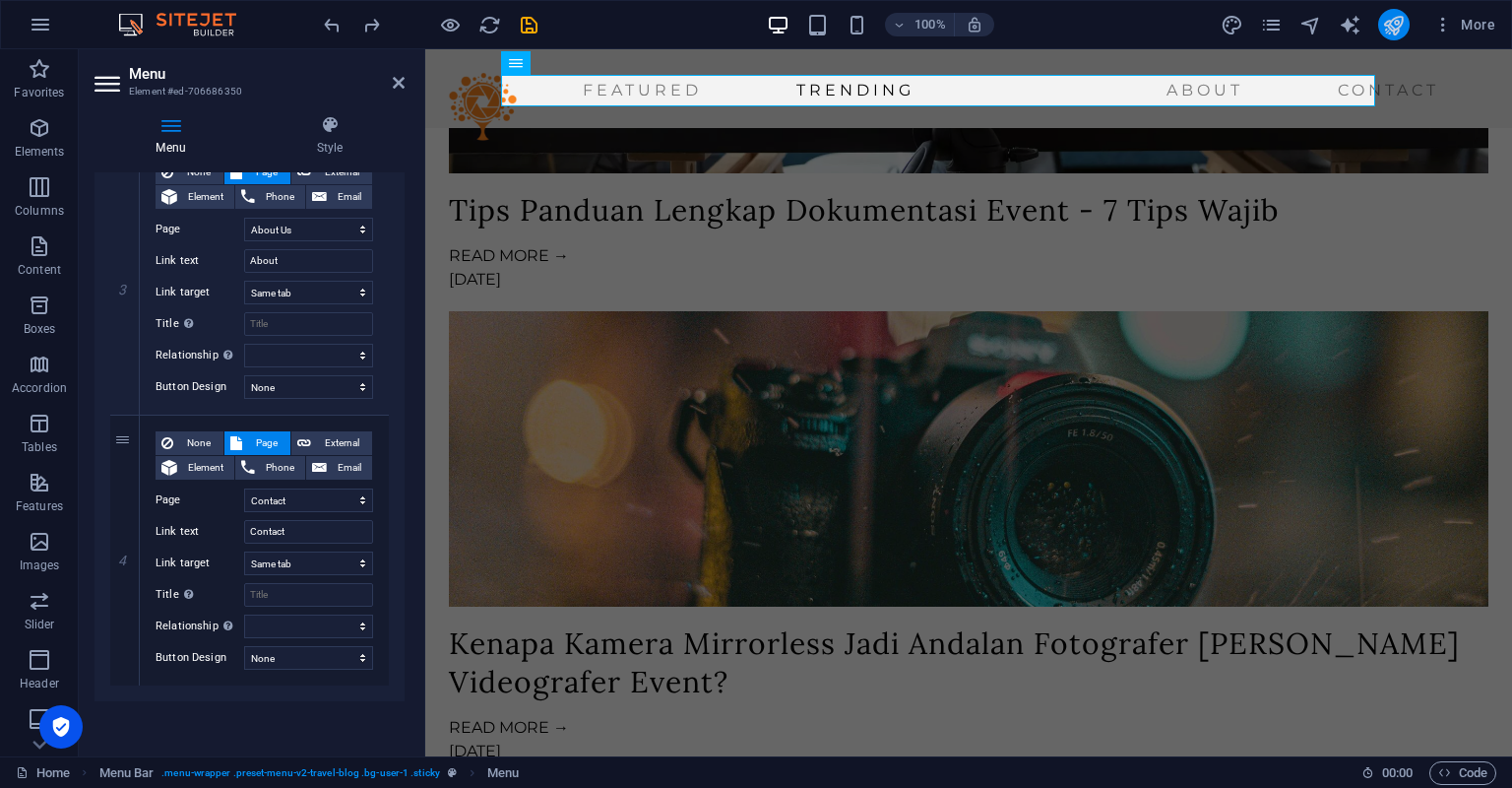 click at bounding box center [1393, 25] 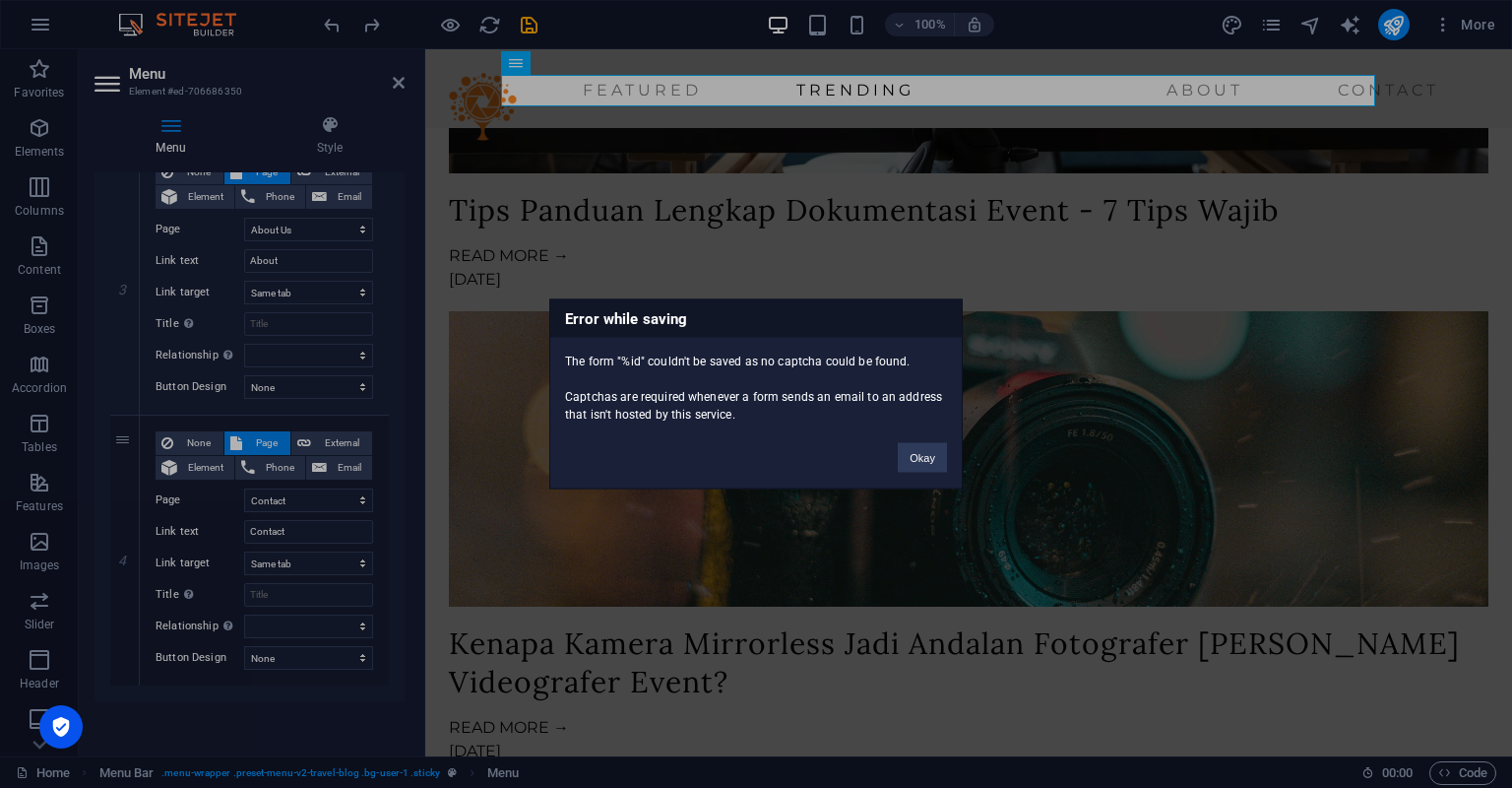 type 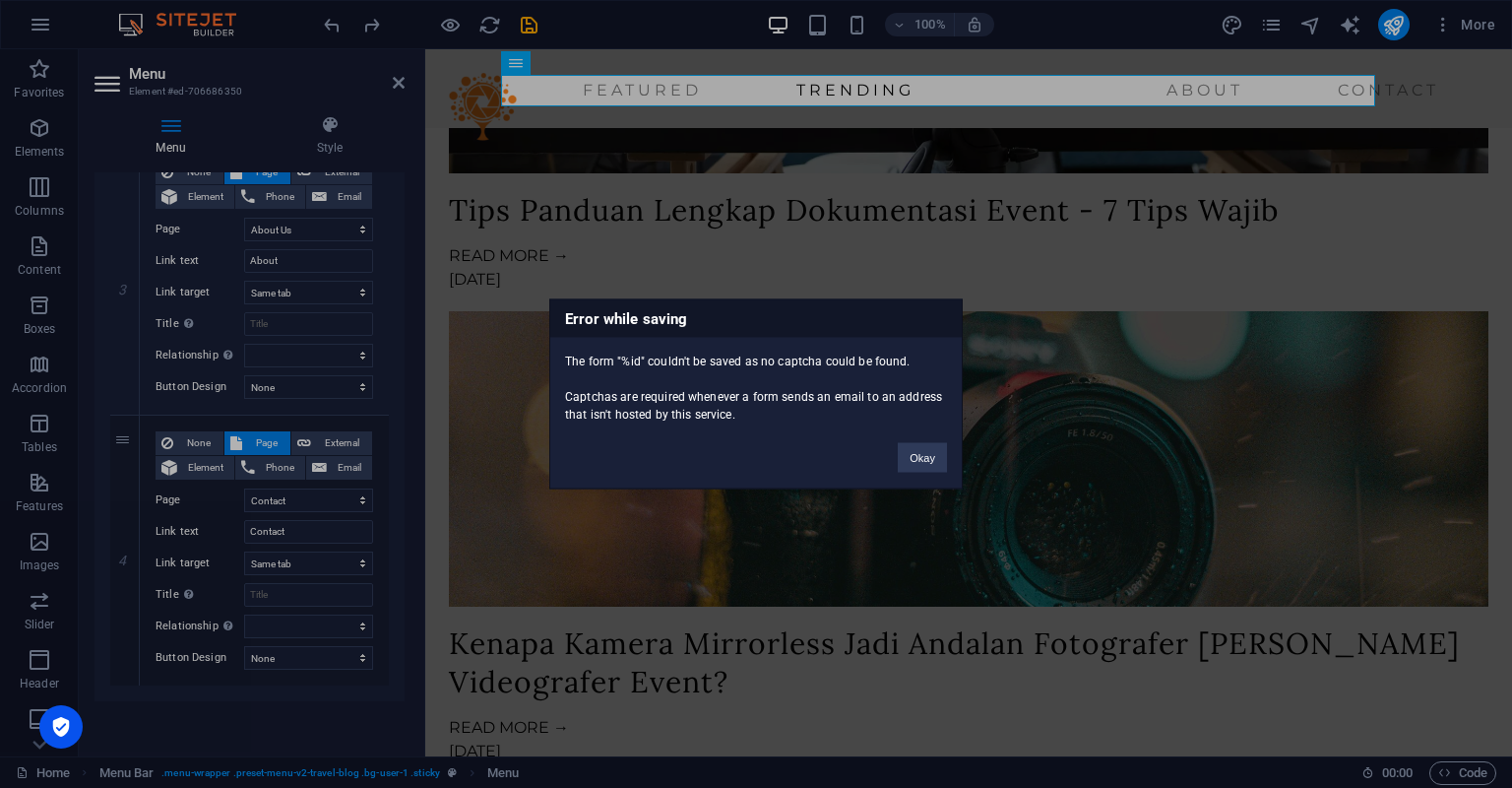 drag, startPoint x: 566, startPoint y: 395, endPoint x: 759, endPoint y: 431, distance: 196.32881 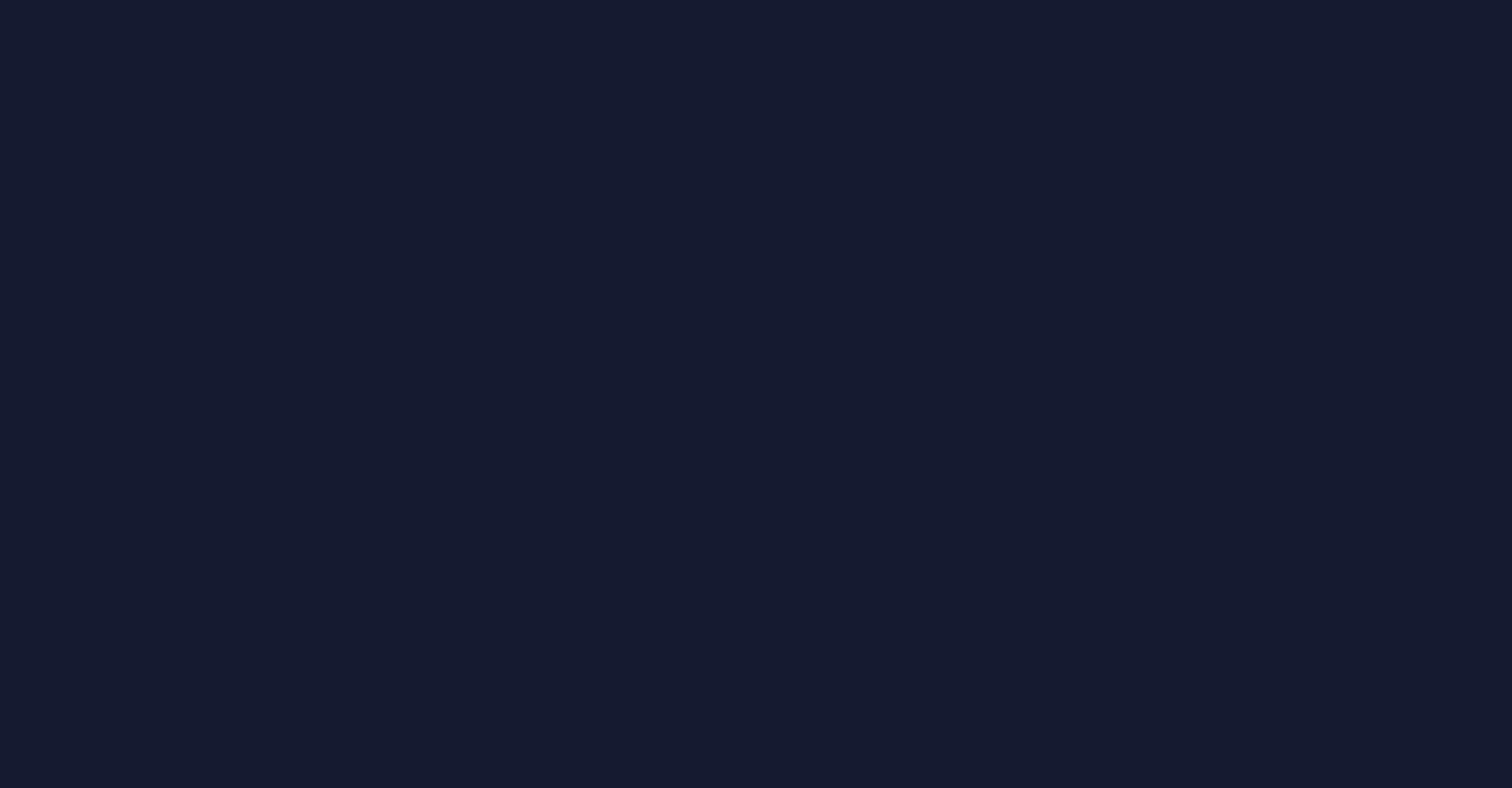 scroll, scrollTop: 0, scrollLeft: 0, axis: both 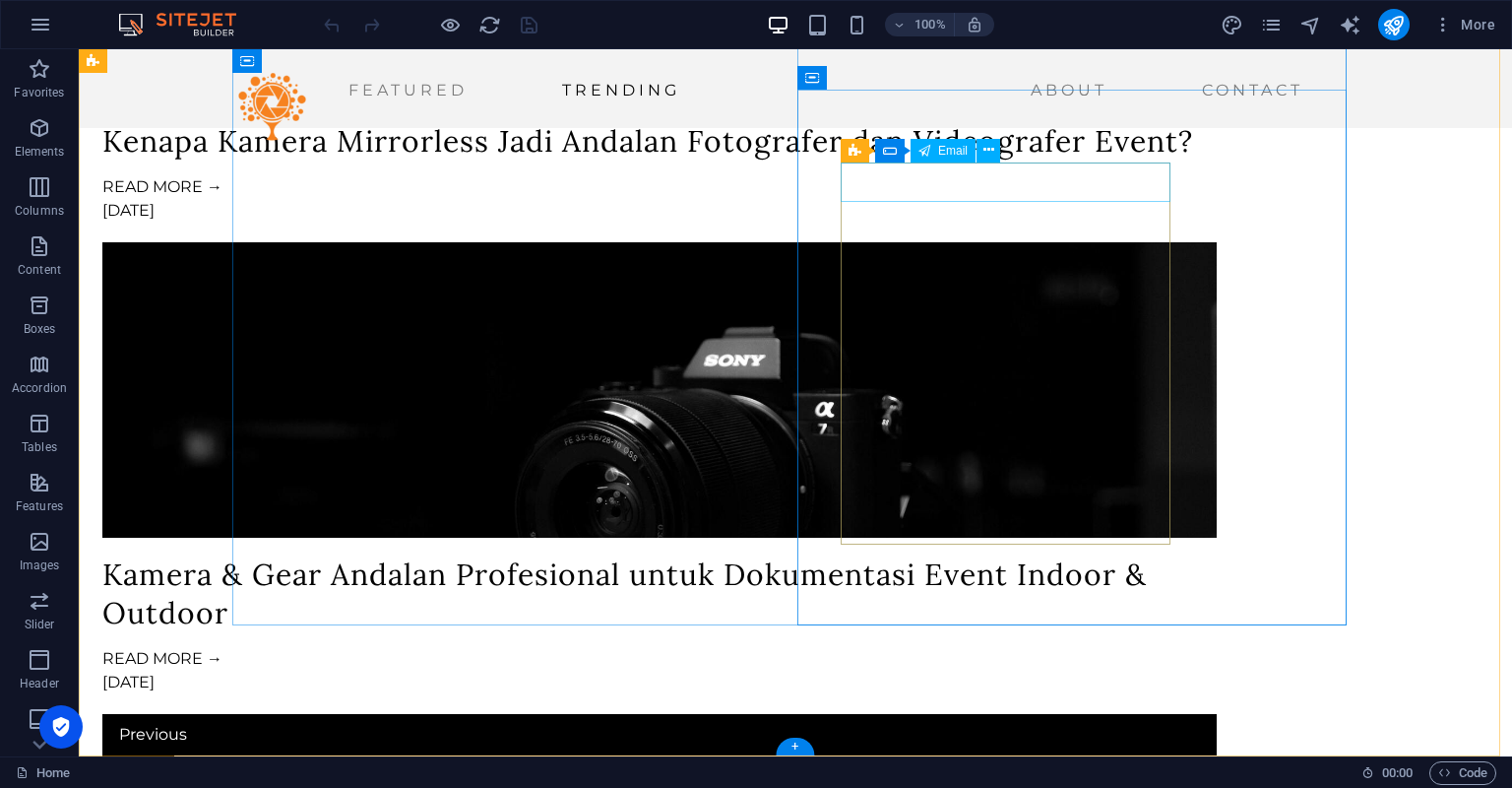 click on "Email" at bounding box center (953, 151) 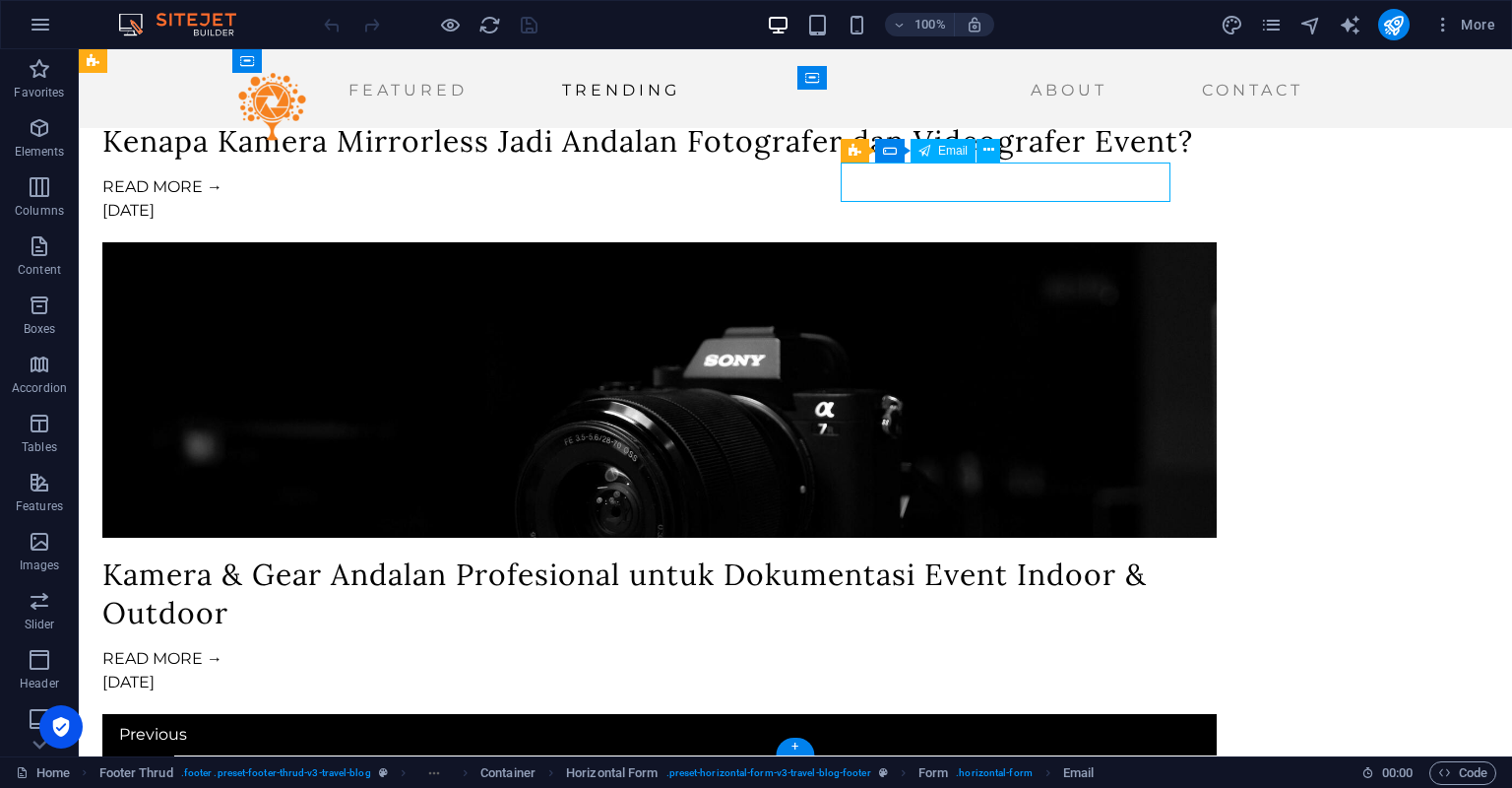 click on "Email" at bounding box center (953, 151) 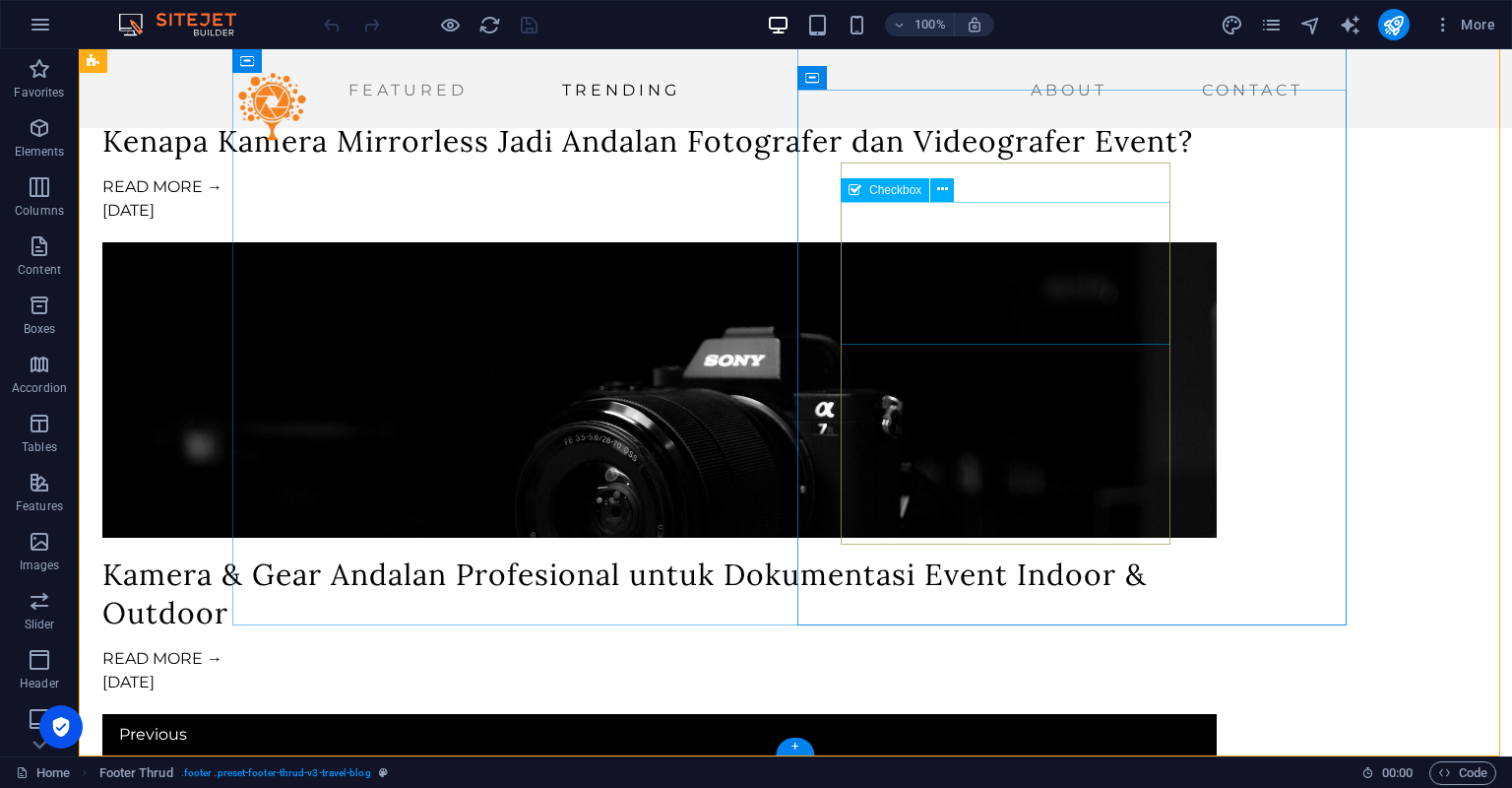 click on "Checkbox" at bounding box center (904, 190) 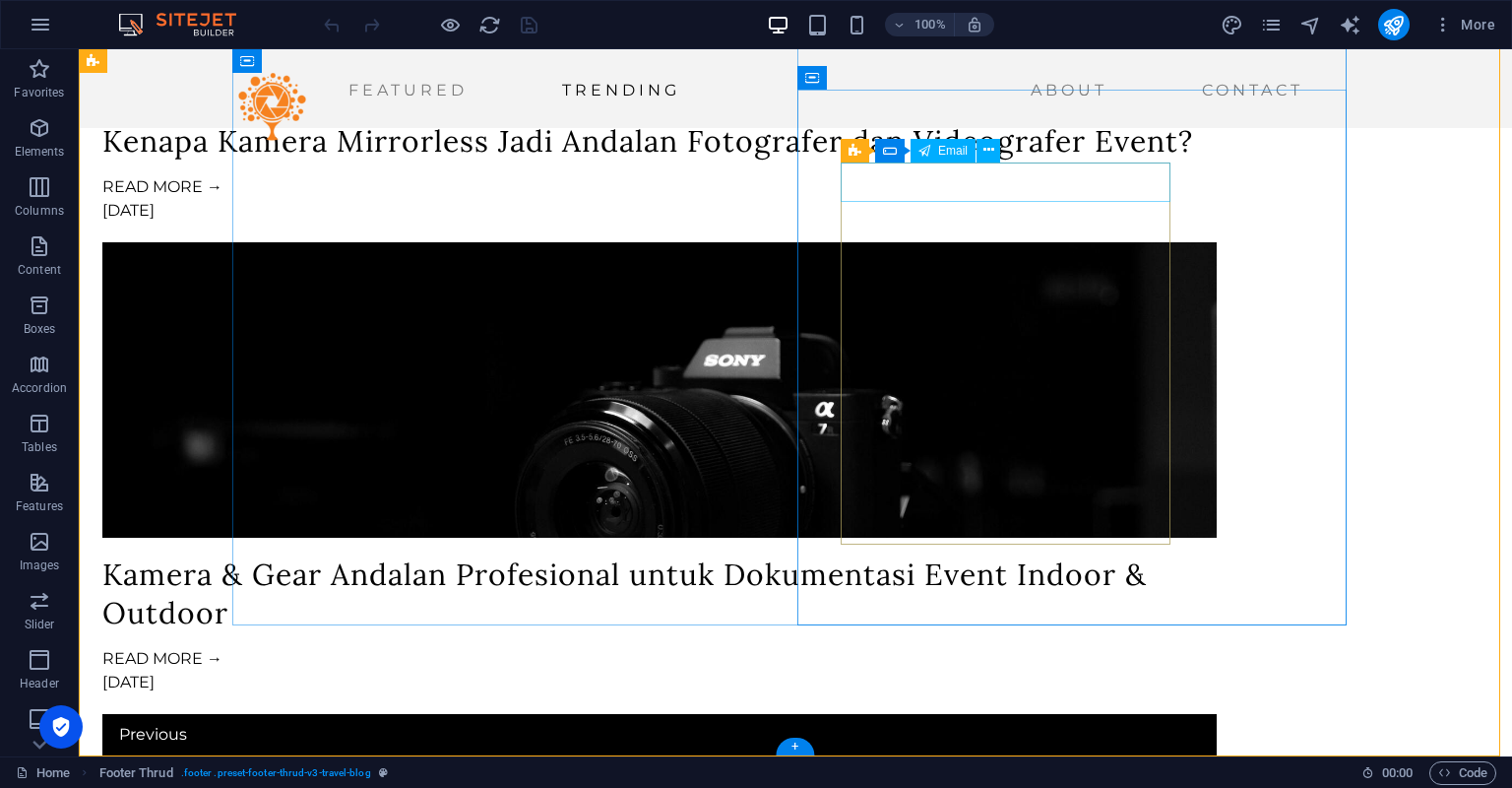 click at bounding box center (535, 2963) 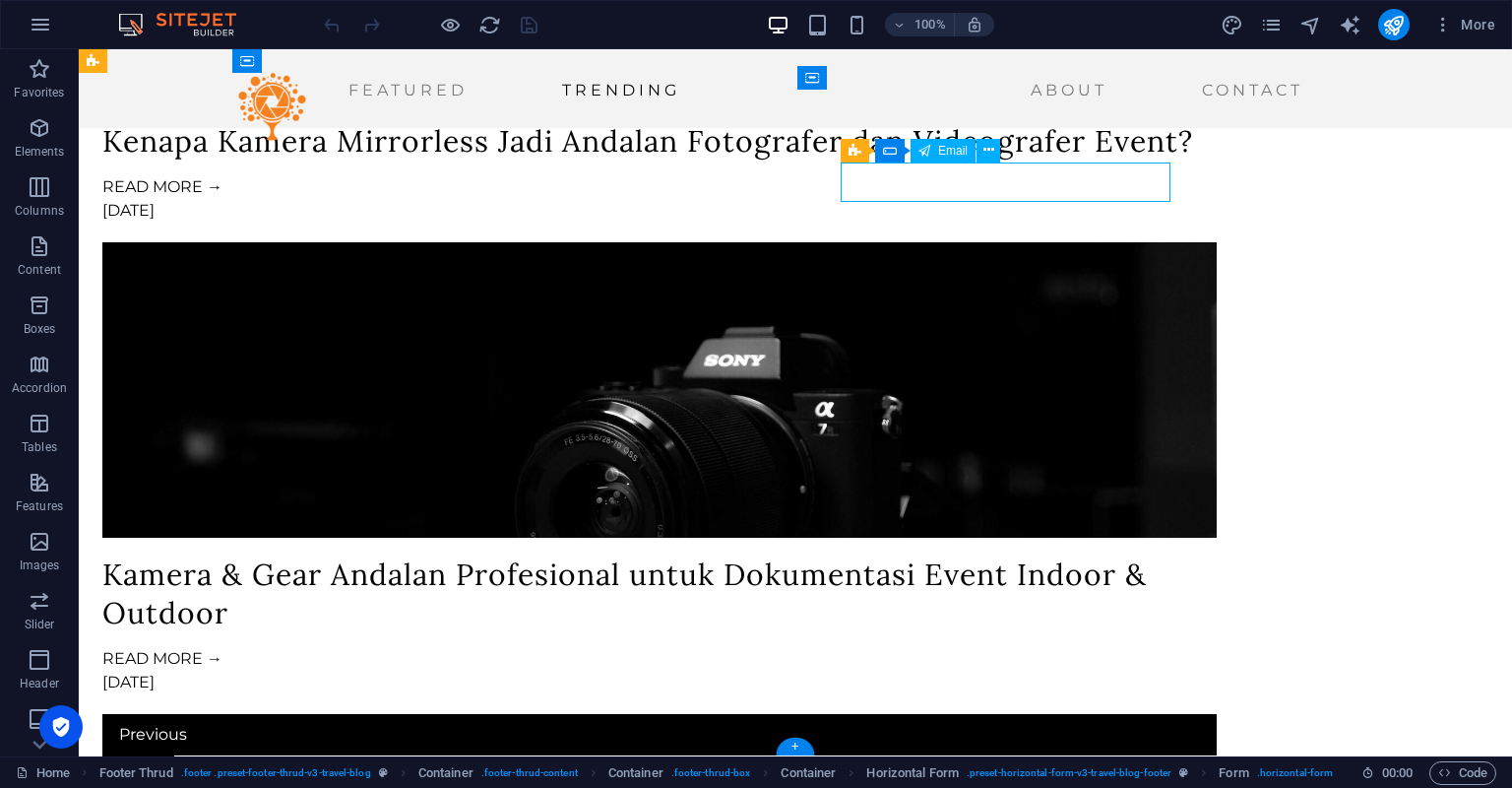 click at bounding box center [535, 2963] 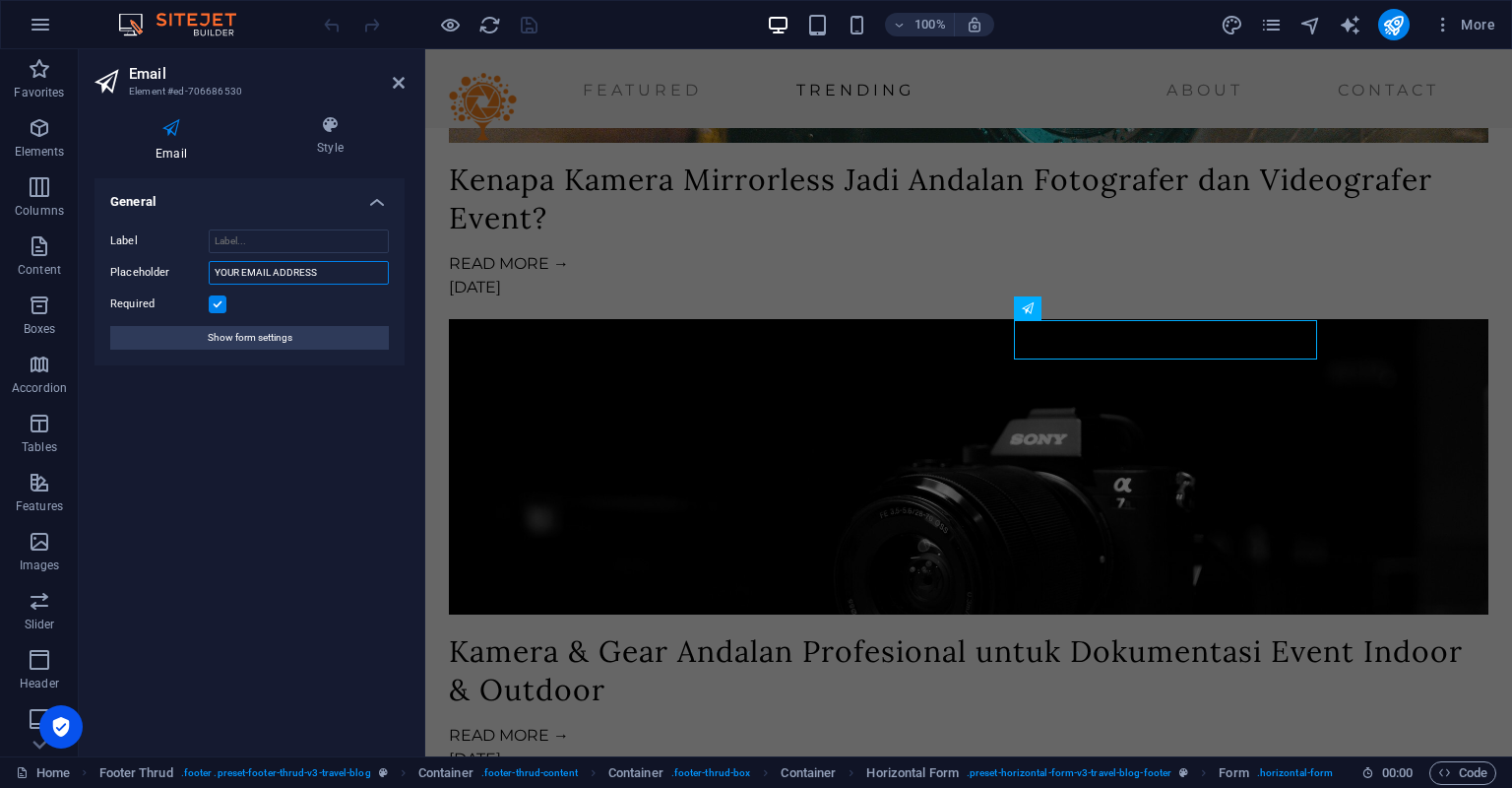 click on "YOUR EMAIL ADDRESS" at bounding box center (298, 273) 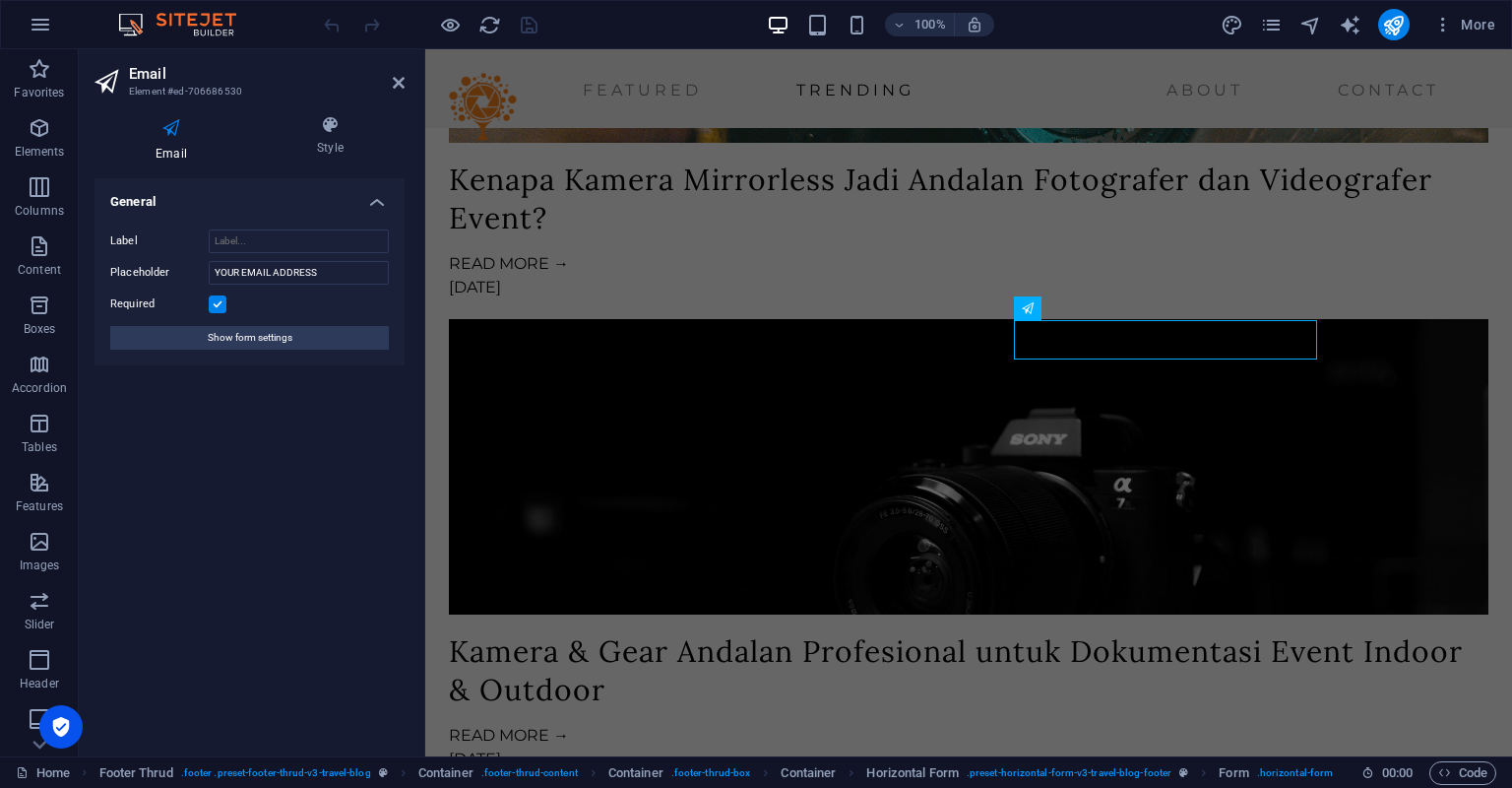 click at bounding box center [171, 128] 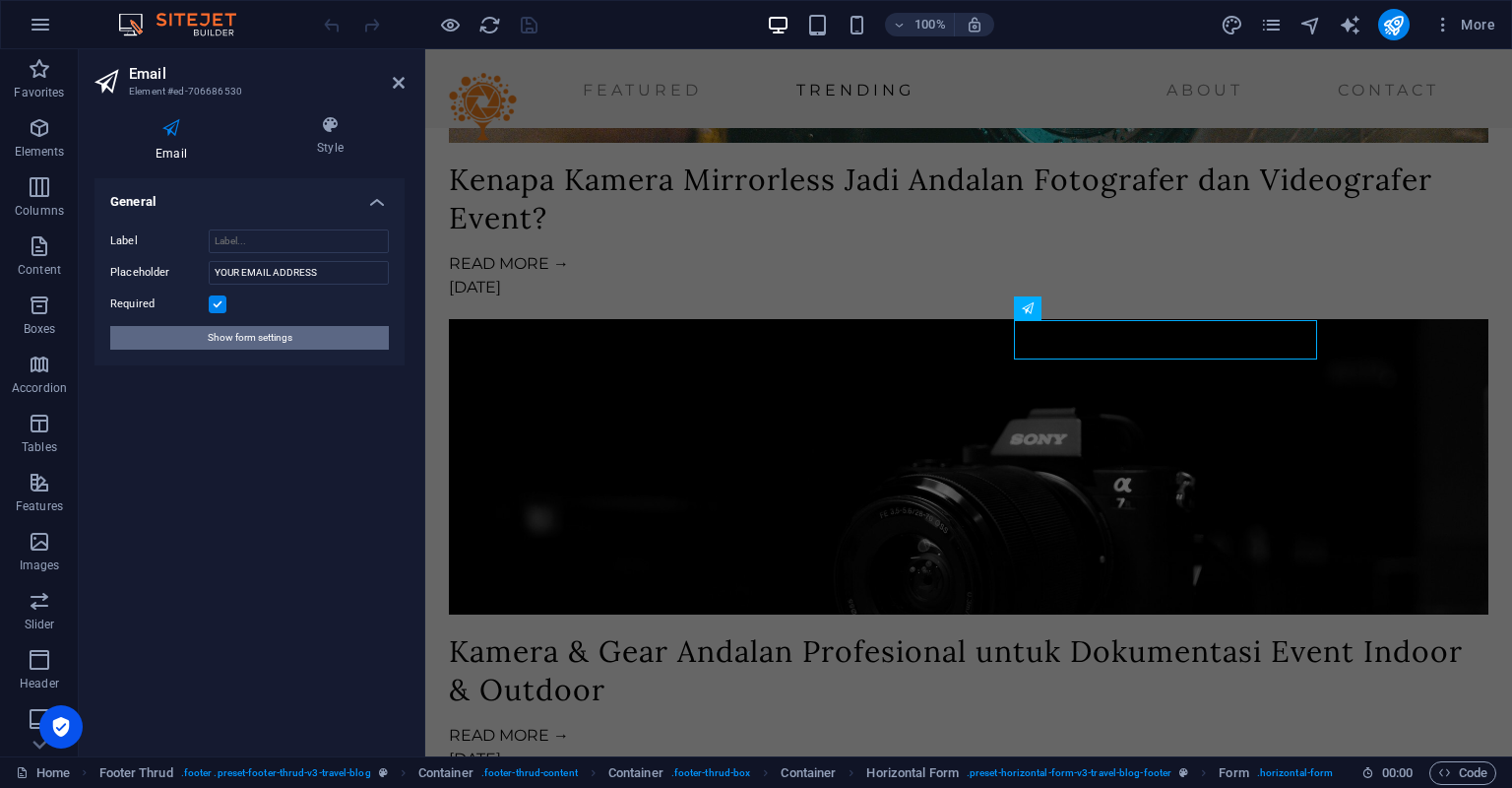 click on "Show form settings" at bounding box center [250, 338] 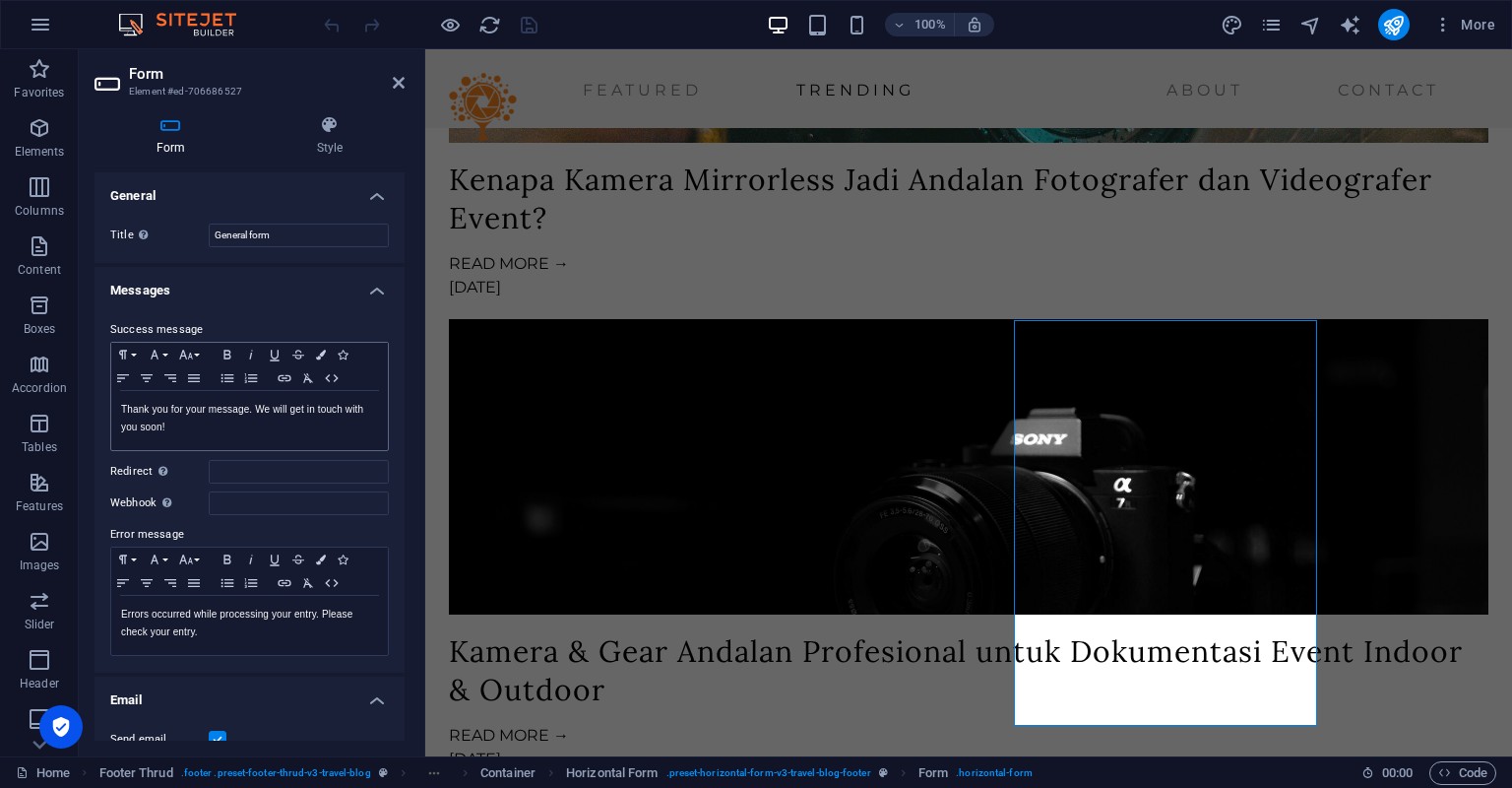 scroll, scrollTop: 7, scrollLeft: 0, axis: vertical 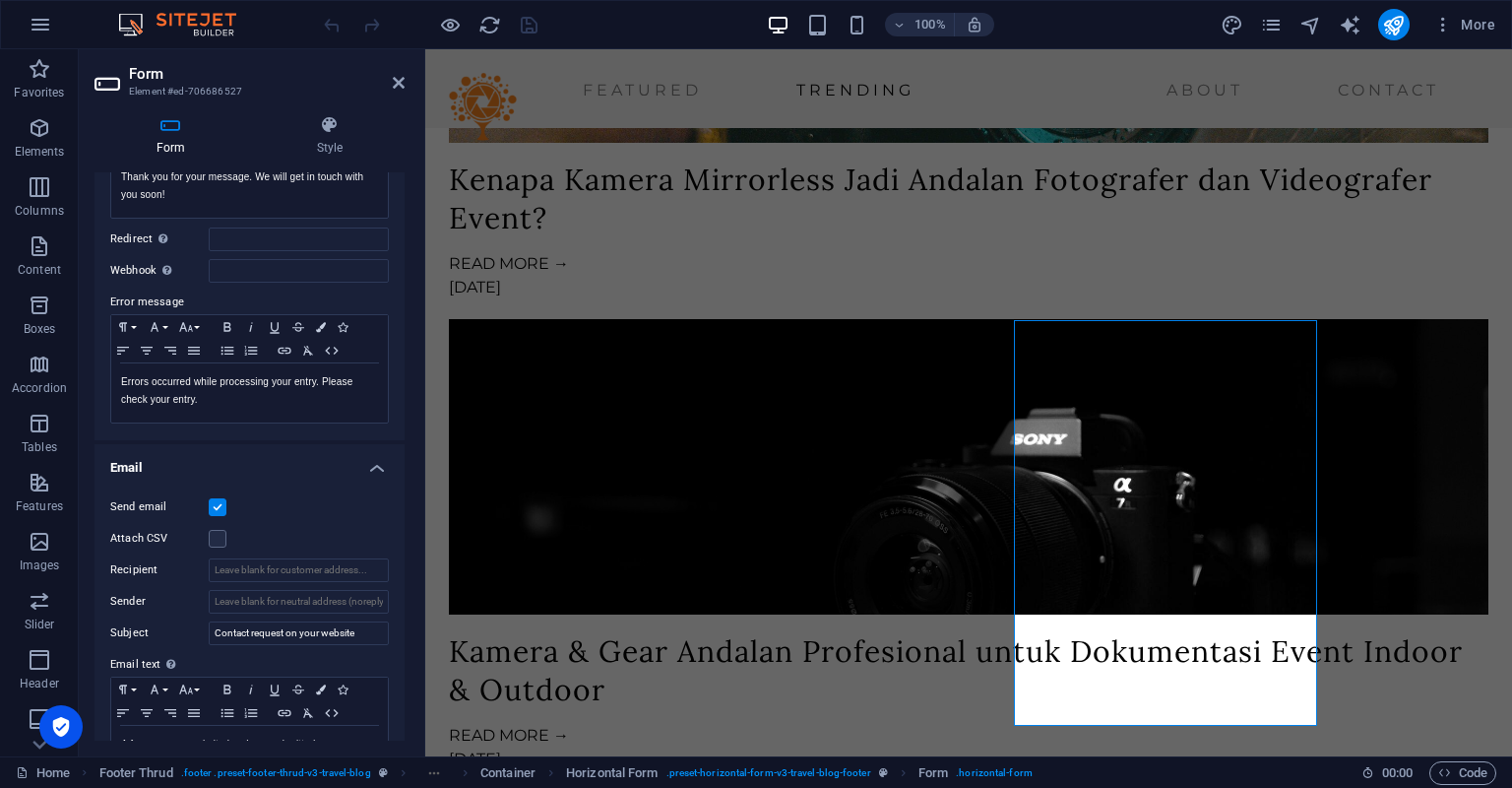 click on "Attach CSV" at bounding box center [249, 539] 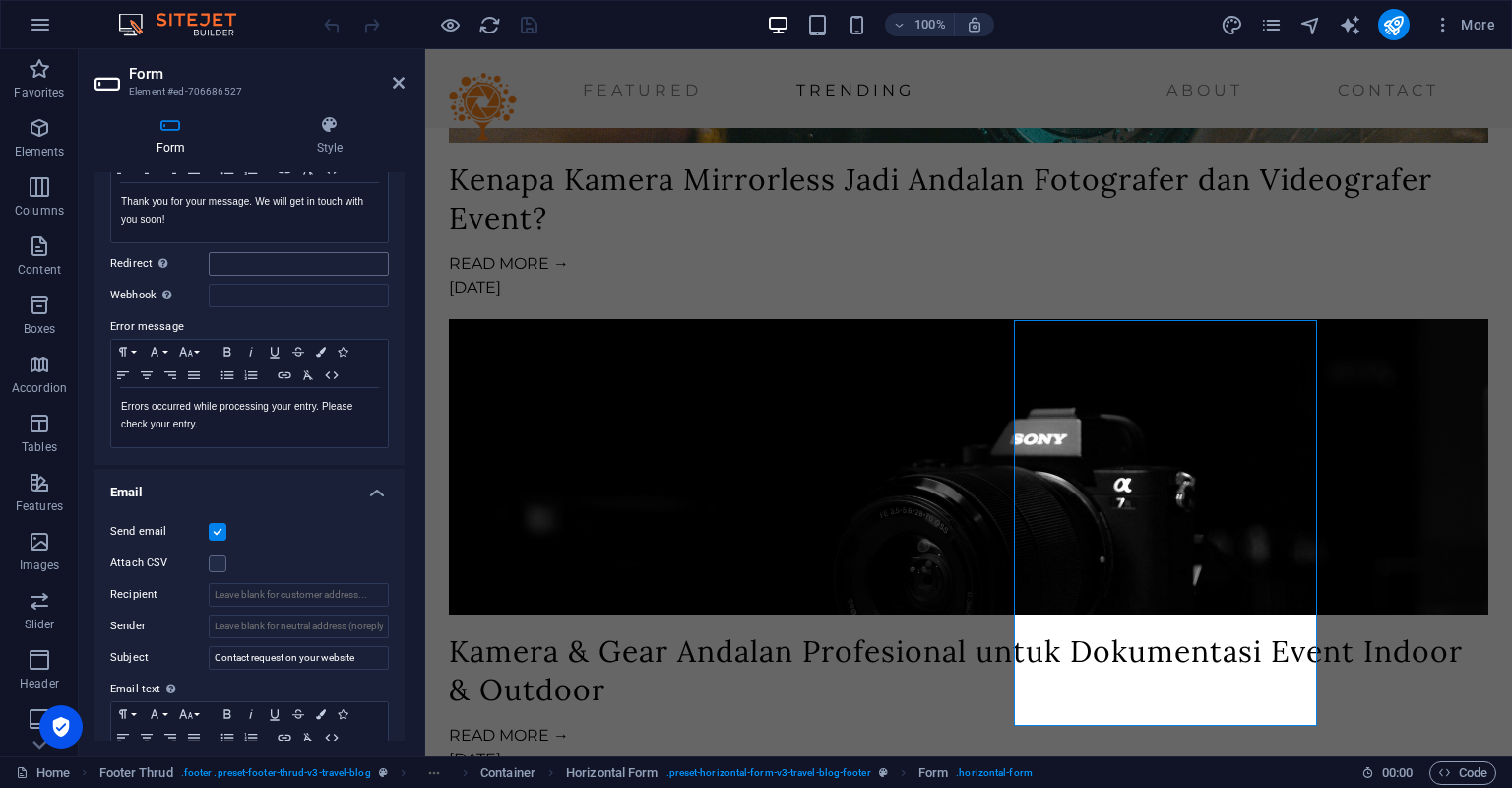 scroll, scrollTop: 320, scrollLeft: 0, axis: vertical 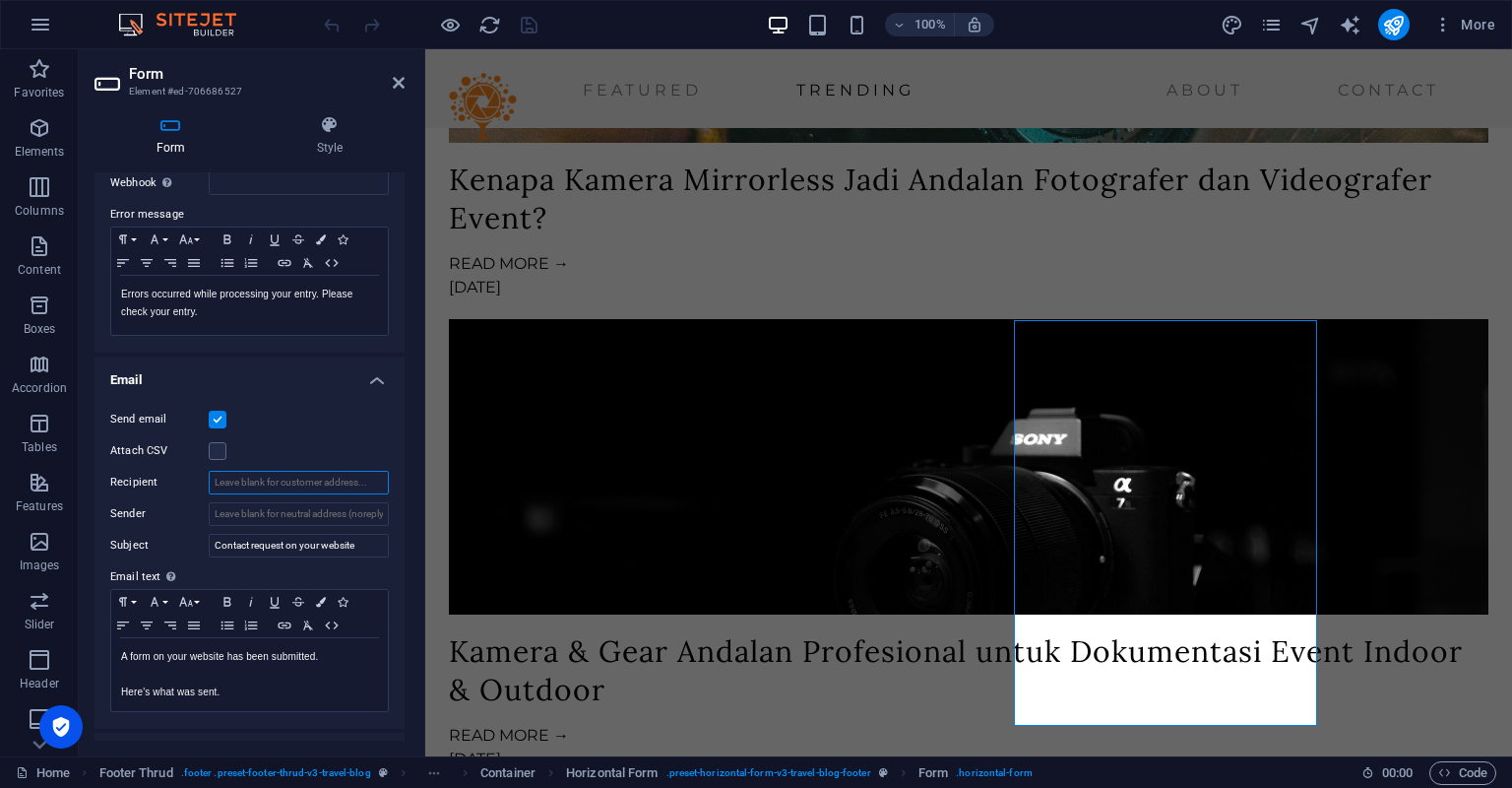 click on "Recipient" at bounding box center [298, 483] 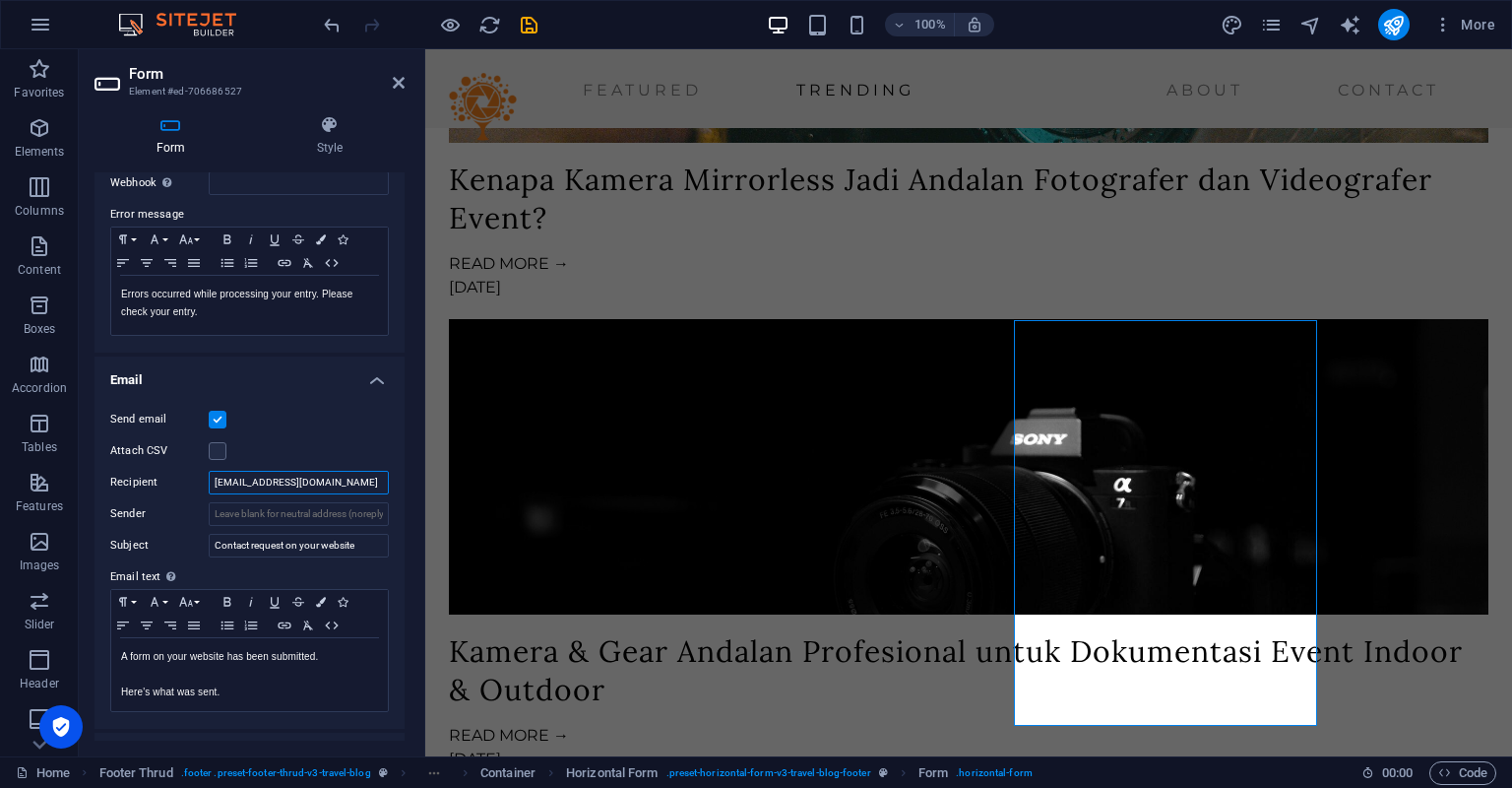type on "[EMAIL_ADDRESS][DOMAIN_NAME]" 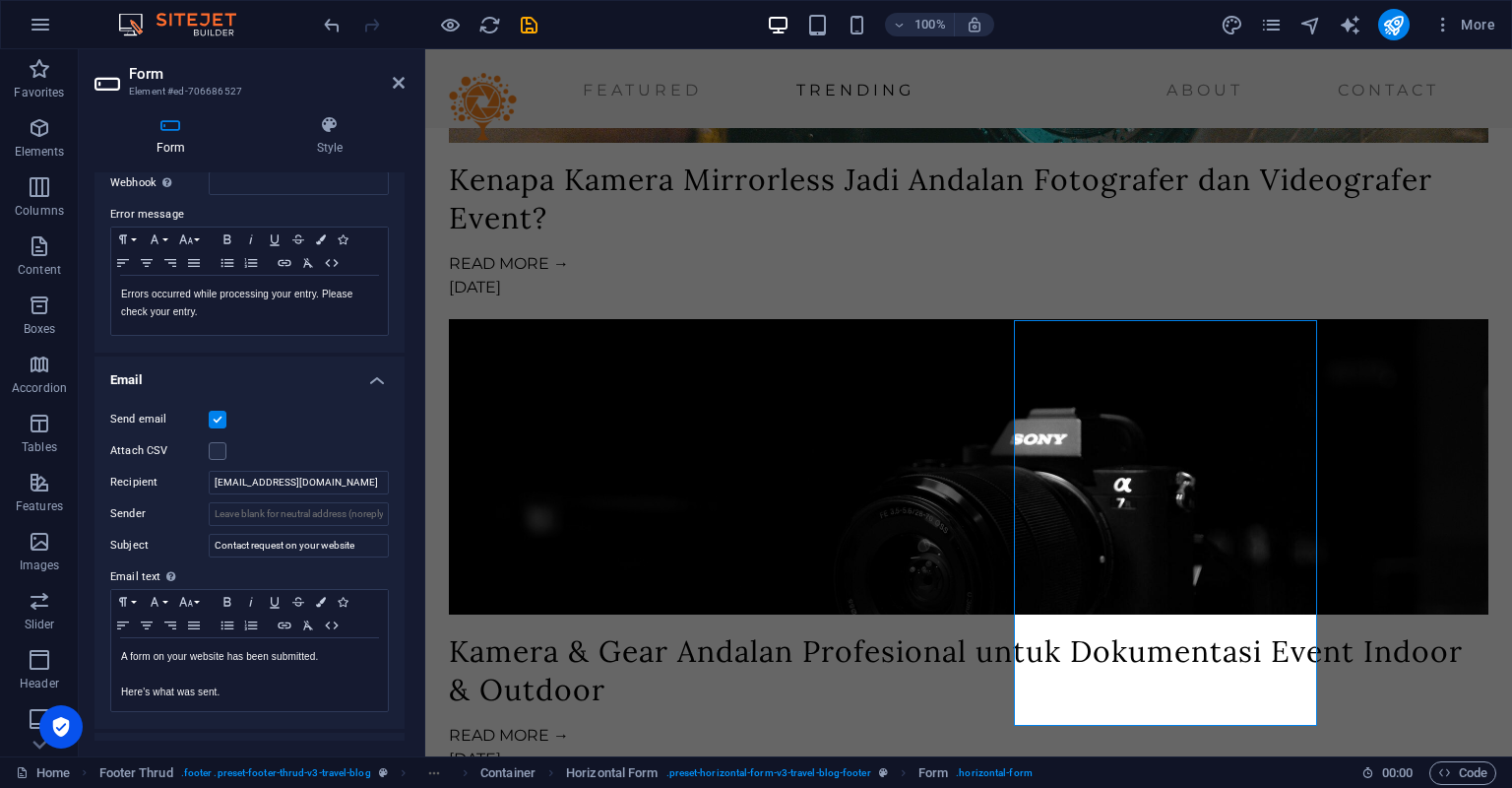 click on "Attach CSV" at bounding box center (249, 451) 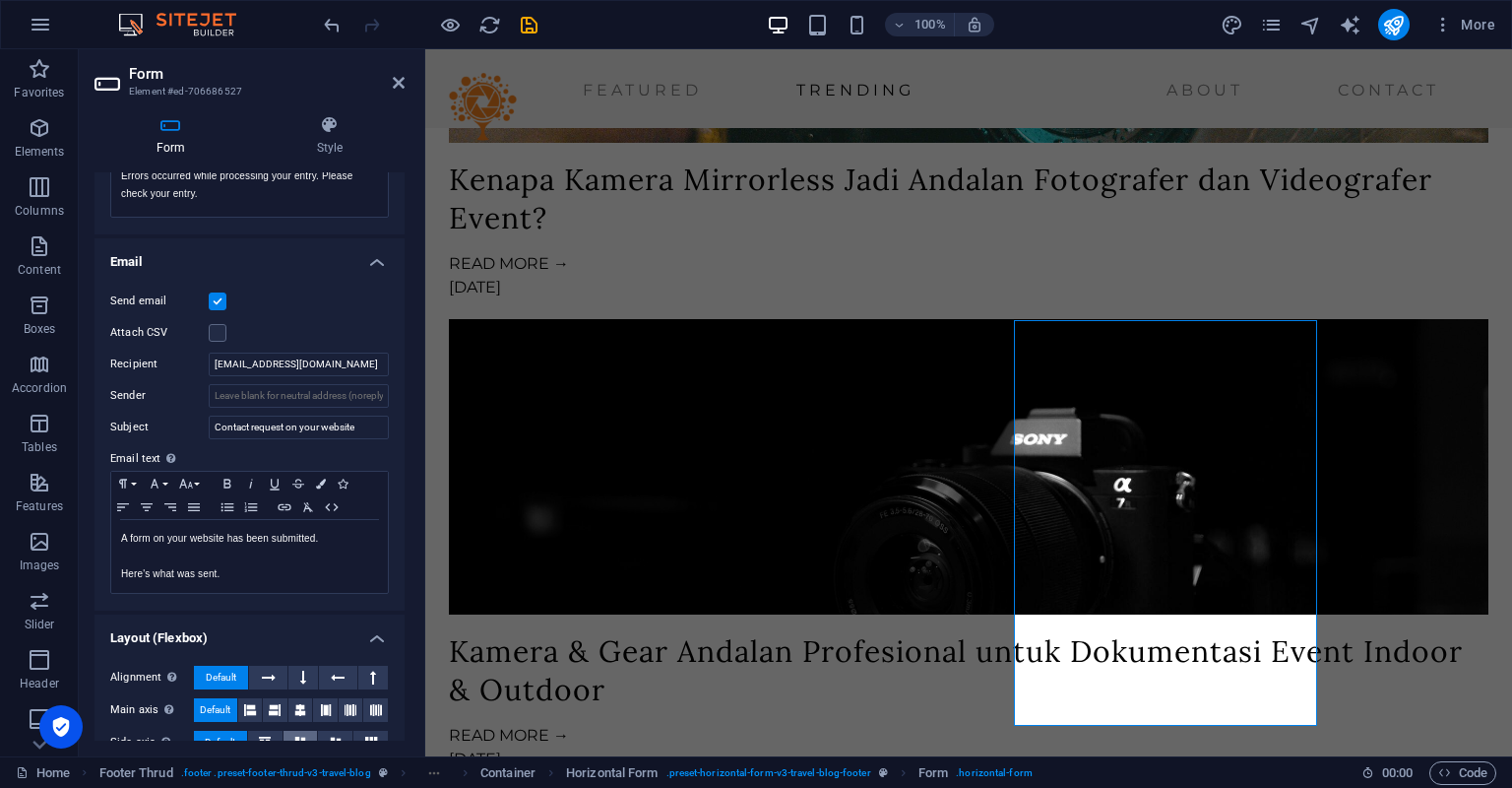 scroll, scrollTop: 532, scrollLeft: 0, axis: vertical 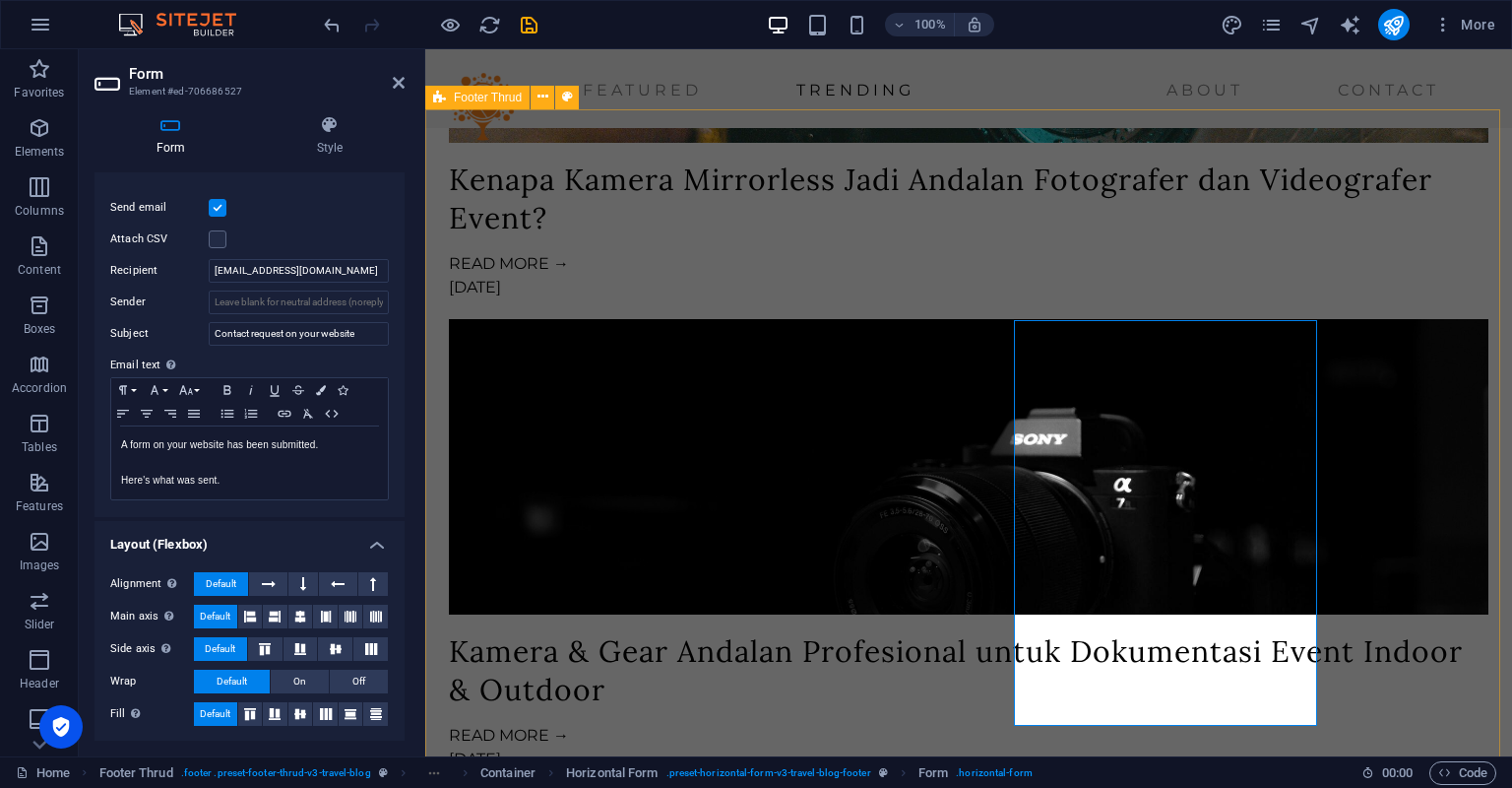 click on "FEATURED TRENDING ABOUT CONTACT GET UPDATES       I have read and understand the privacy policy. Nicht lesbar? Neu generieren
2025 KameraPohon. All rights reserved Legal Notice  |  Privacy Policy" at bounding box center [969, 3295] 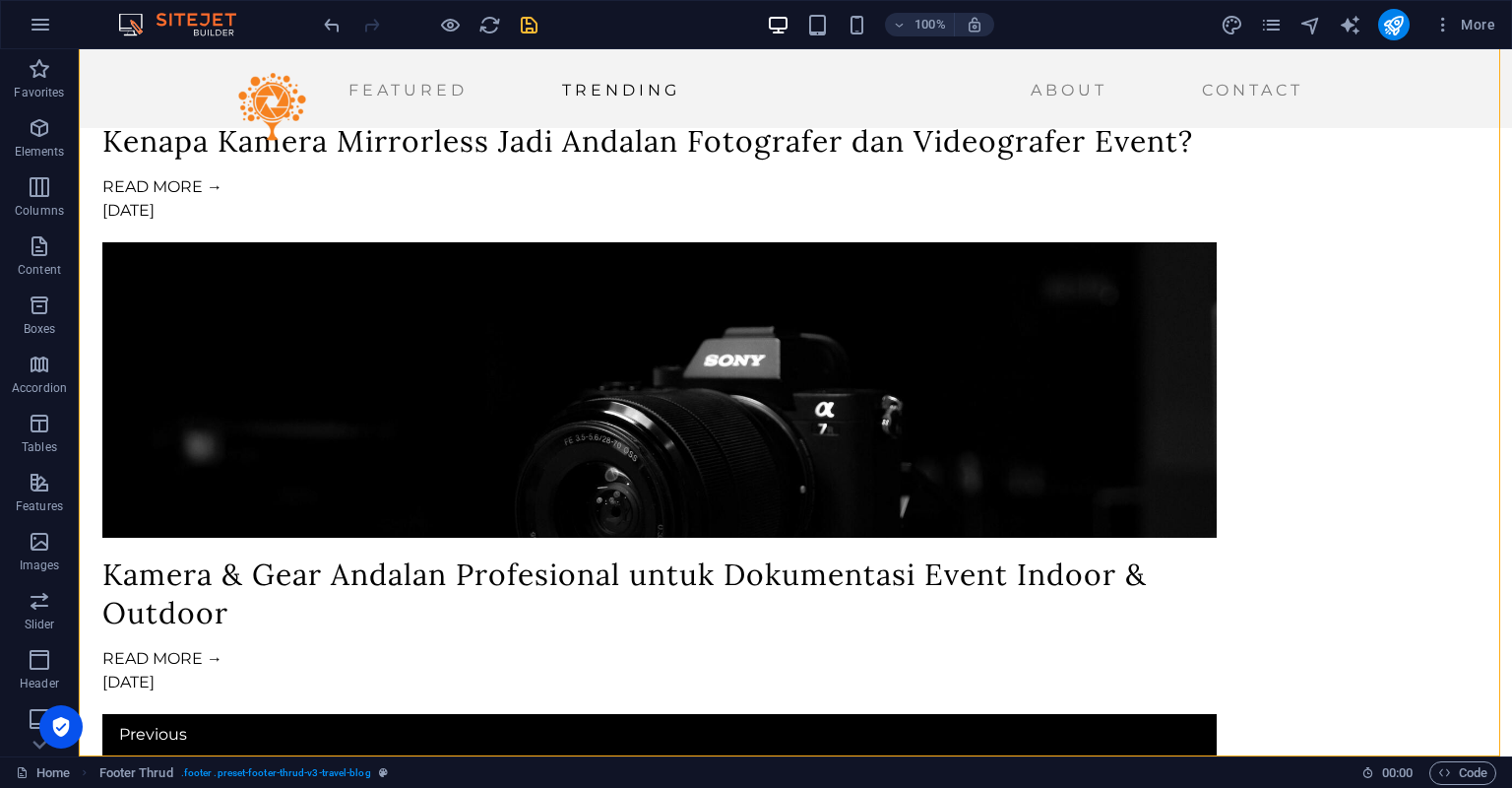 click at bounding box center [529, 25] 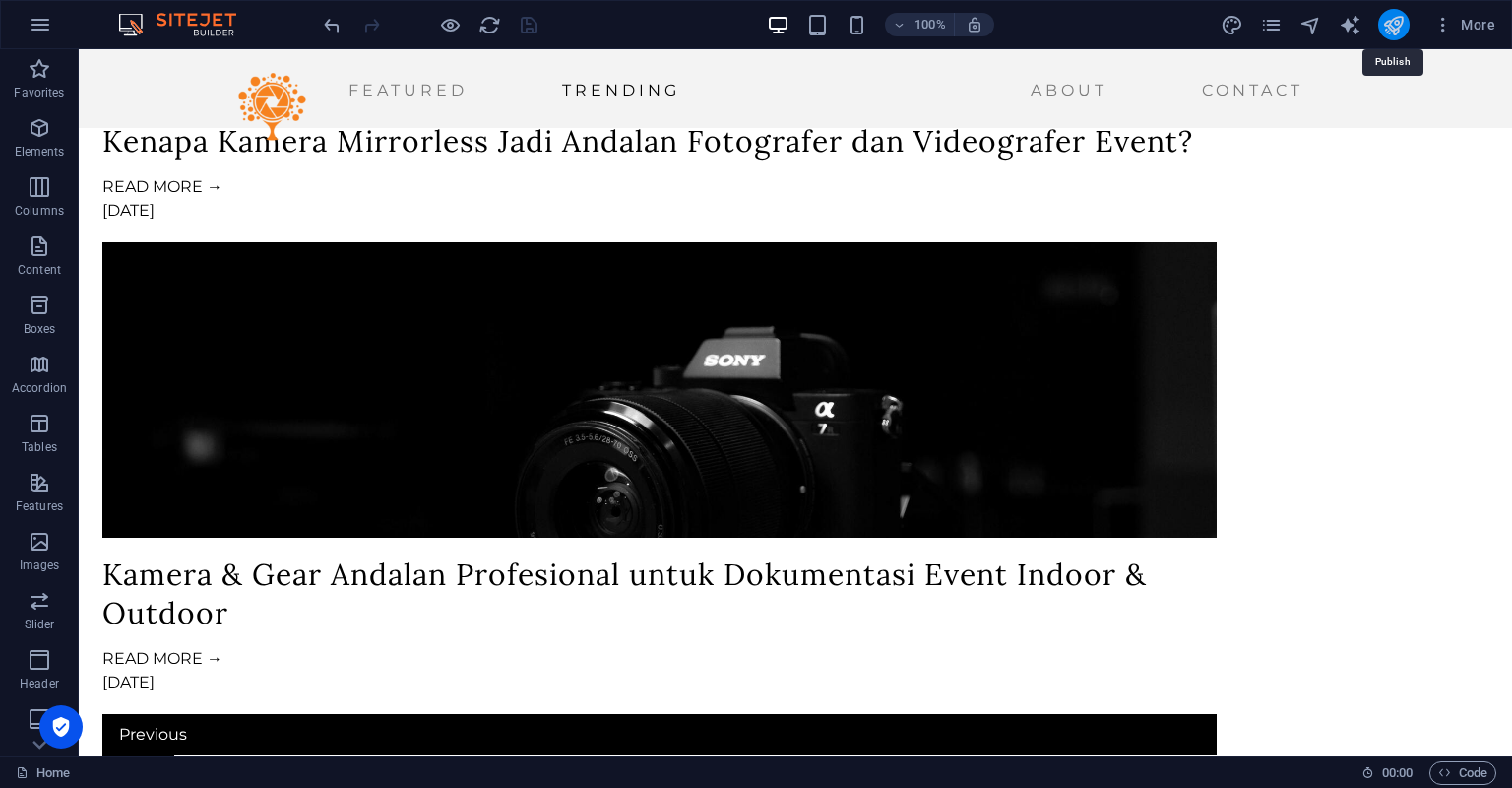 click at bounding box center [1393, 25] 